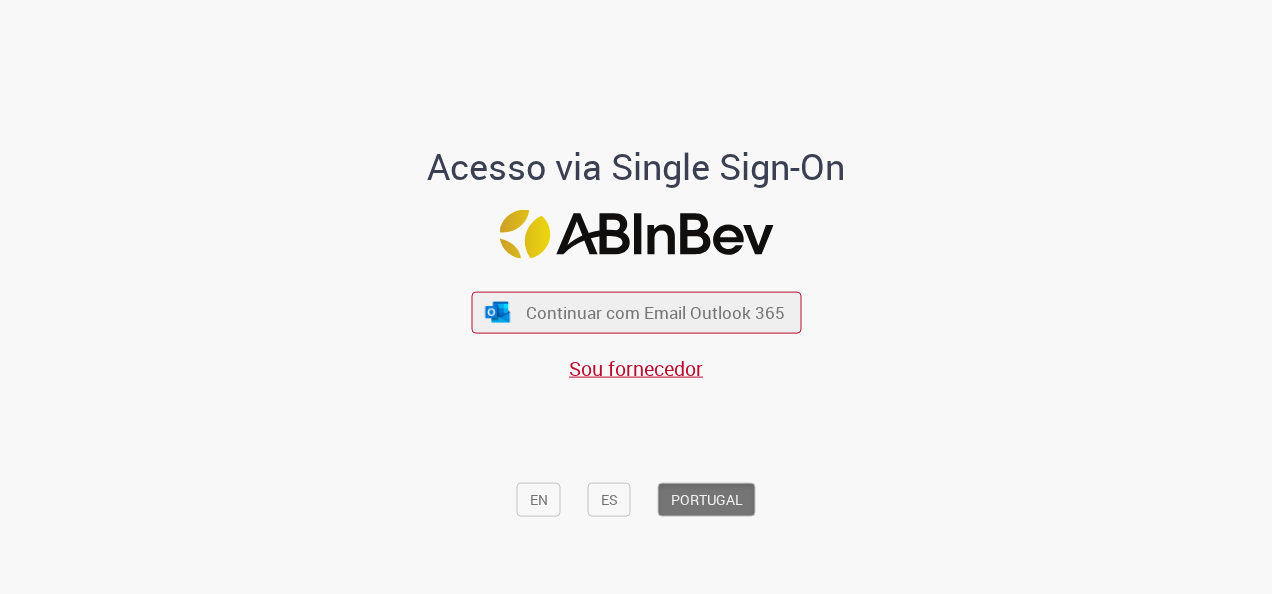 scroll, scrollTop: 0, scrollLeft: 0, axis: both 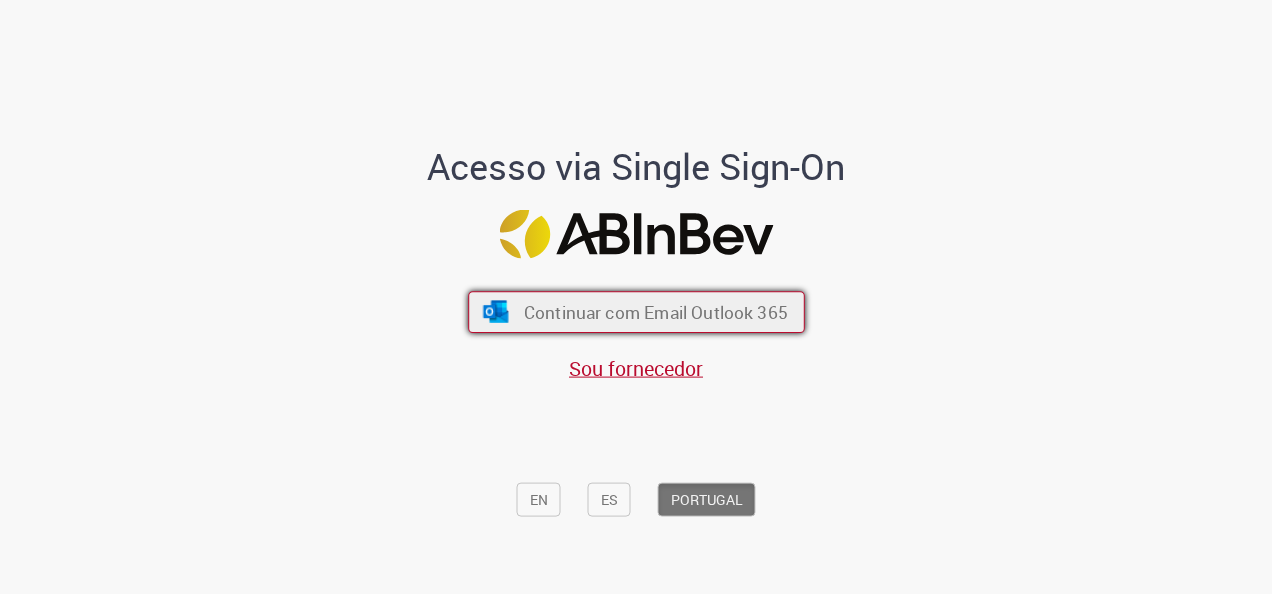 click on "Continuar com Email Outlook 365" at bounding box center (636, 312) 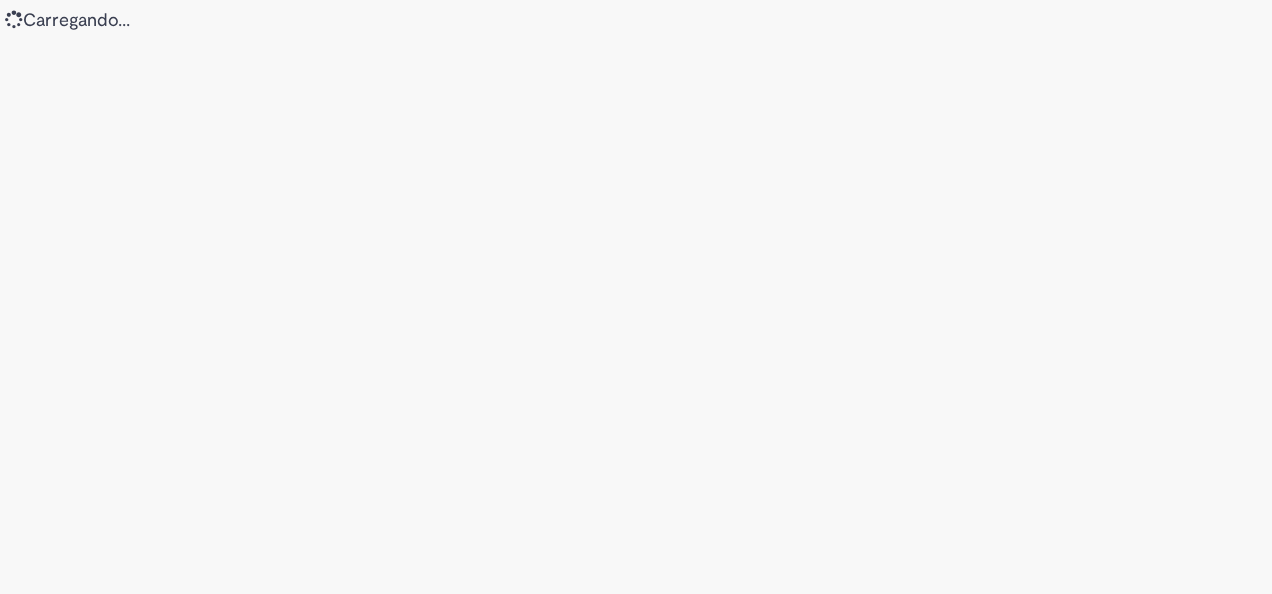 scroll, scrollTop: 0, scrollLeft: 0, axis: both 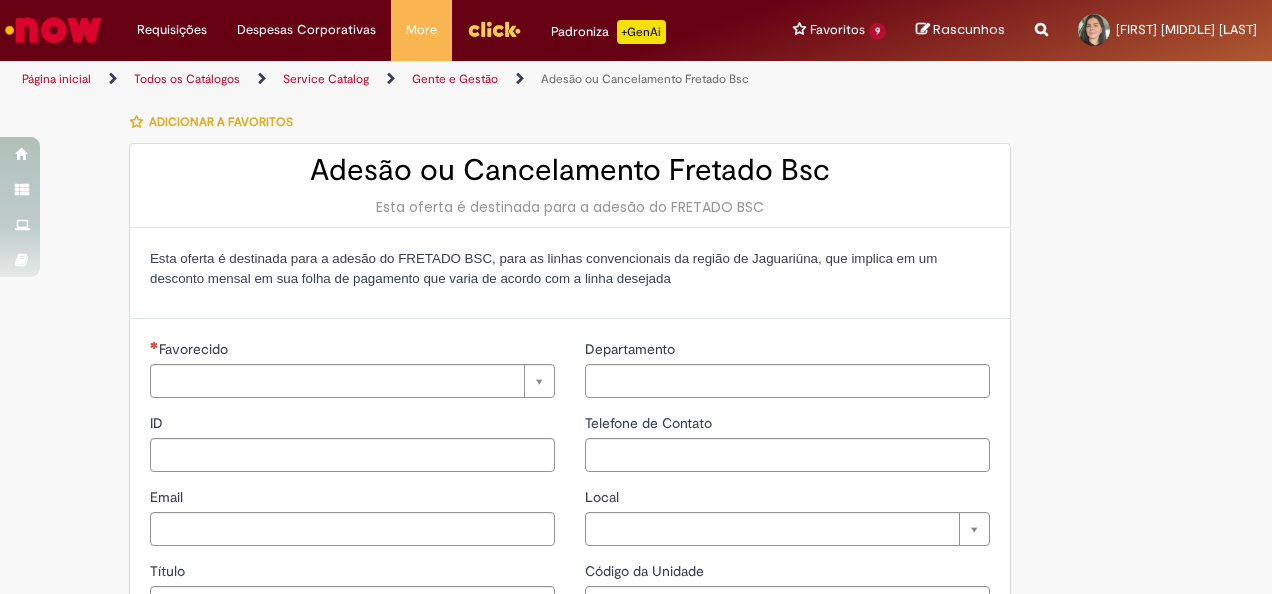 type on "********" 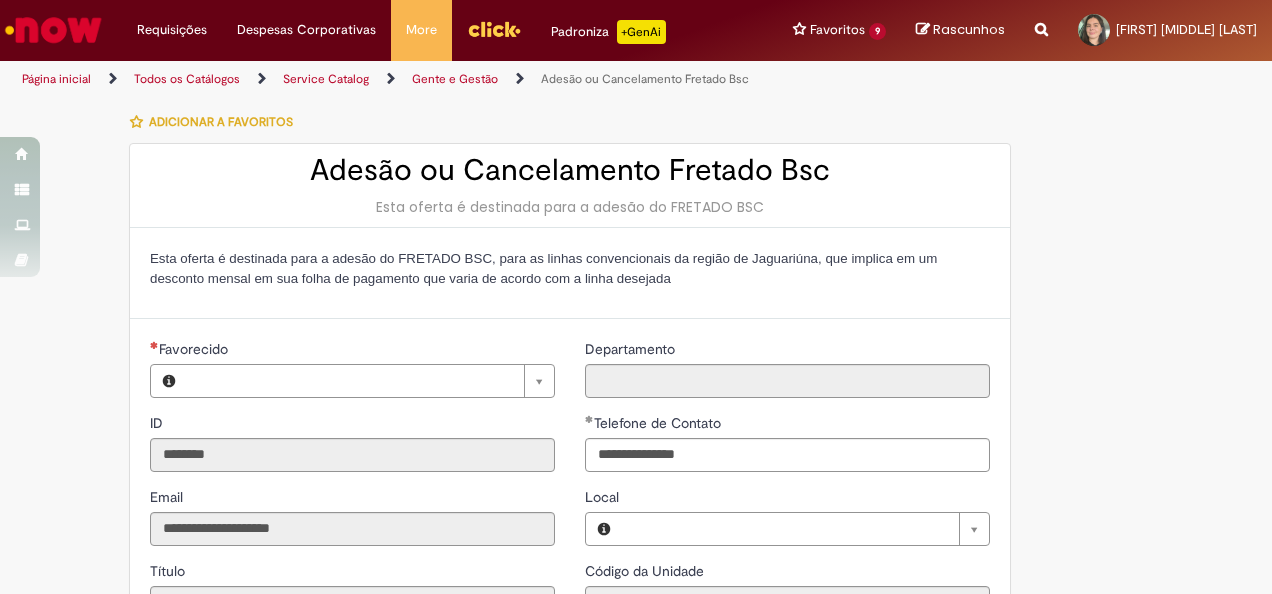 type on "**********" 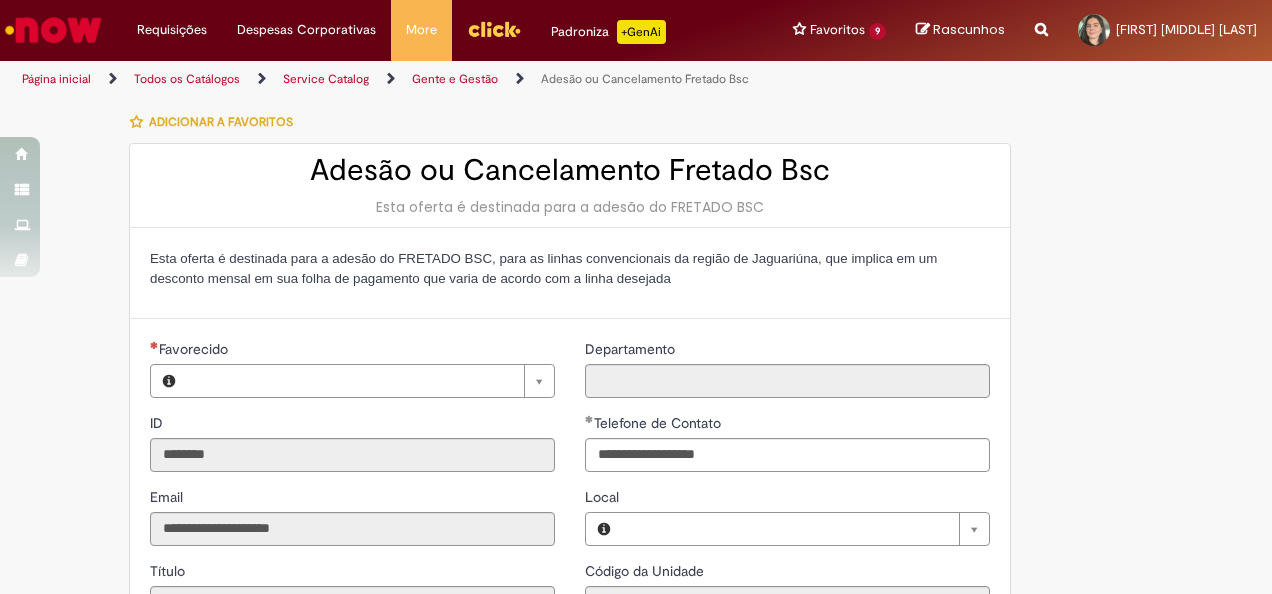 type on "**********" 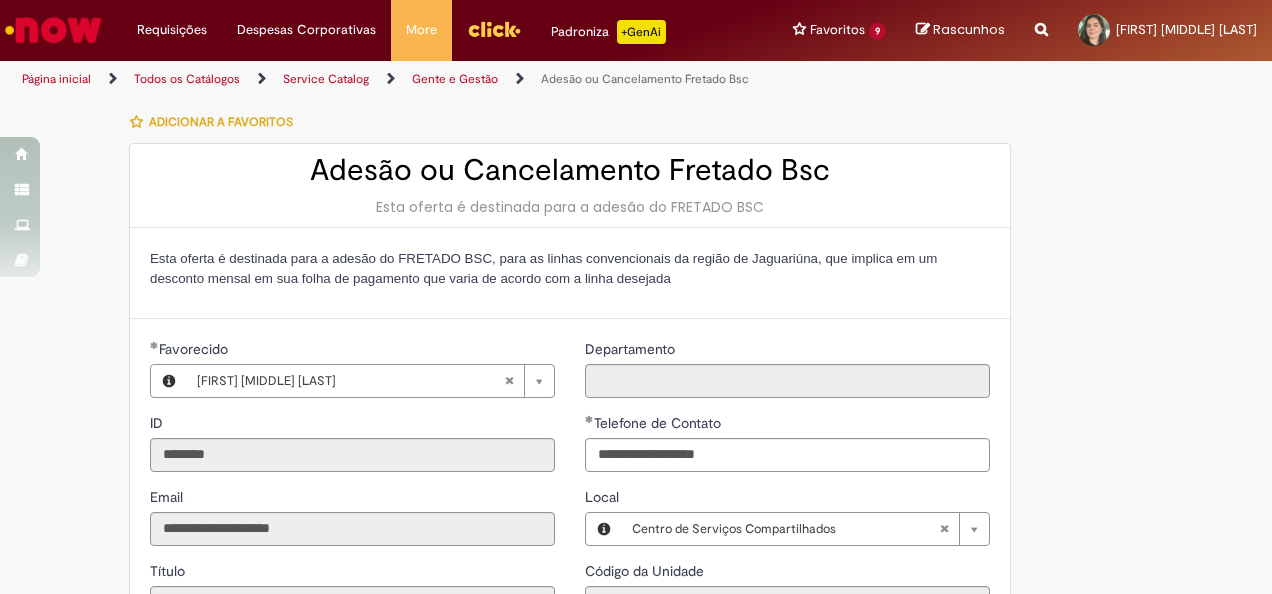 type on "**********" 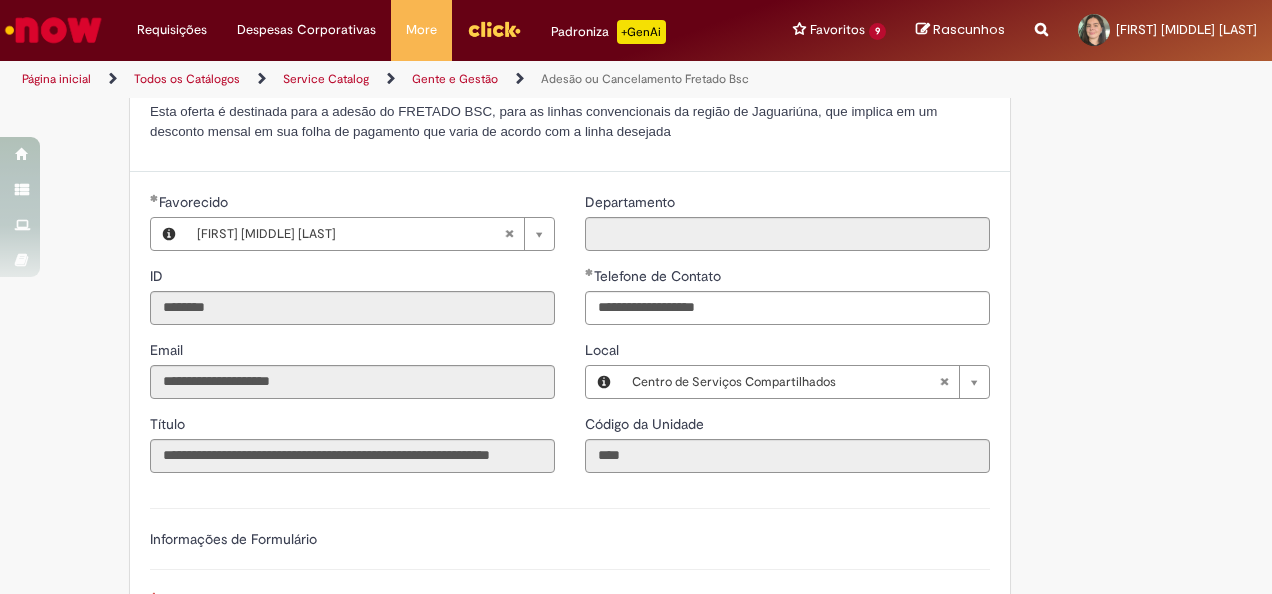 scroll, scrollTop: 200, scrollLeft: 0, axis: vertical 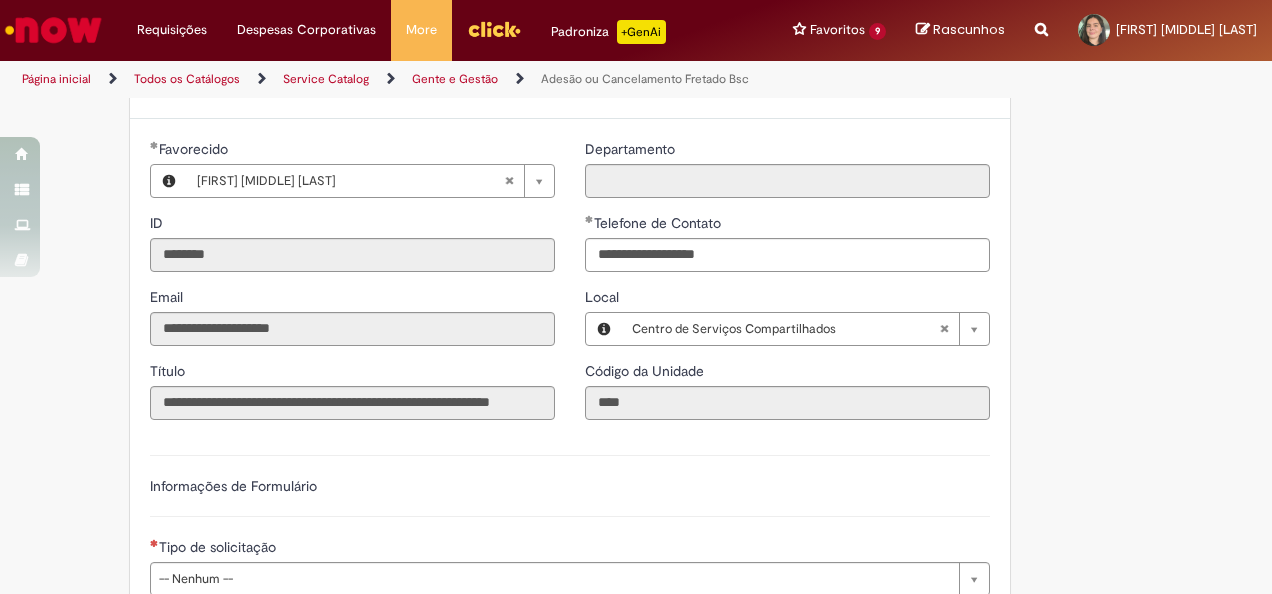 type 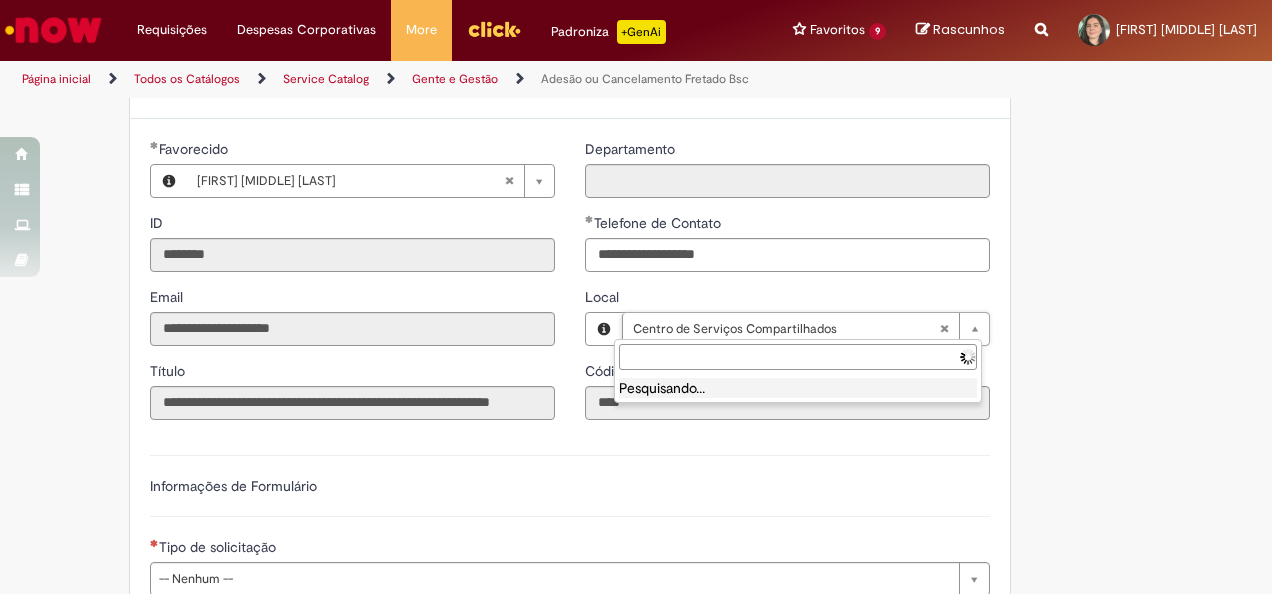 type on "**********" 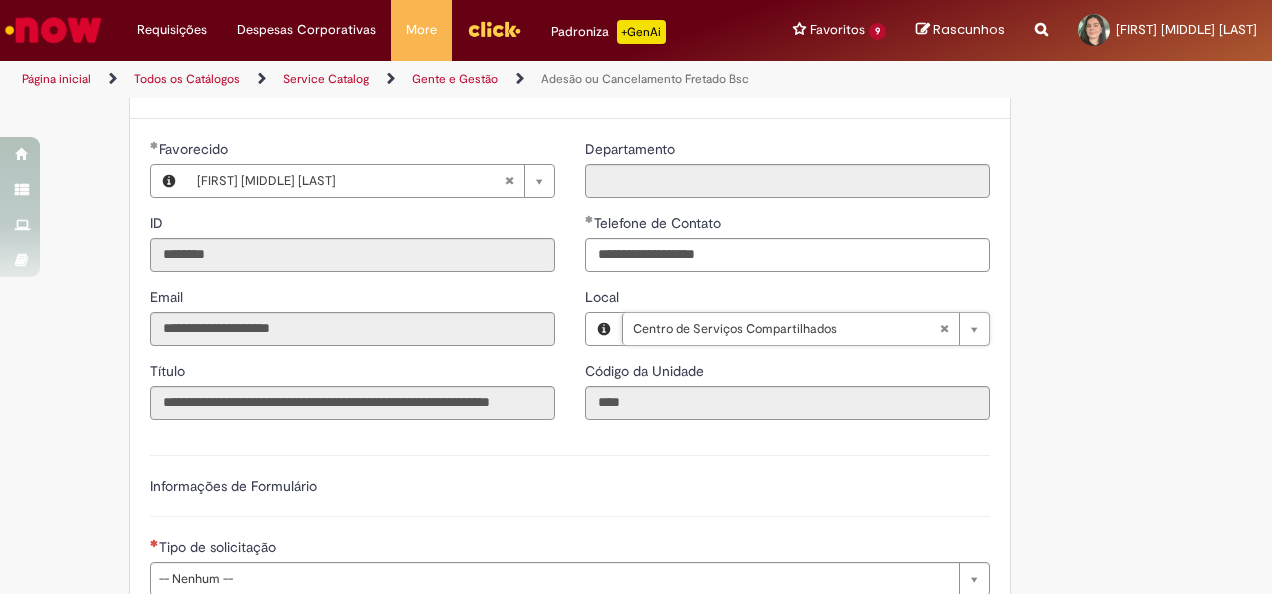 scroll, scrollTop: 0, scrollLeft: 224, axis: horizontal 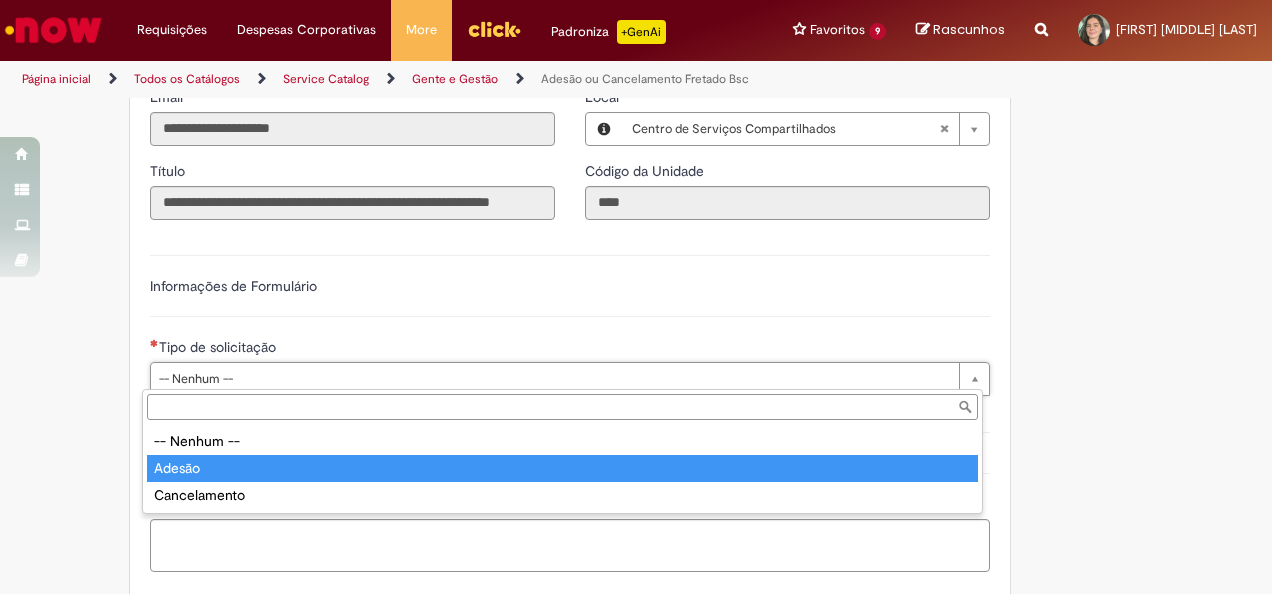 type on "******" 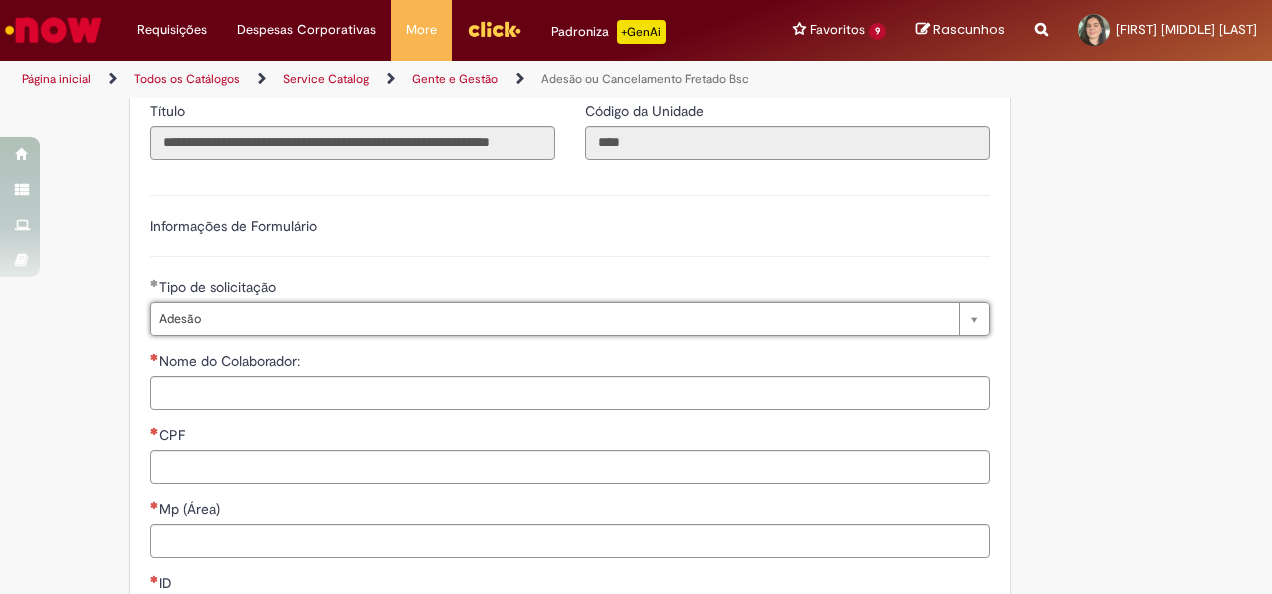 scroll, scrollTop: 500, scrollLeft: 0, axis: vertical 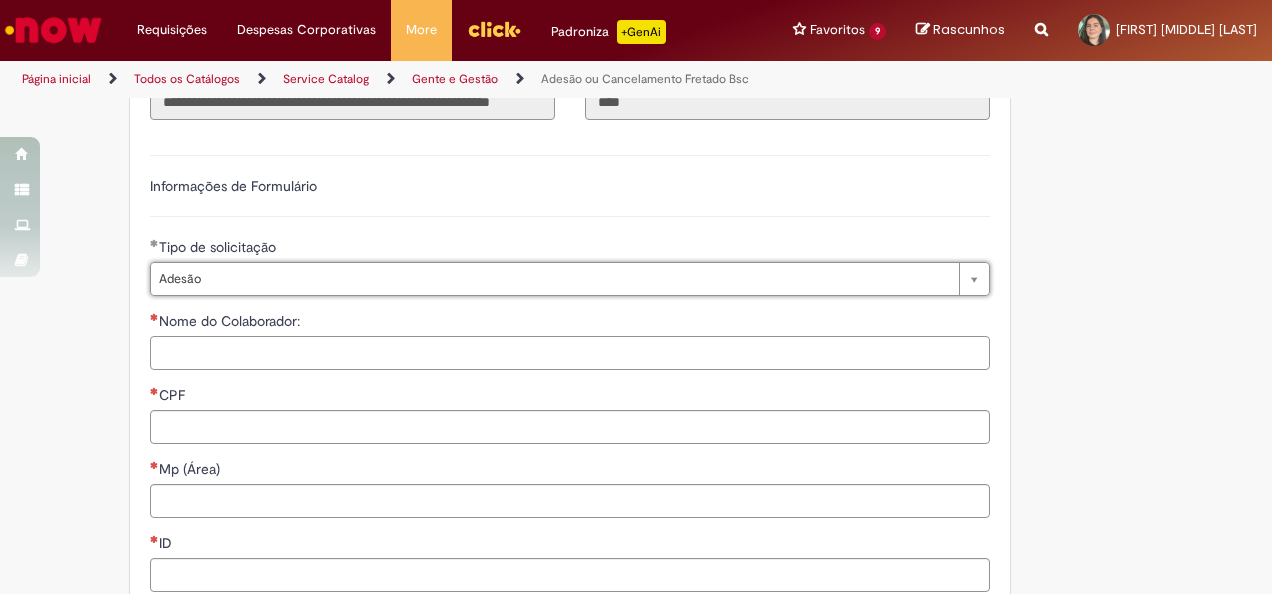 click on "Nome do Colaborador:" at bounding box center (570, 353) 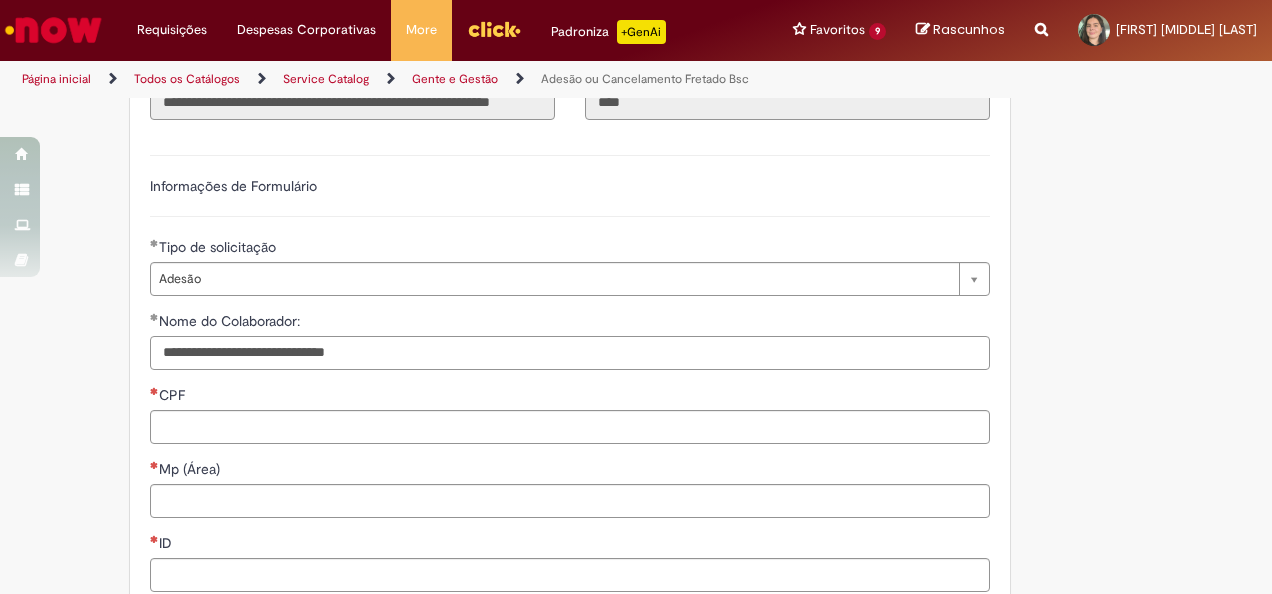 type on "*********" 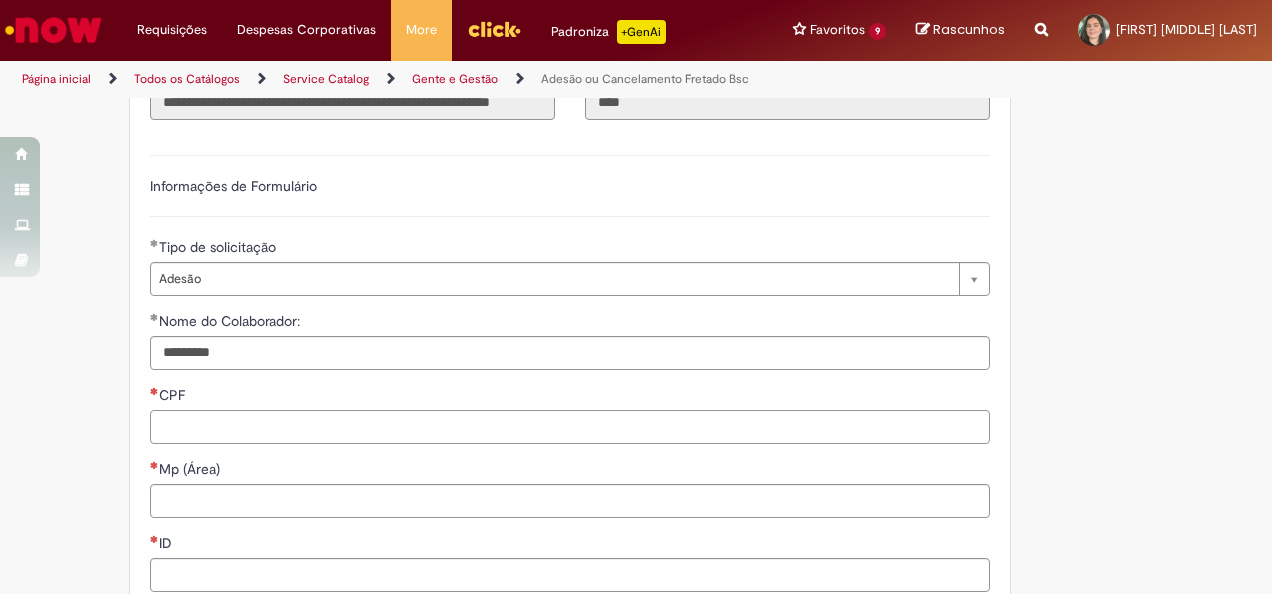 click on "CPF" at bounding box center (570, 427) 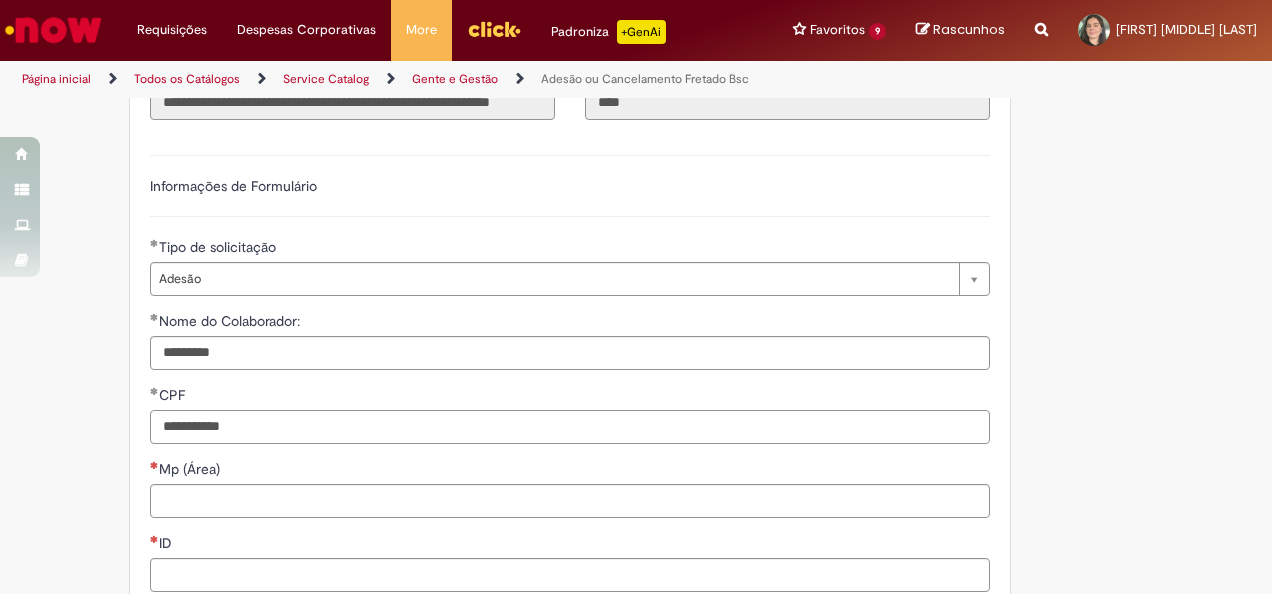 type on "**********" 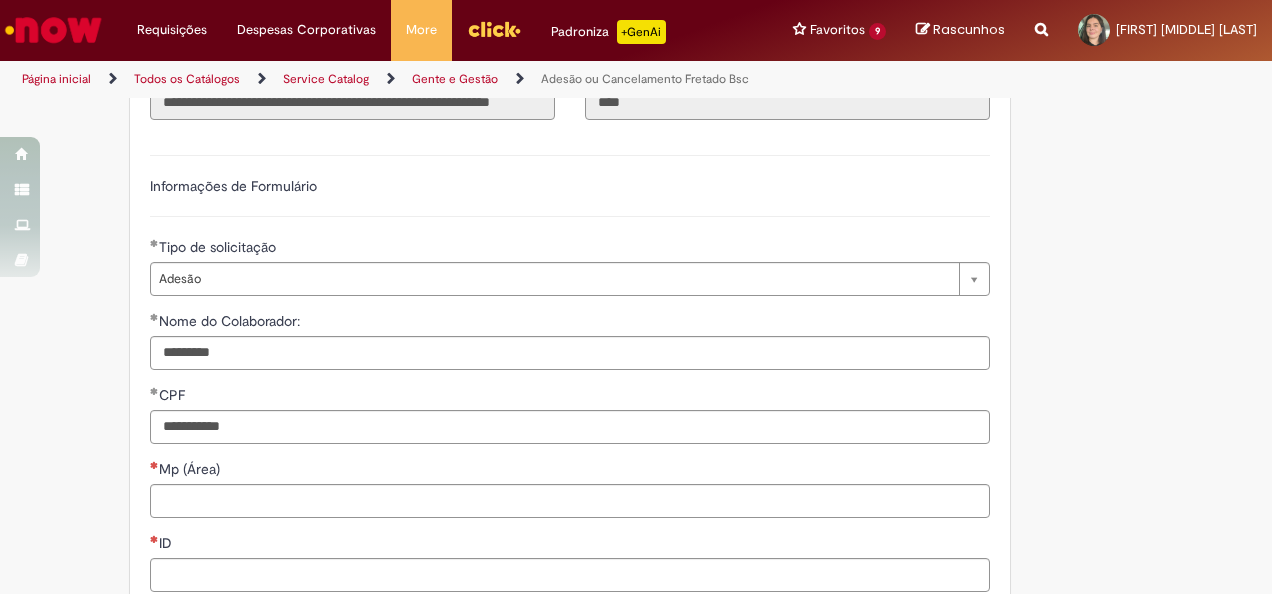 click on "**********" at bounding box center [570, 495] 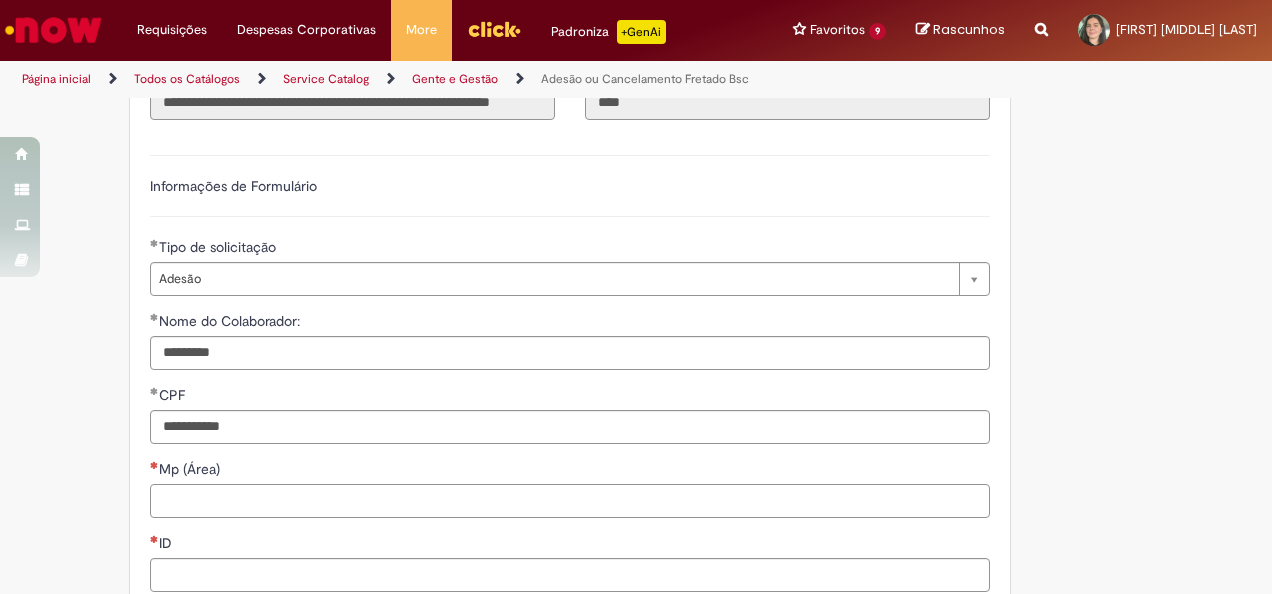 click on "Mp (Área)" at bounding box center [570, 501] 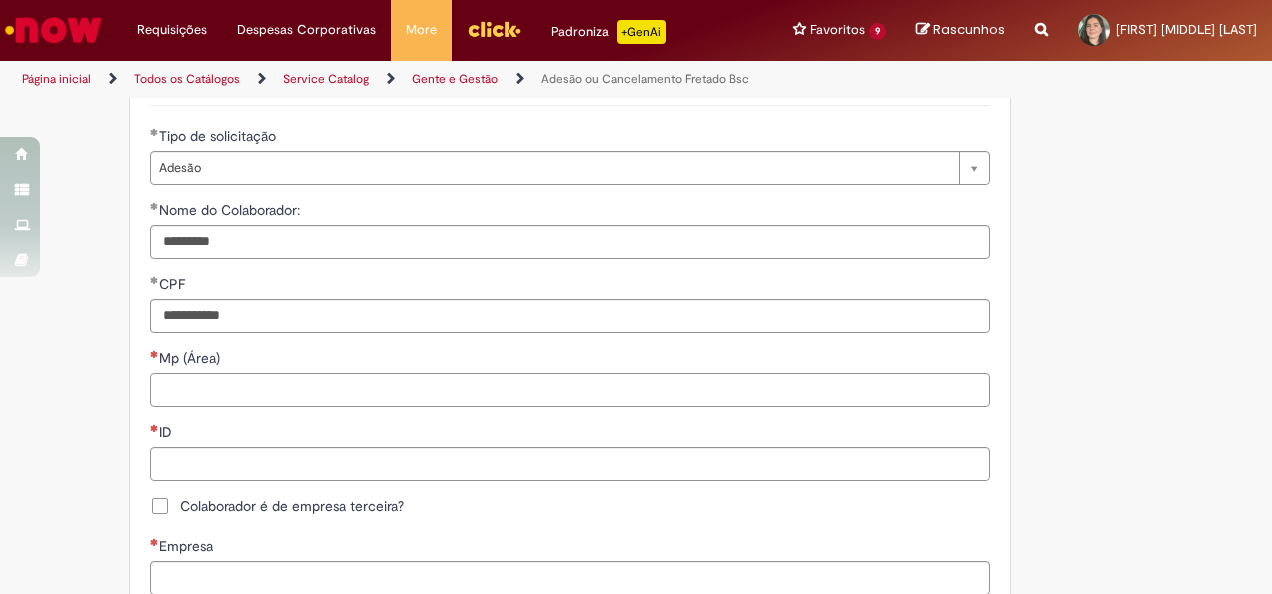 scroll, scrollTop: 700, scrollLeft: 0, axis: vertical 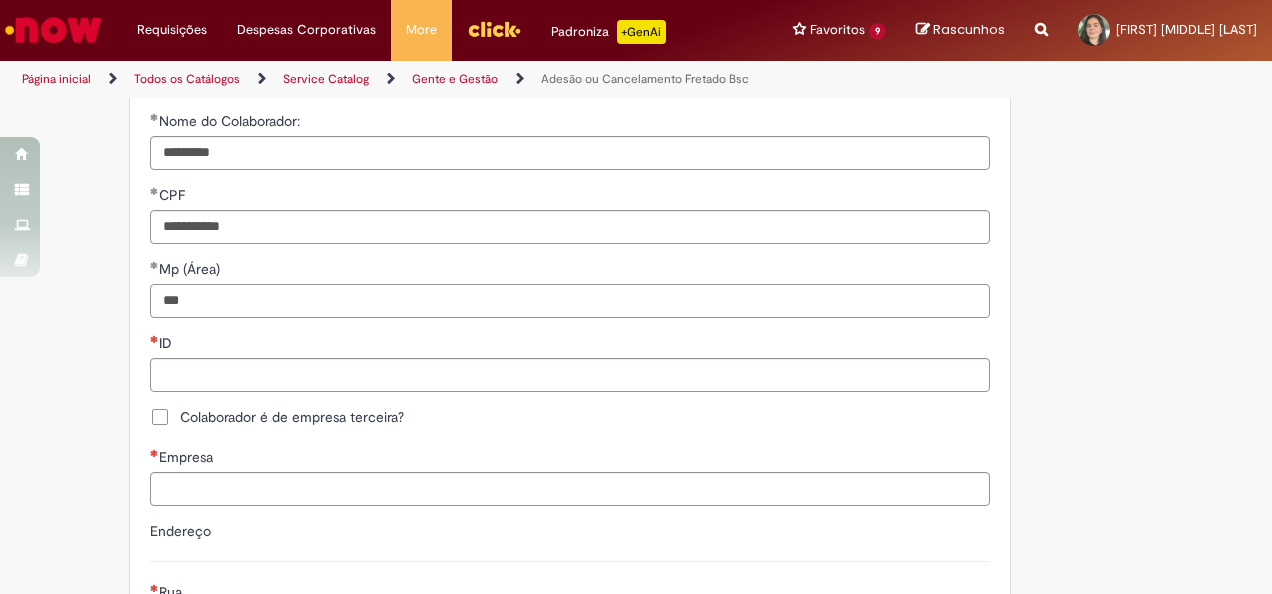 type on "***" 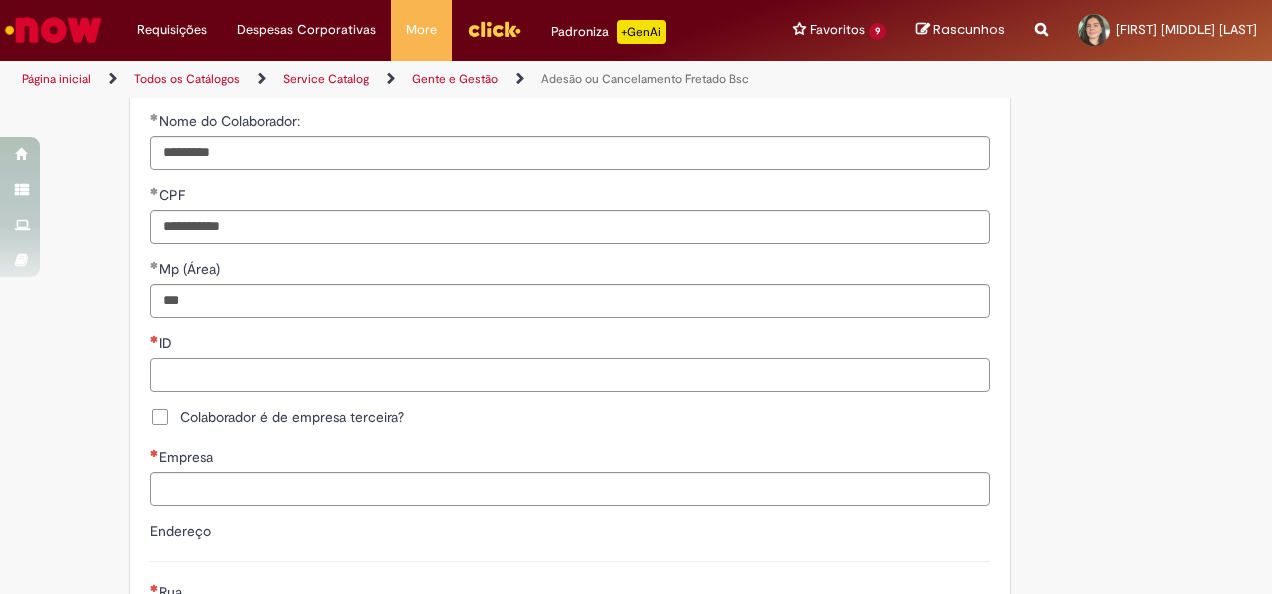 click on "ID" at bounding box center [570, 375] 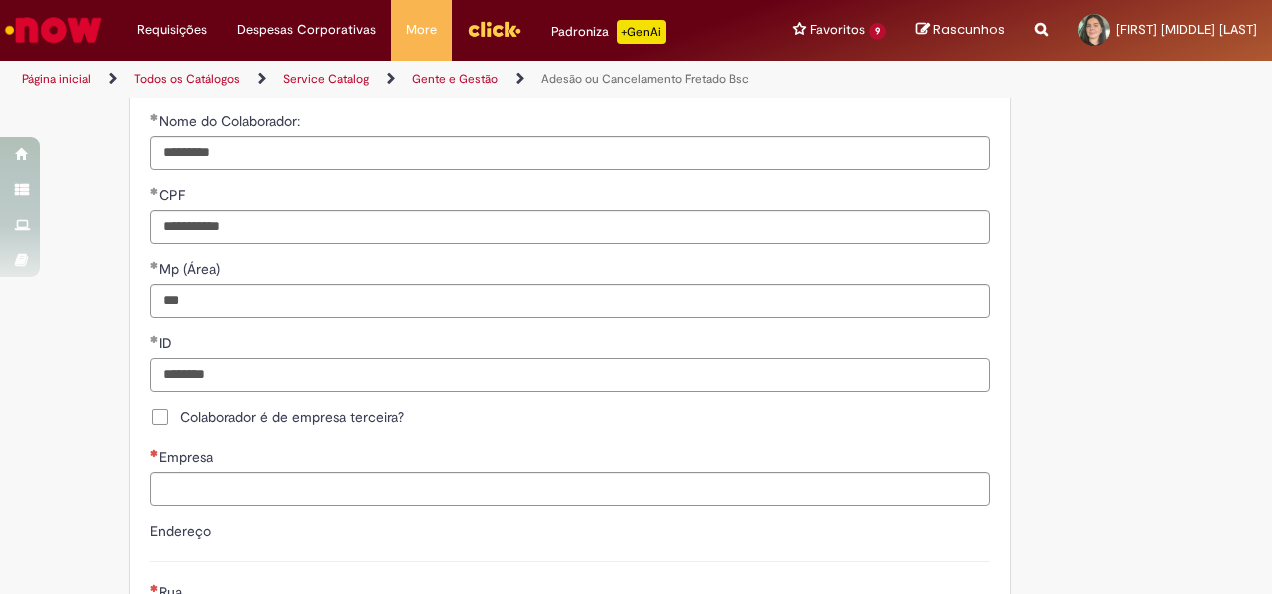 type on "********" 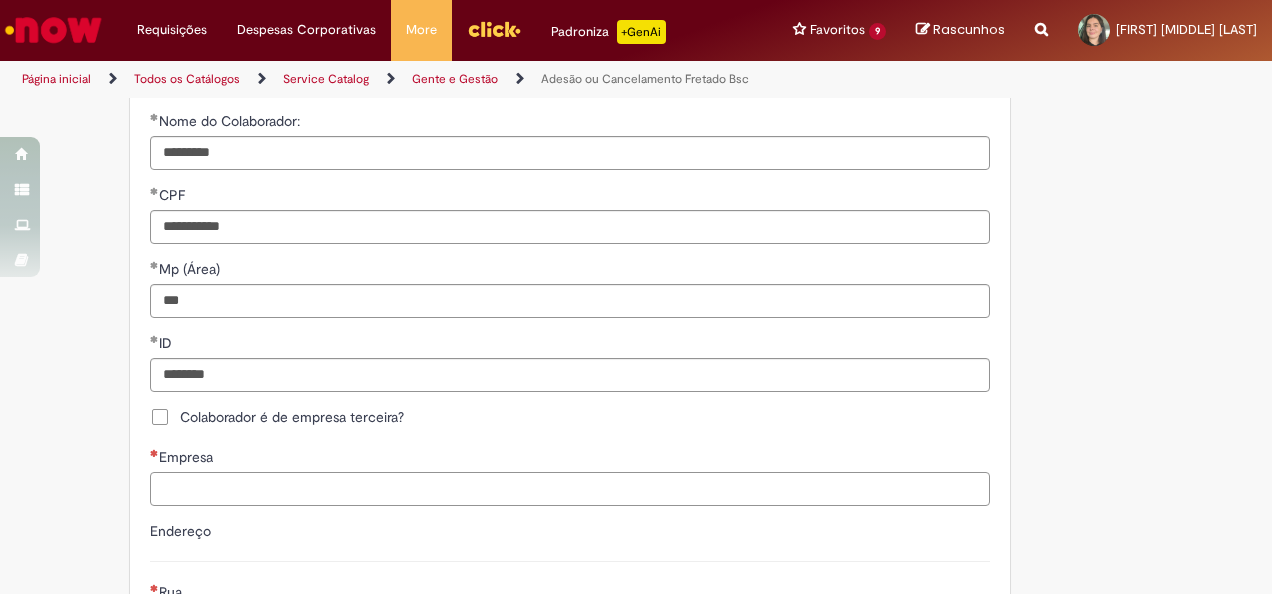 click on "Empresa" at bounding box center (570, 489) 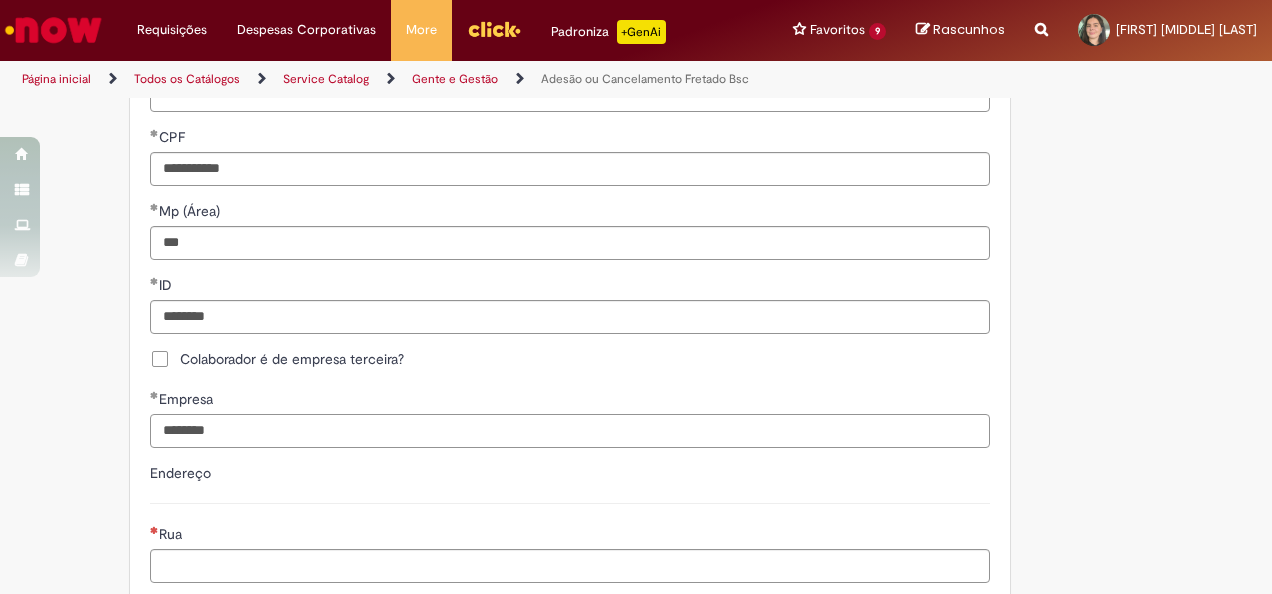 scroll, scrollTop: 800, scrollLeft: 0, axis: vertical 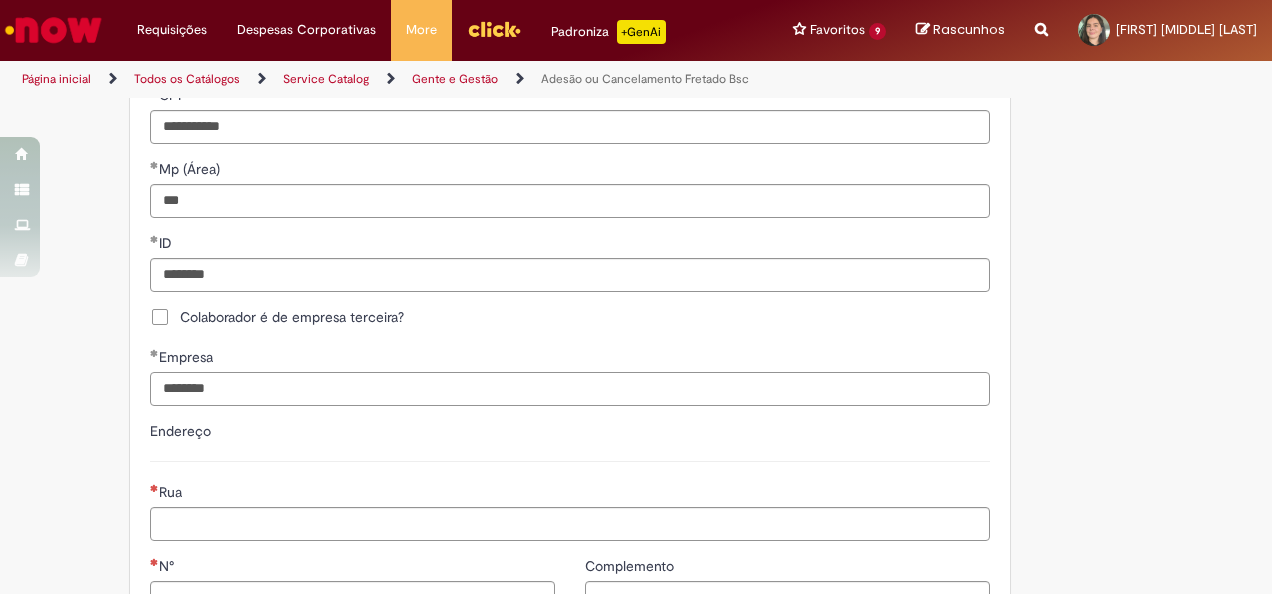 type on "********" 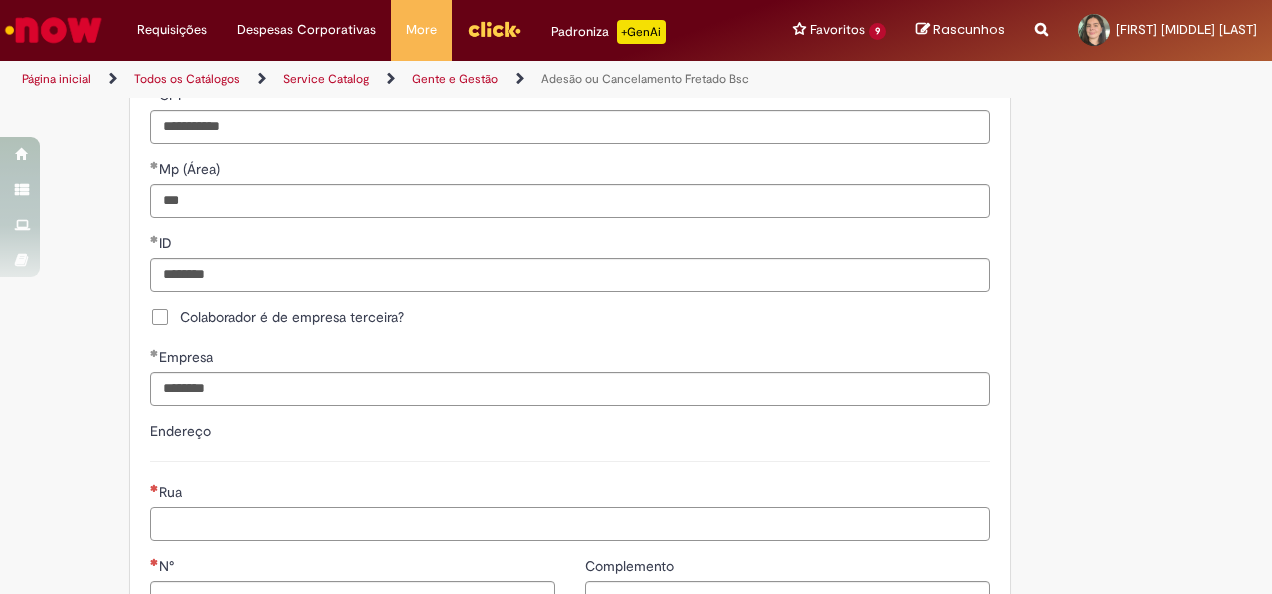 click on "Rua" at bounding box center [570, 524] 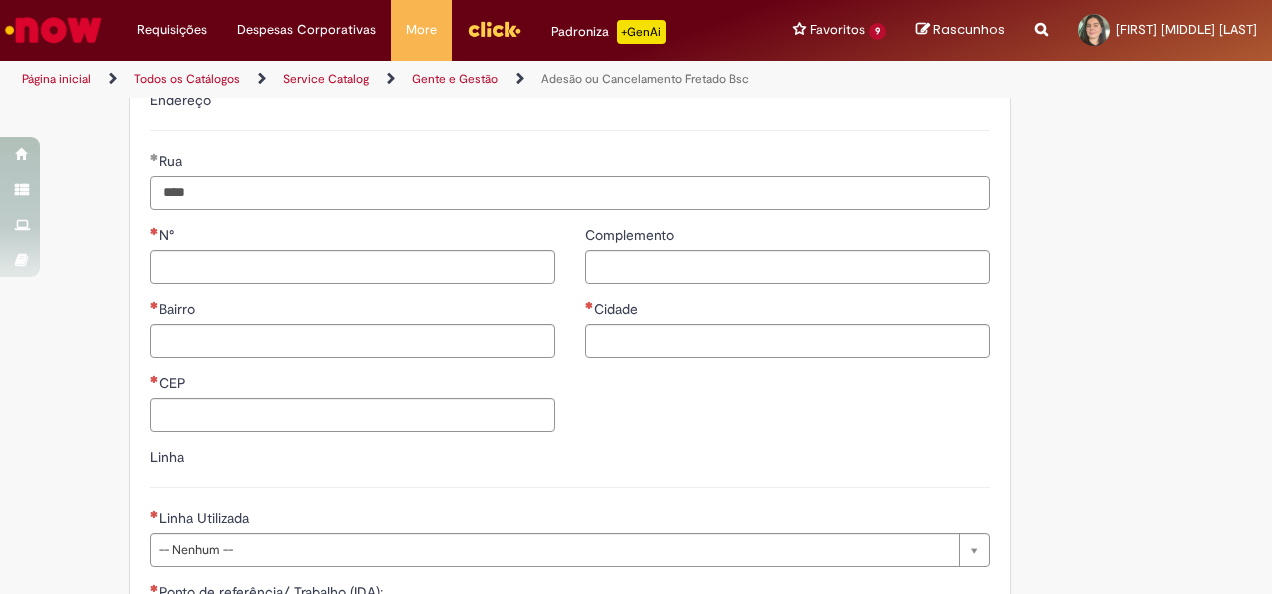 scroll, scrollTop: 1100, scrollLeft: 0, axis: vertical 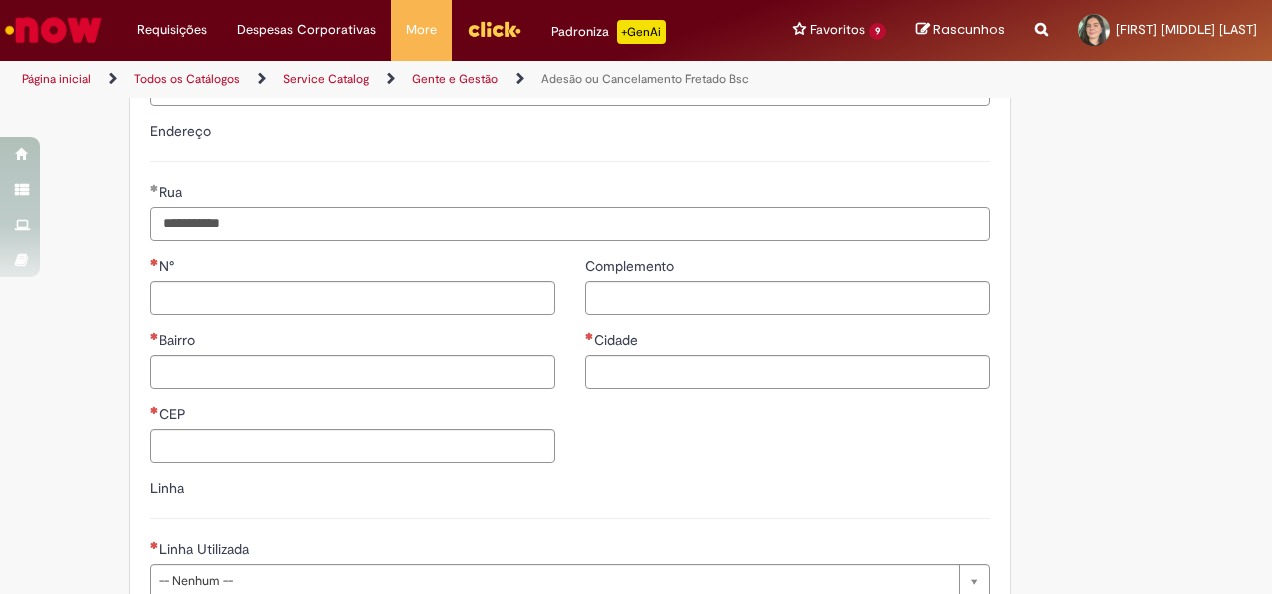 type on "**********" 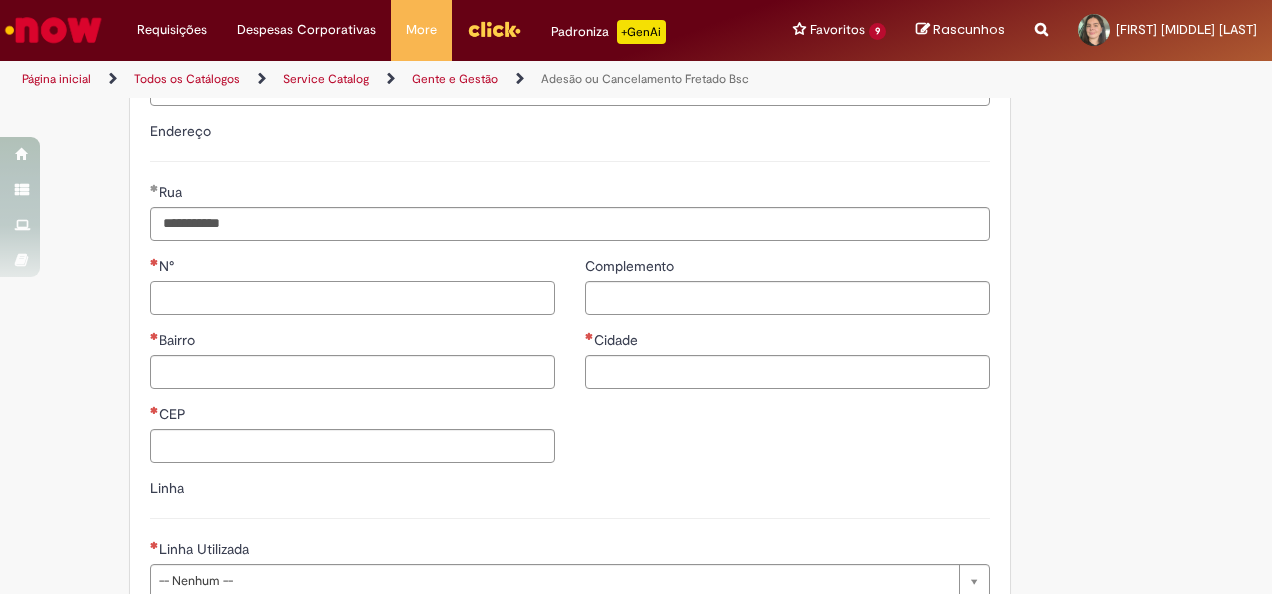 click on "N°" at bounding box center [352, 298] 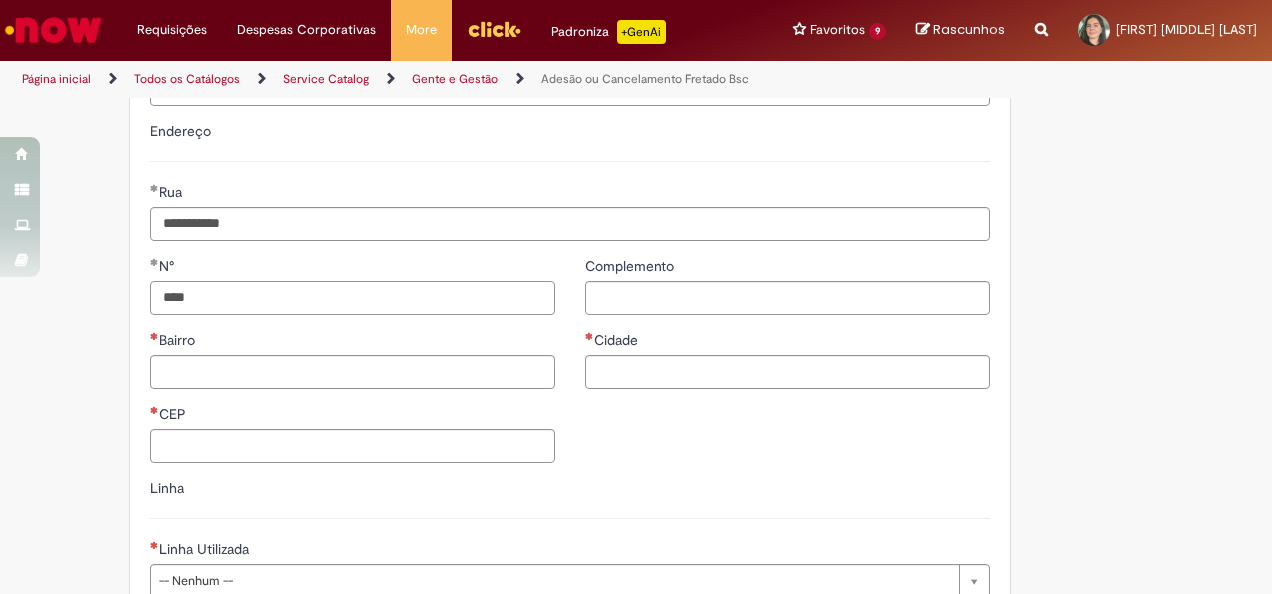 type on "****" 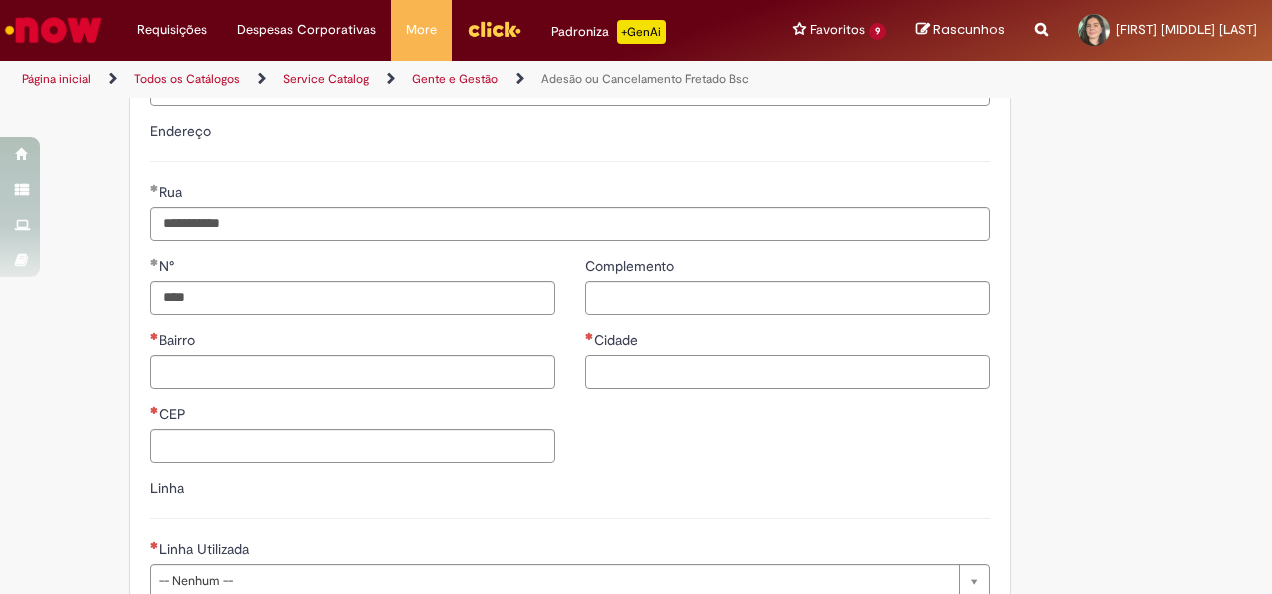 click on "Cidade" at bounding box center [787, 372] 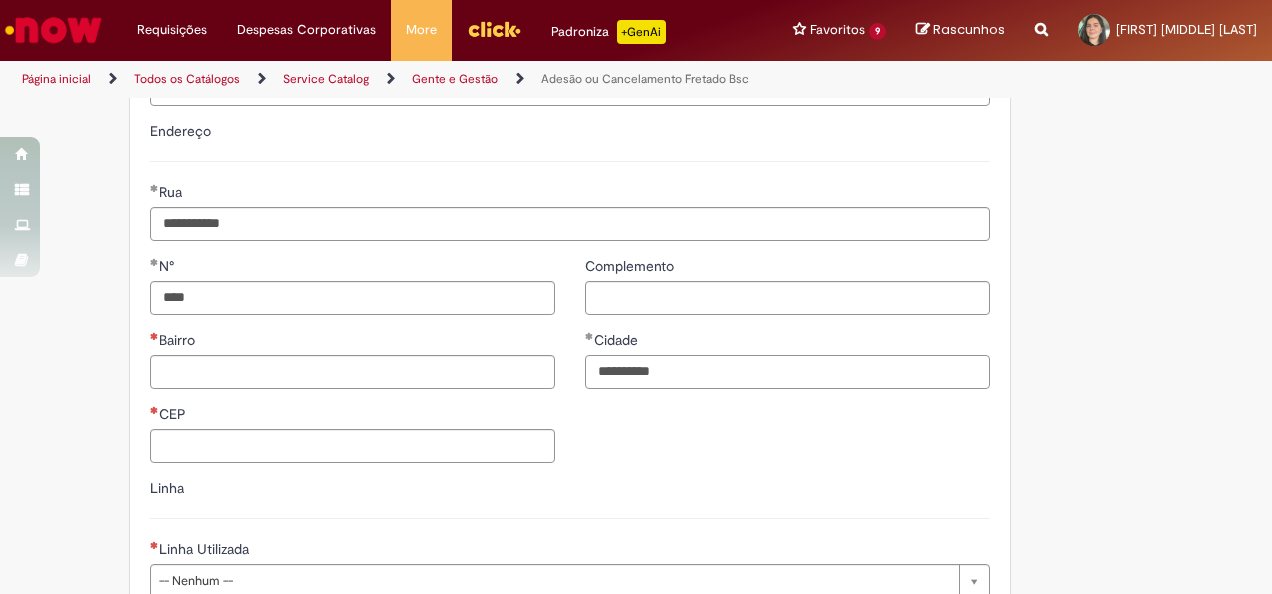type on "**********" 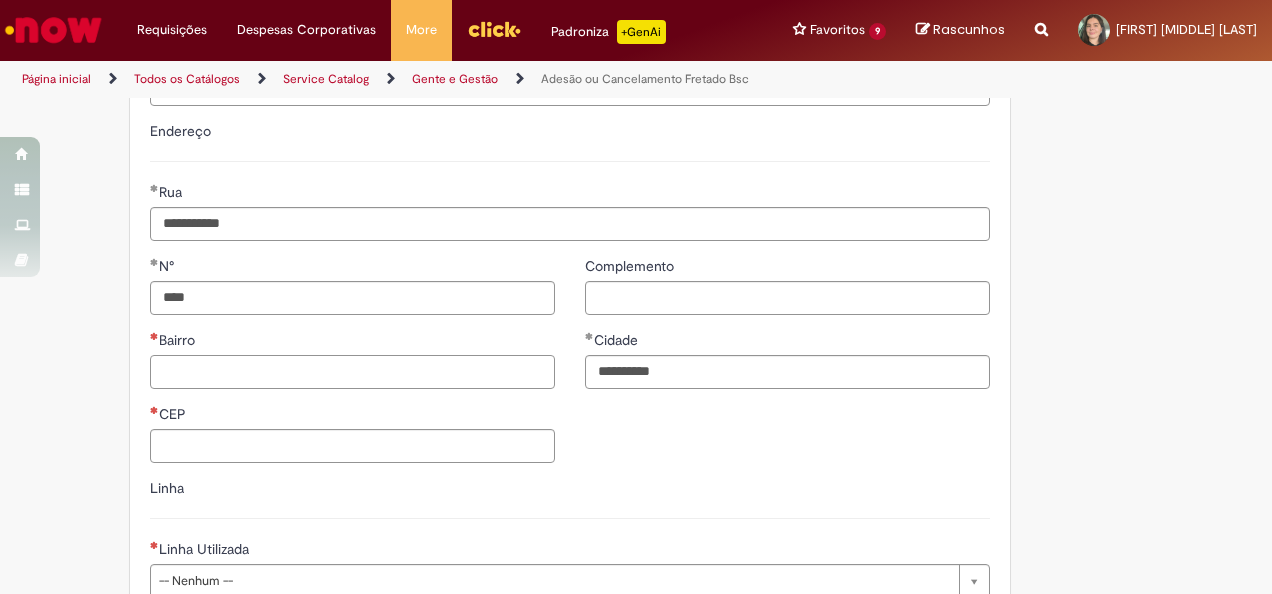click on "Bairro" at bounding box center (352, 372) 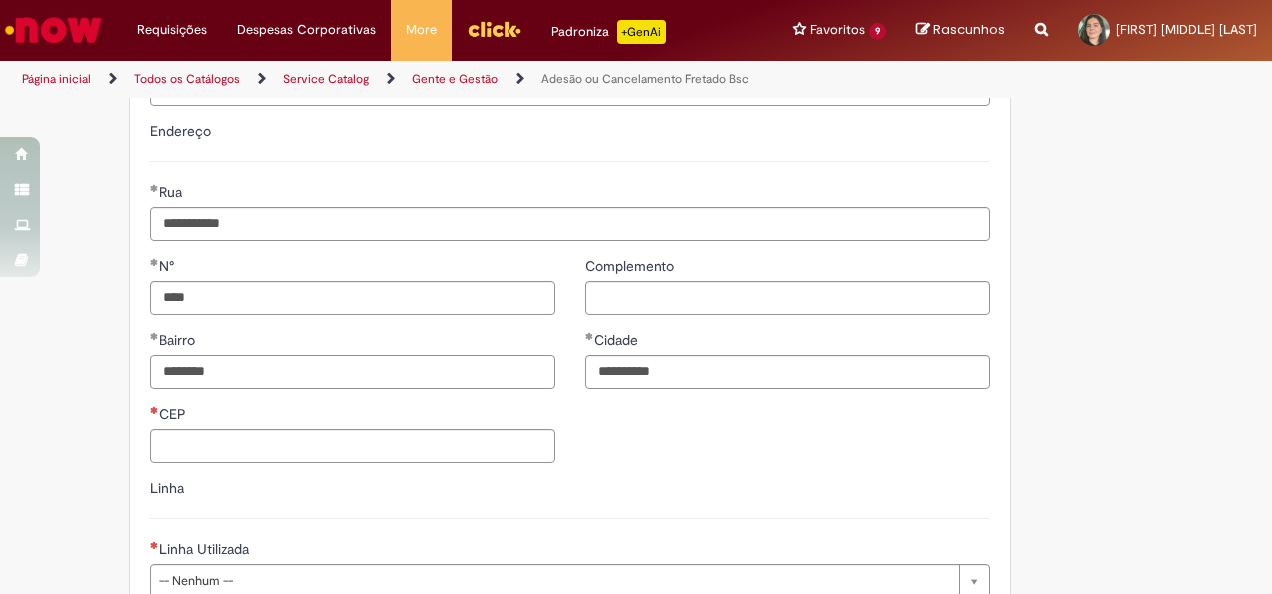 type on "********" 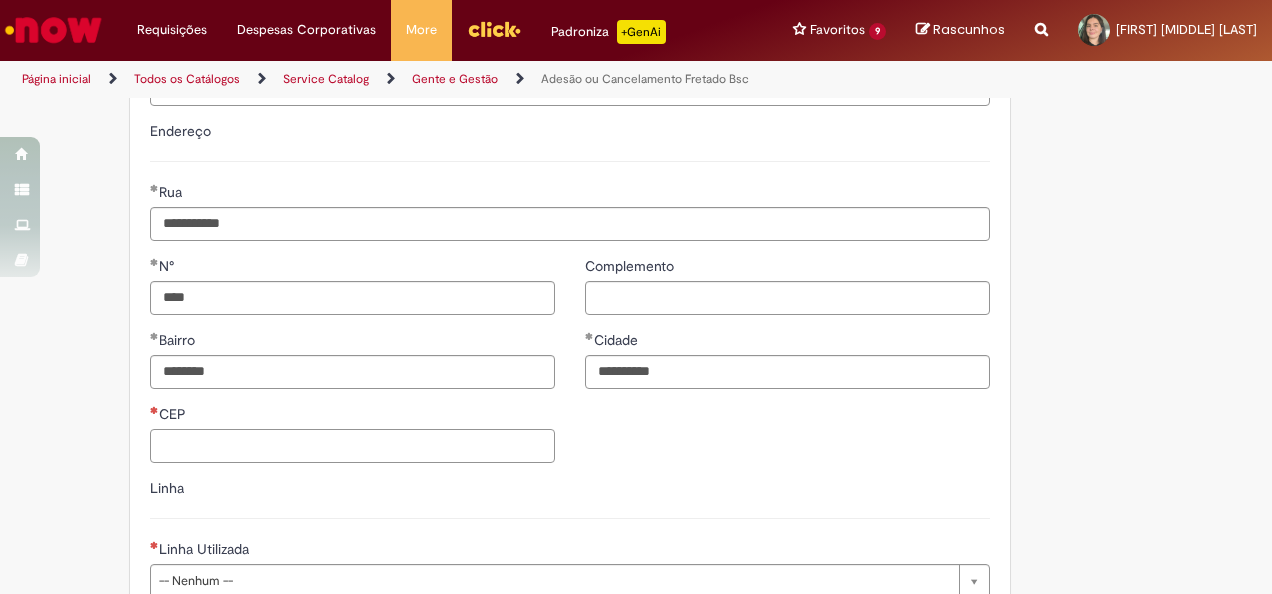 click on "CEP" at bounding box center [352, 446] 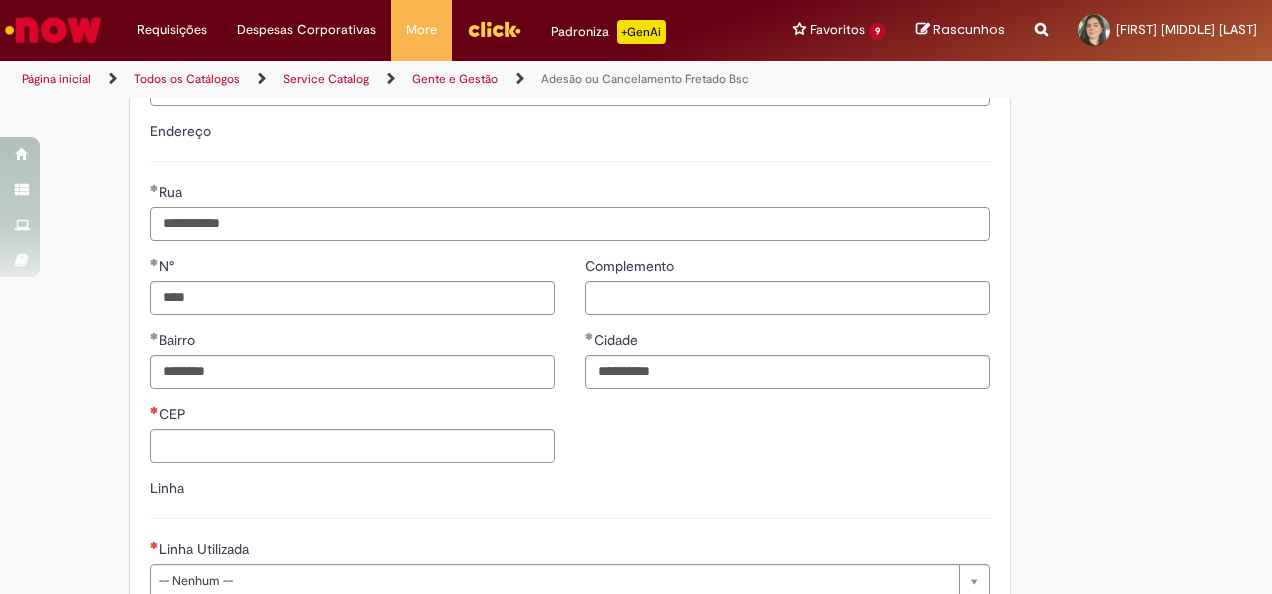 drag, startPoint x: 194, startPoint y: 220, endPoint x: 204, endPoint y: 244, distance: 26 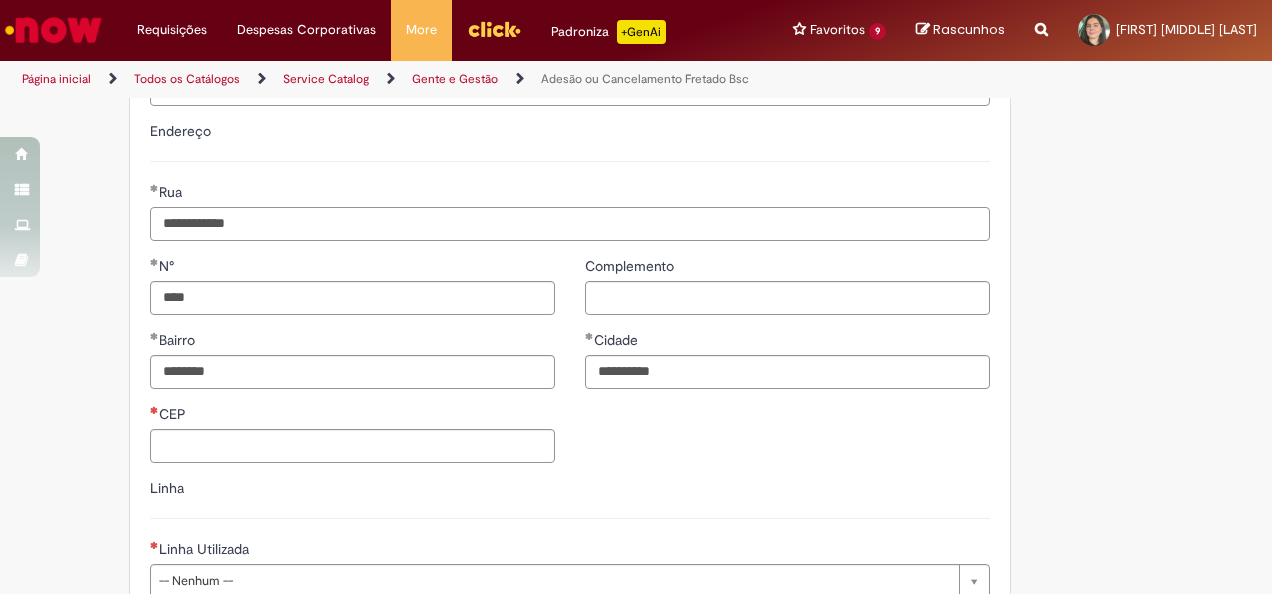 click on "**********" at bounding box center (570, 224) 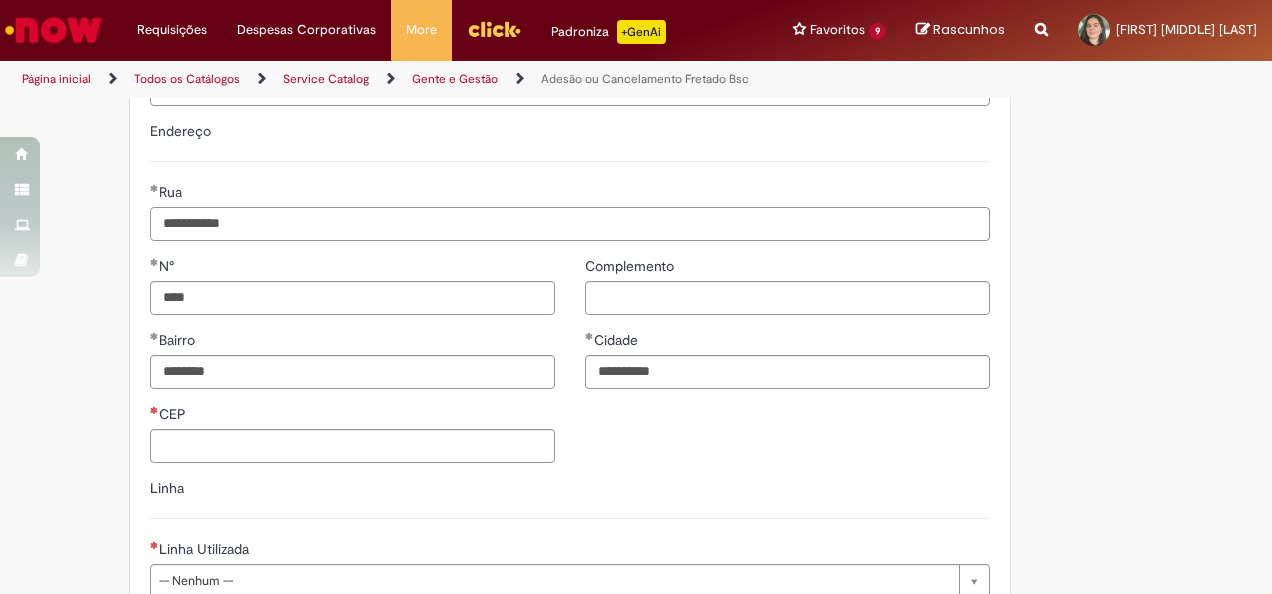 click on "**********" at bounding box center (570, 224) 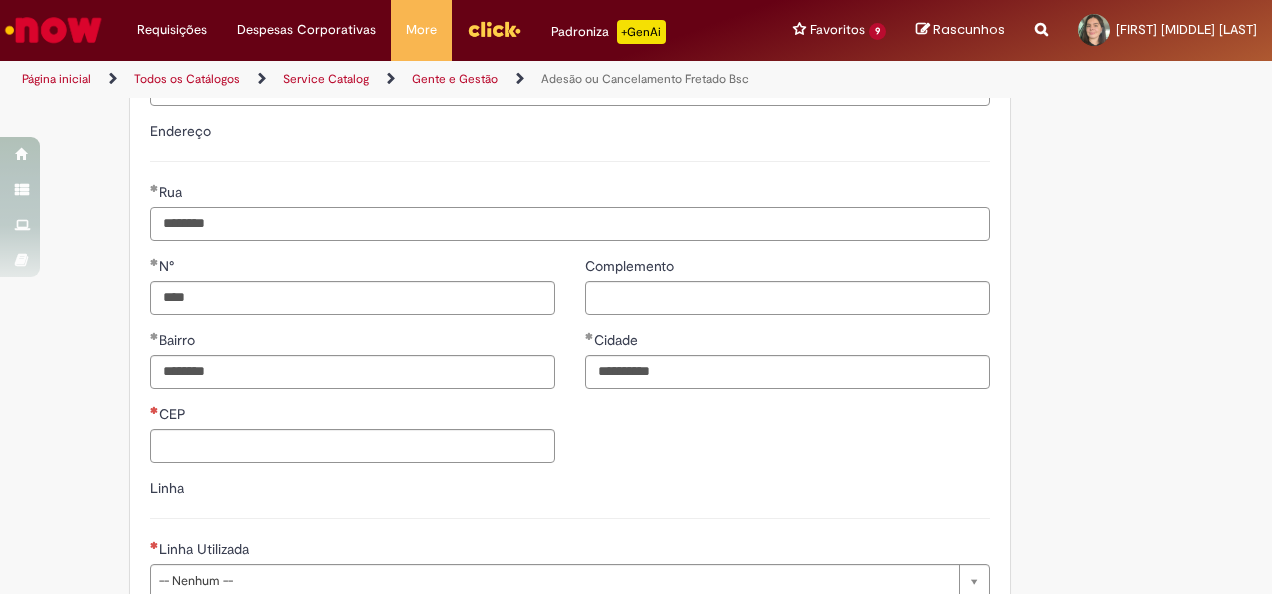 type on "*******" 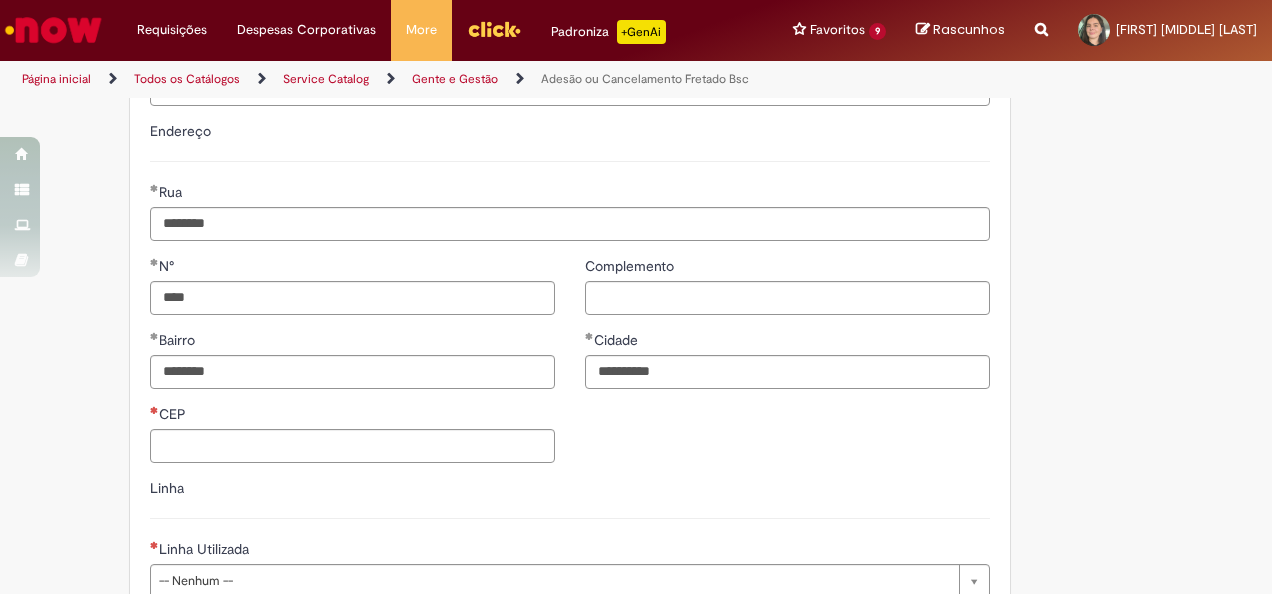 drag, startPoint x: 270, startPoint y: 318, endPoint x: 230, endPoint y: 308, distance: 41.231056 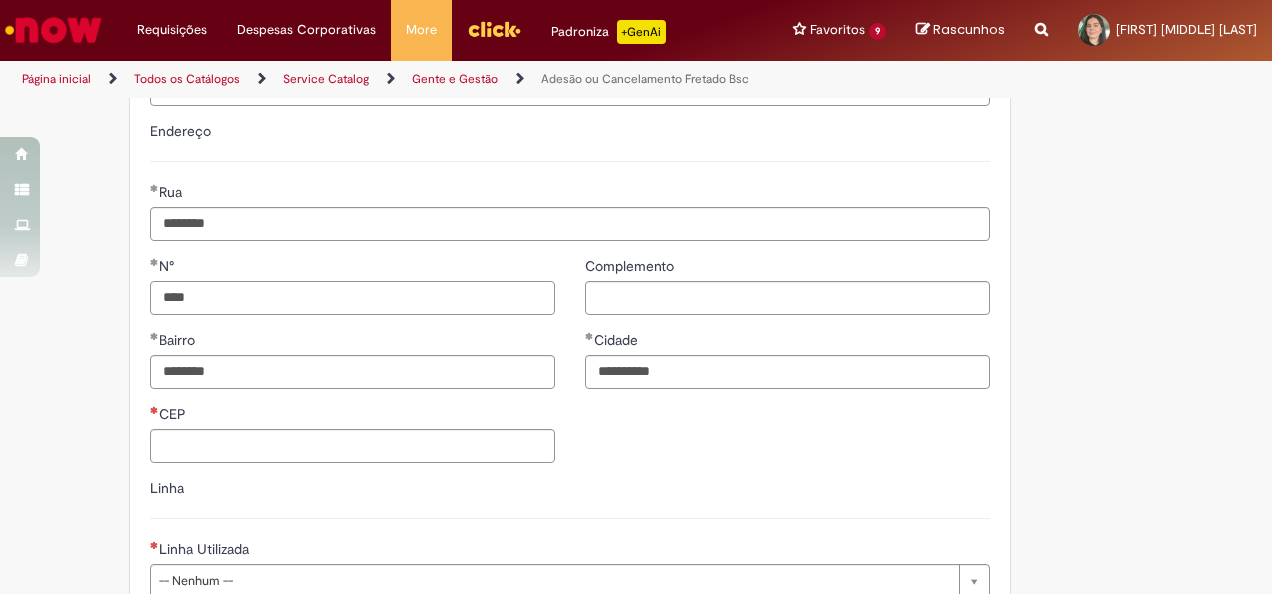 click on "****" at bounding box center [352, 298] 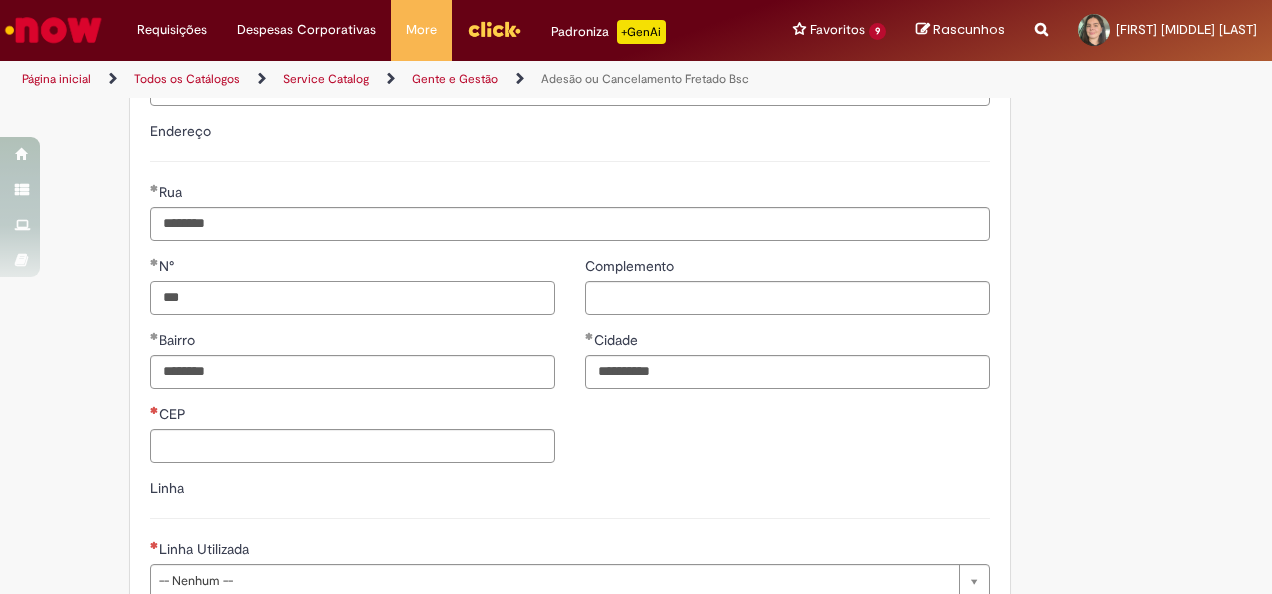 type on "***" 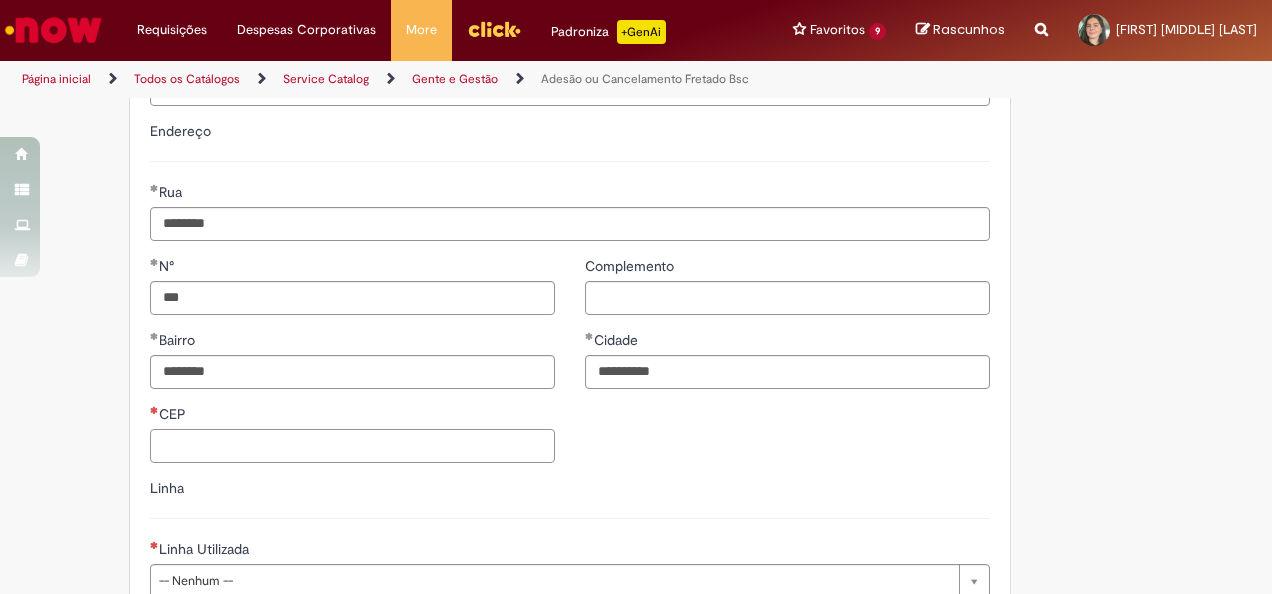 click on "CEP" at bounding box center [352, 446] 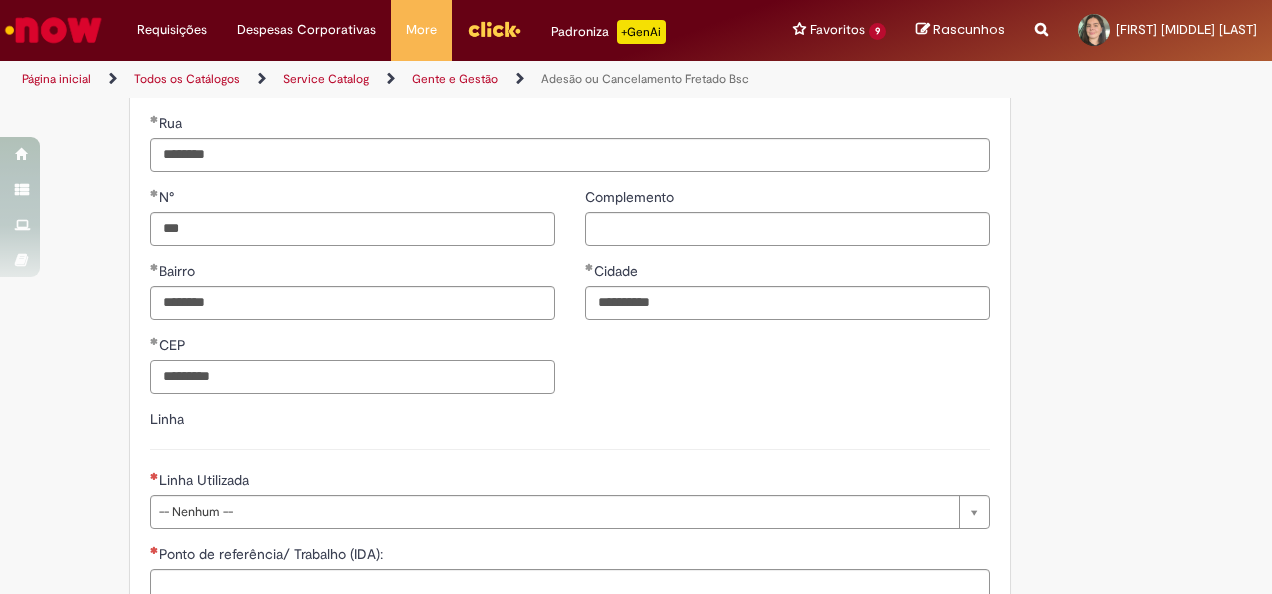 scroll, scrollTop: 1200, scrollLeft: 0, axis: vertical 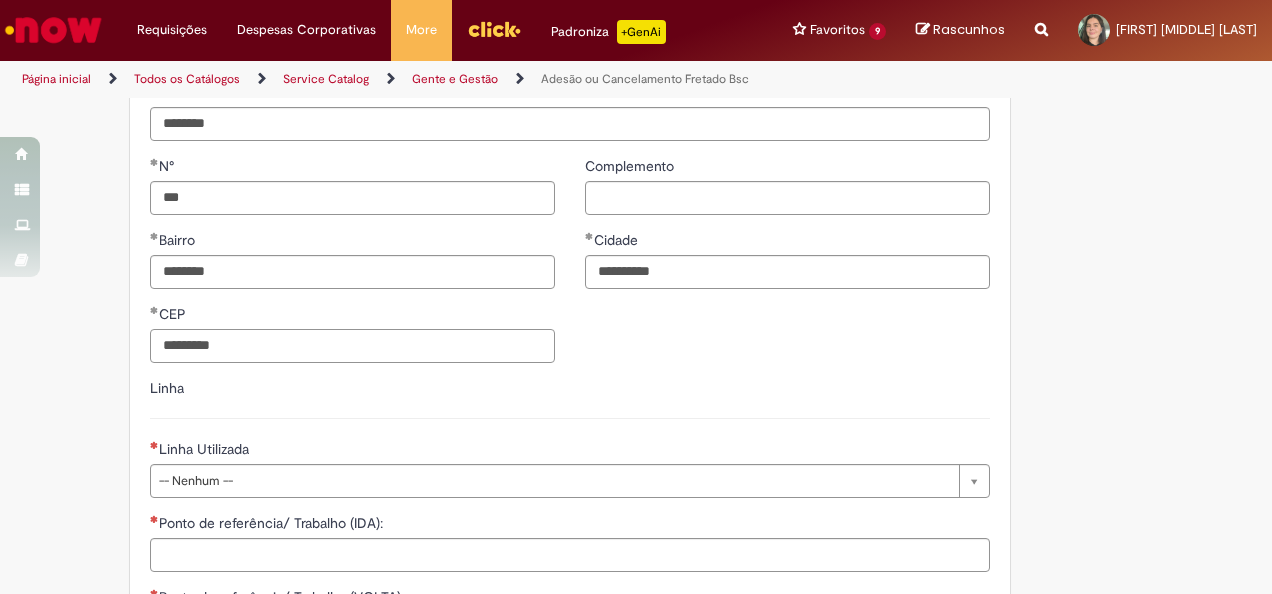 type on "*********" 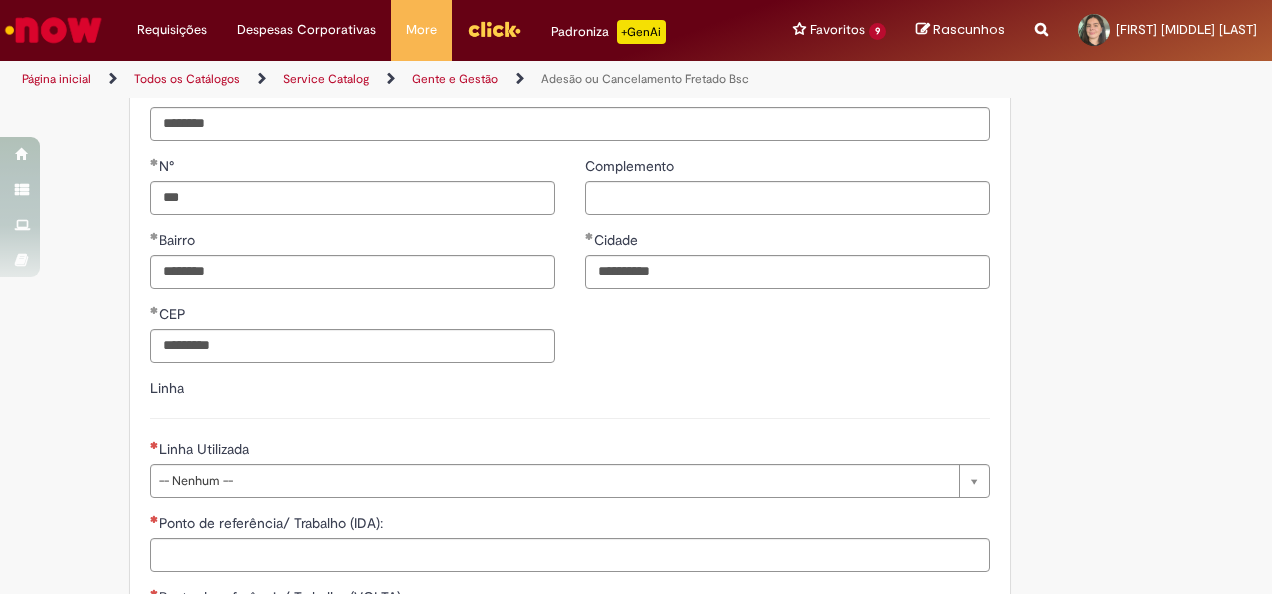 type 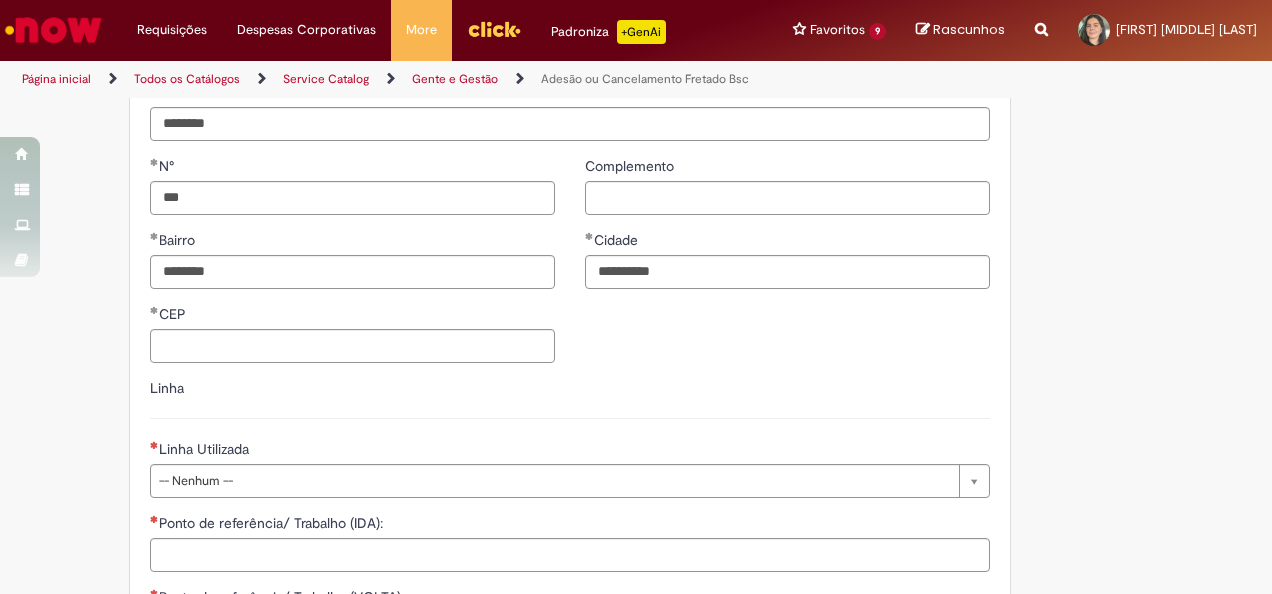 scroll, scrollTop: 0, scrollLeft: 0, axis: both 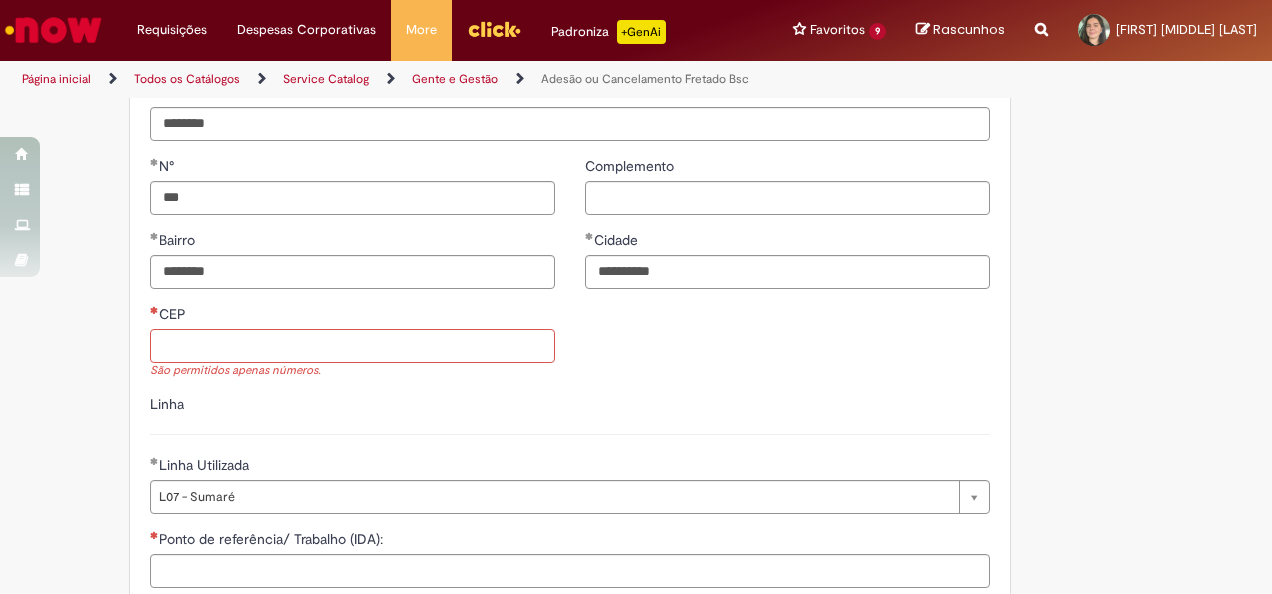 click on "CEP" at bounding box center (352, 346) 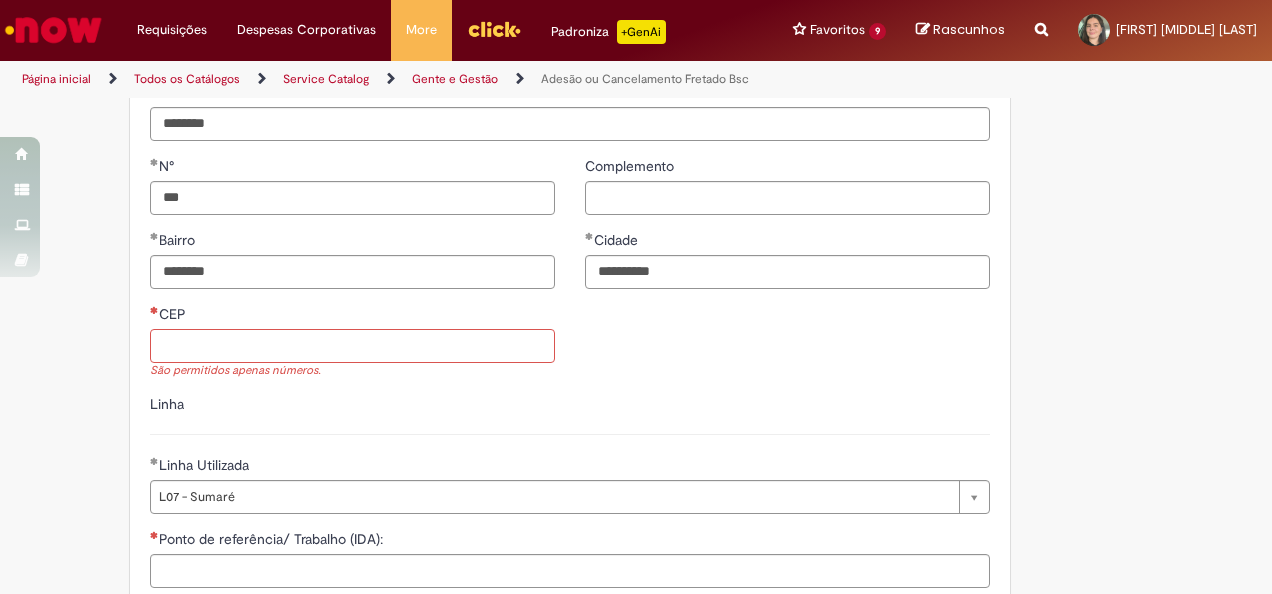 paste on "*********" 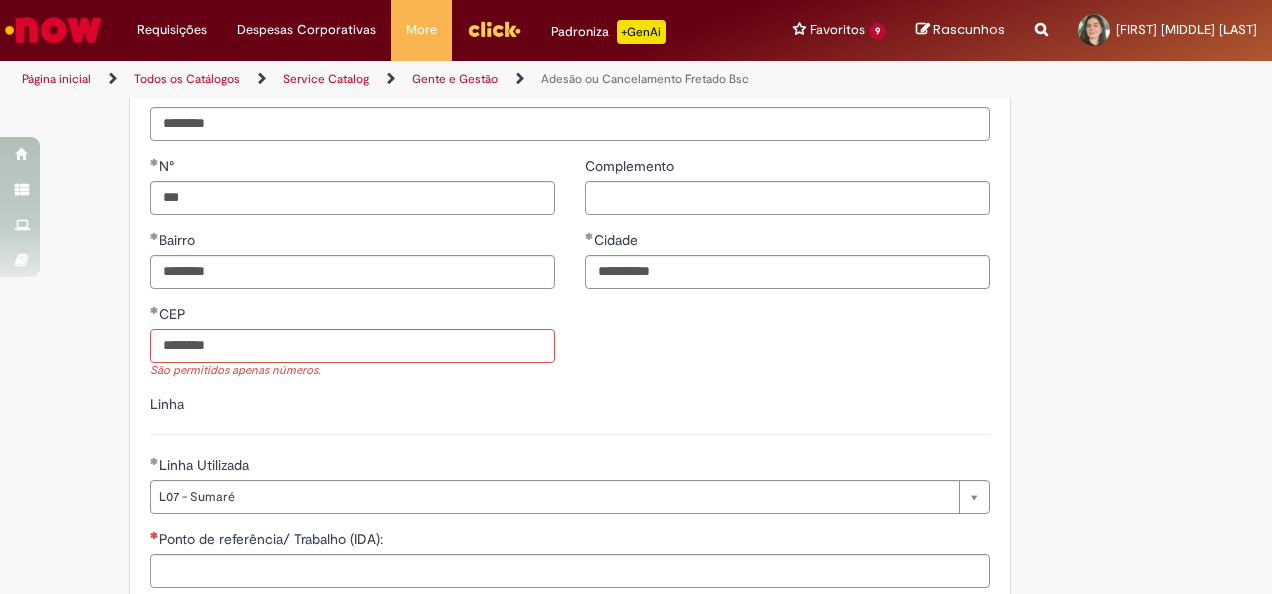 type on "********" 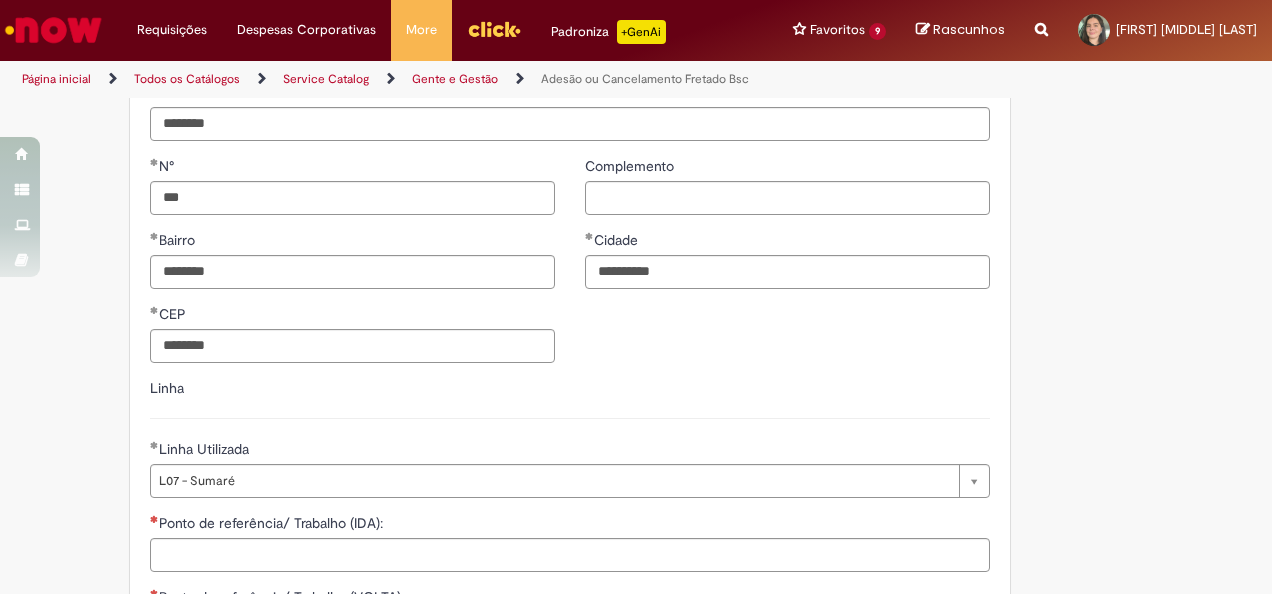 click on "Linha" at bounding box center [570, 398] 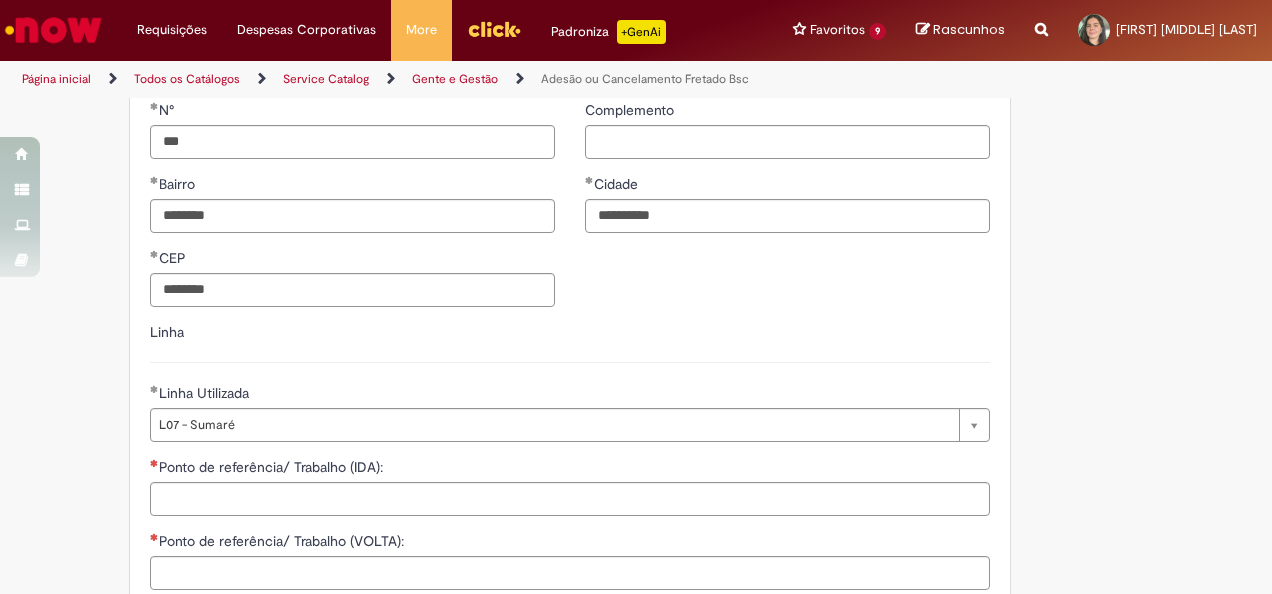 scroll, scrollTop: 1300, scrollLeft: 0, axis: vertical 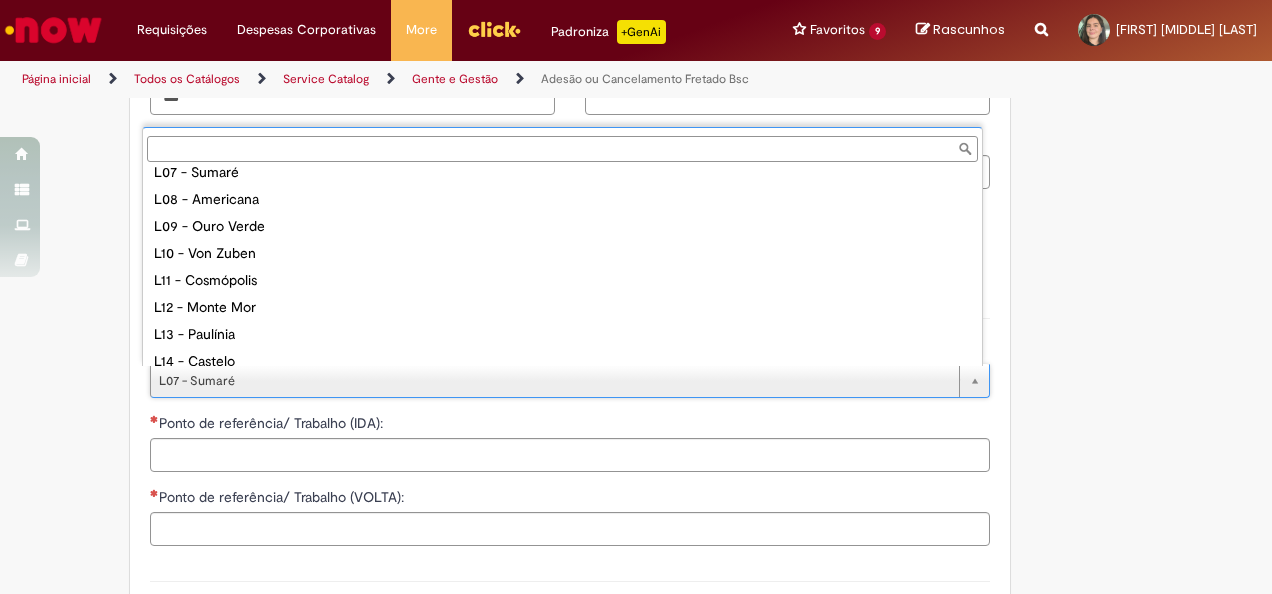 type on "**********" 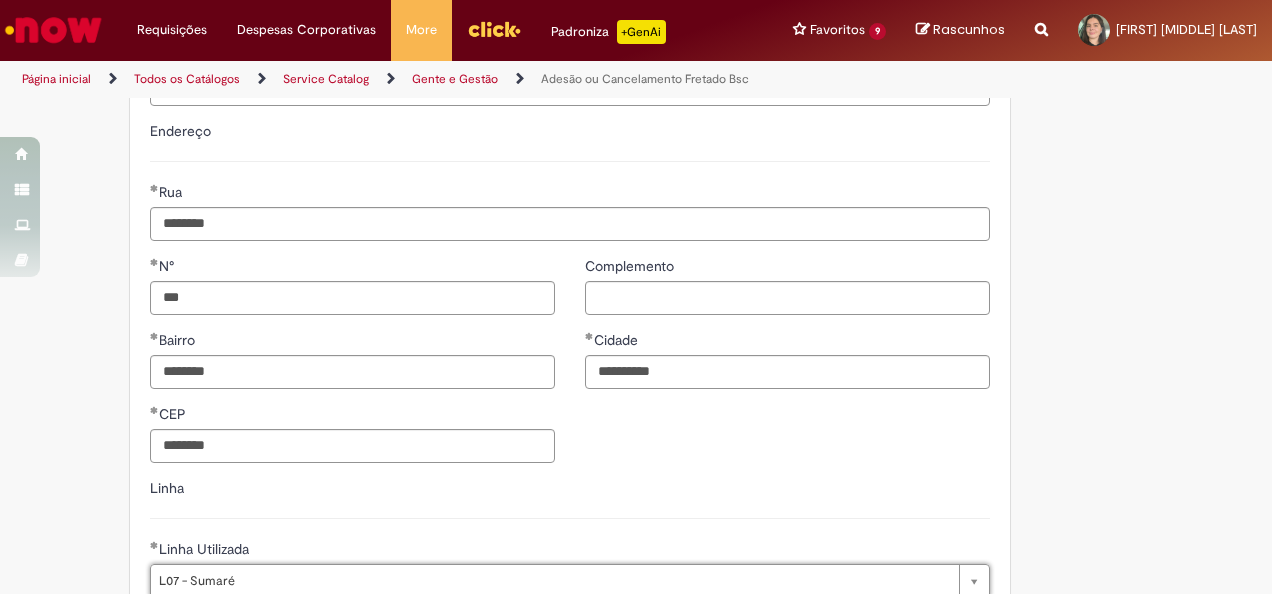 scroll, scrollTop: 1100, scrollLeft: 0, axis: vertical 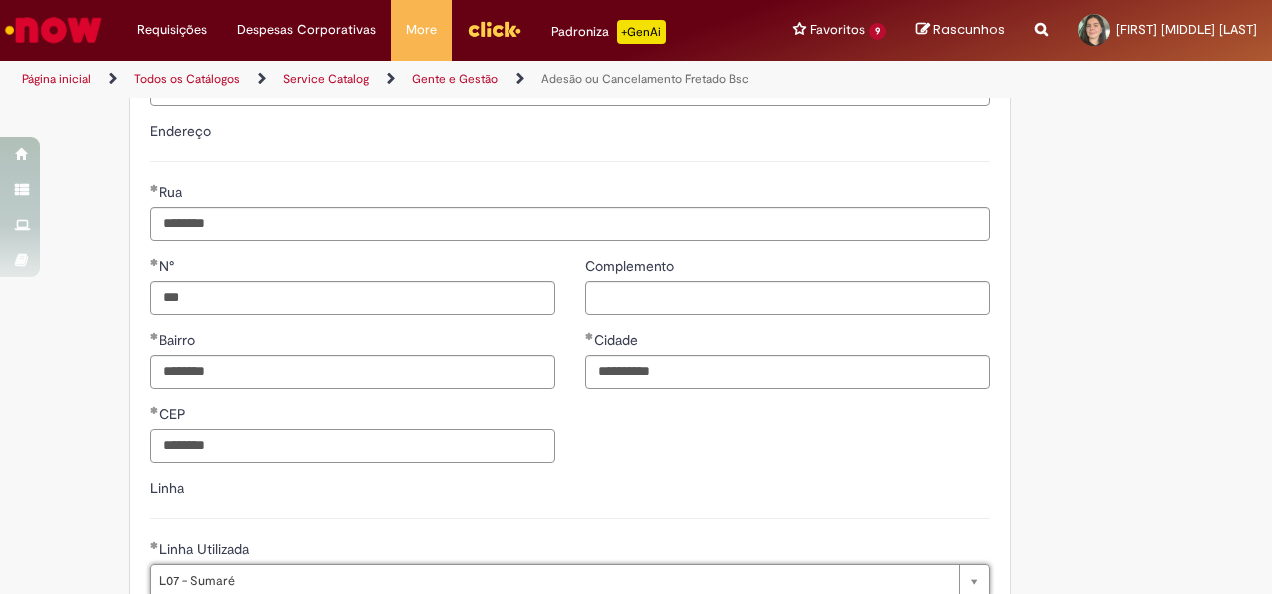 click on "********" at bounding box center [352, 446] 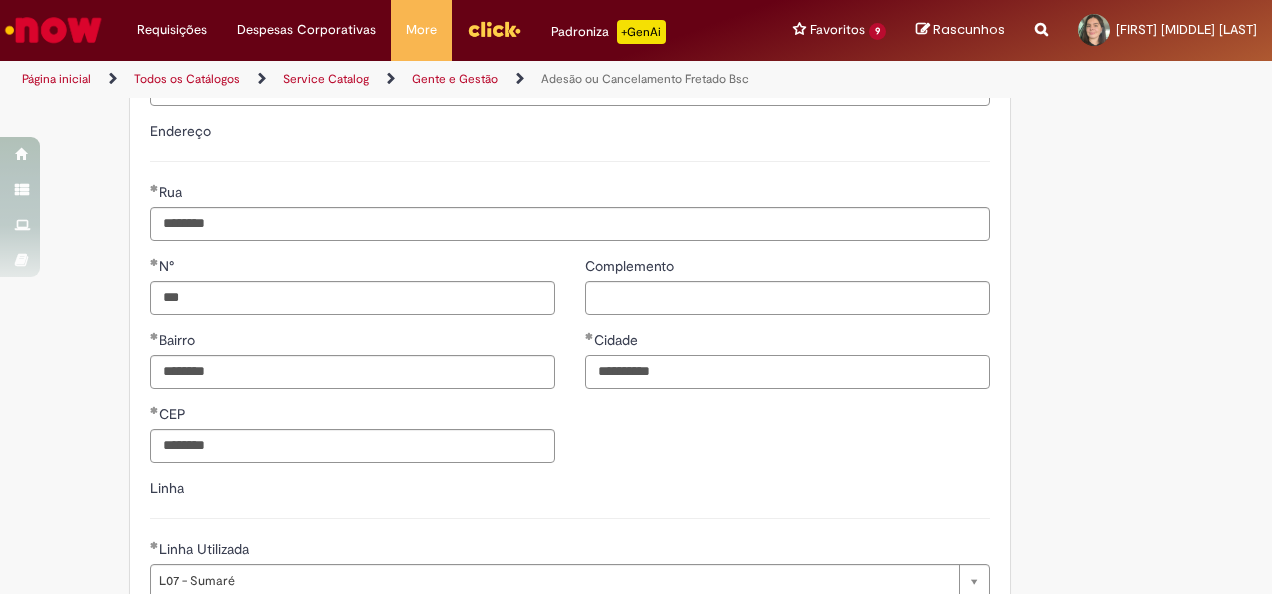 click on "**********" at bounding box center (787, 372) 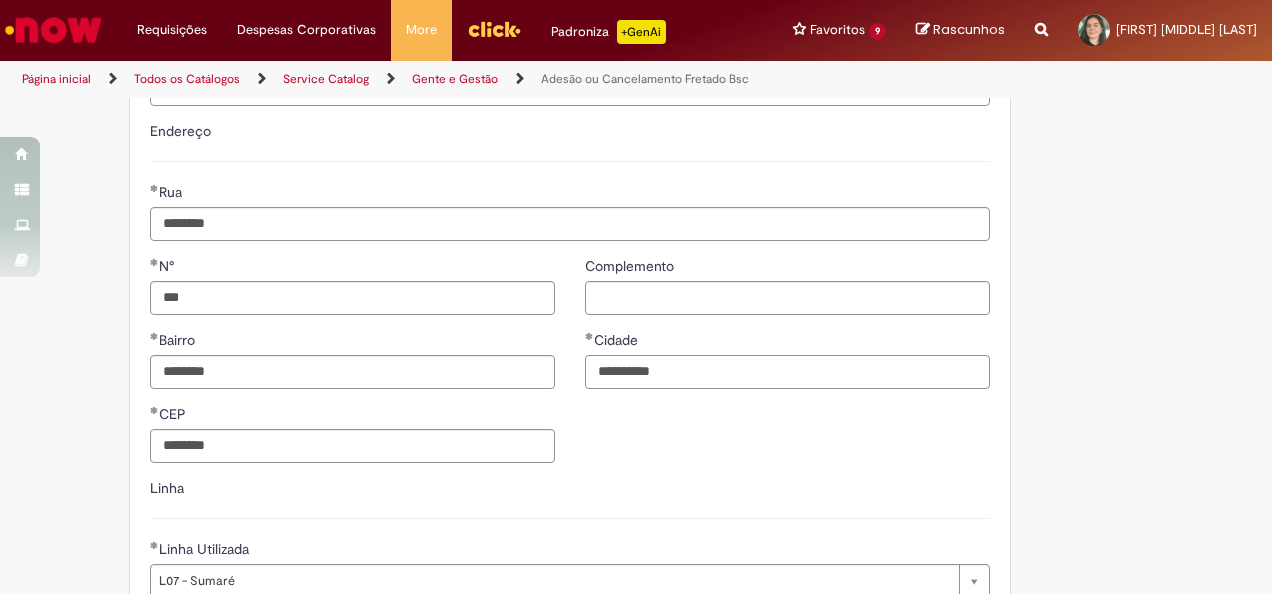 type on "**********" 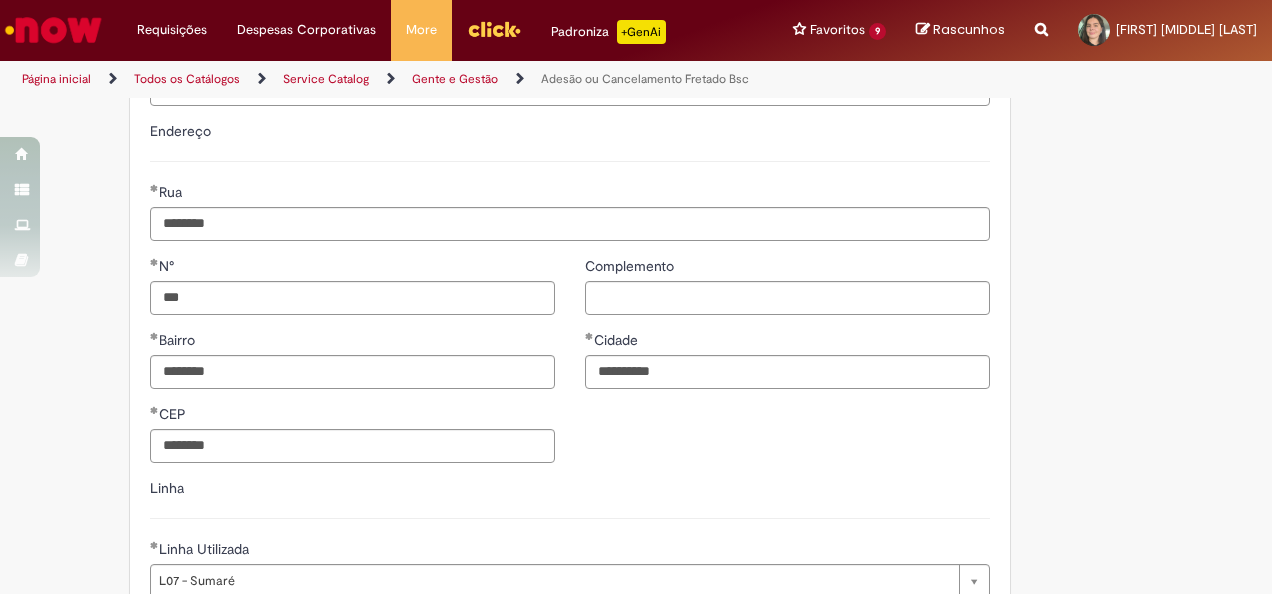 click on "N° *** Bairro ******** CEP ********" at bounding box center (352, 367) 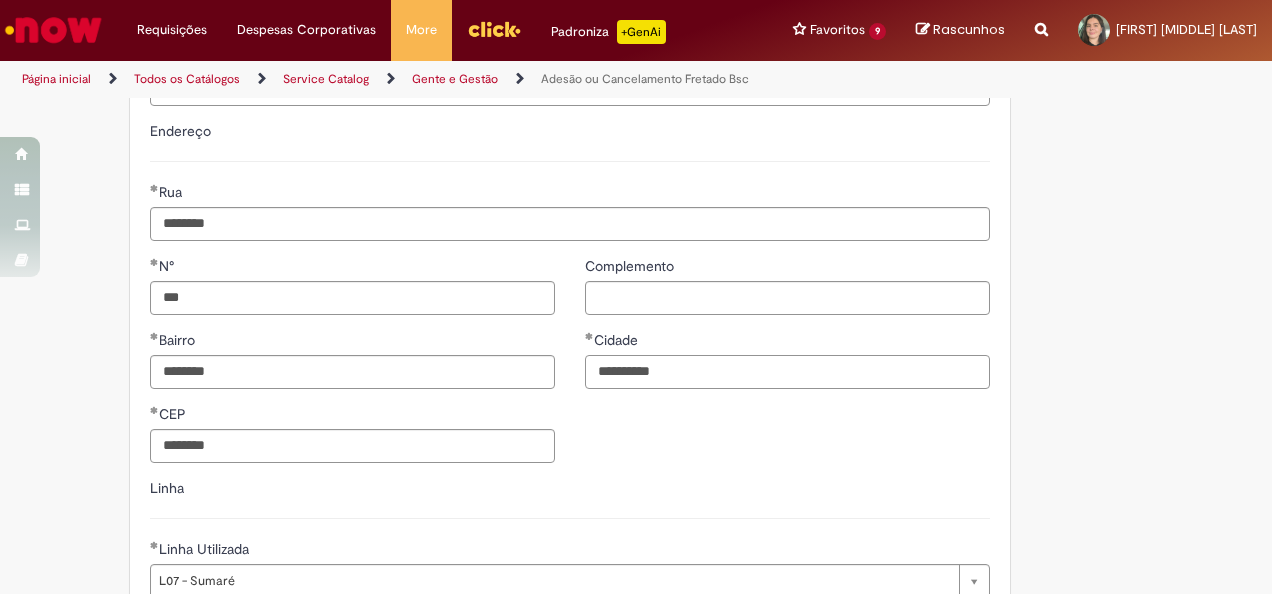 click on "**********" at bounding box center (787, 372) 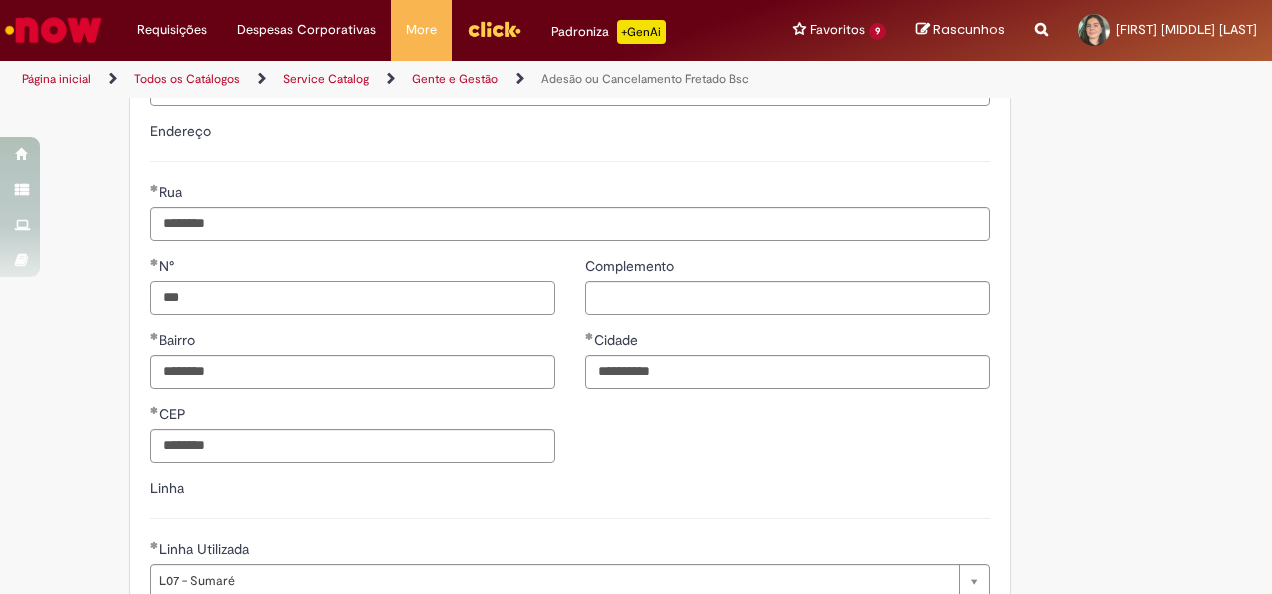 click on "***" at bounding box center (352, 298) 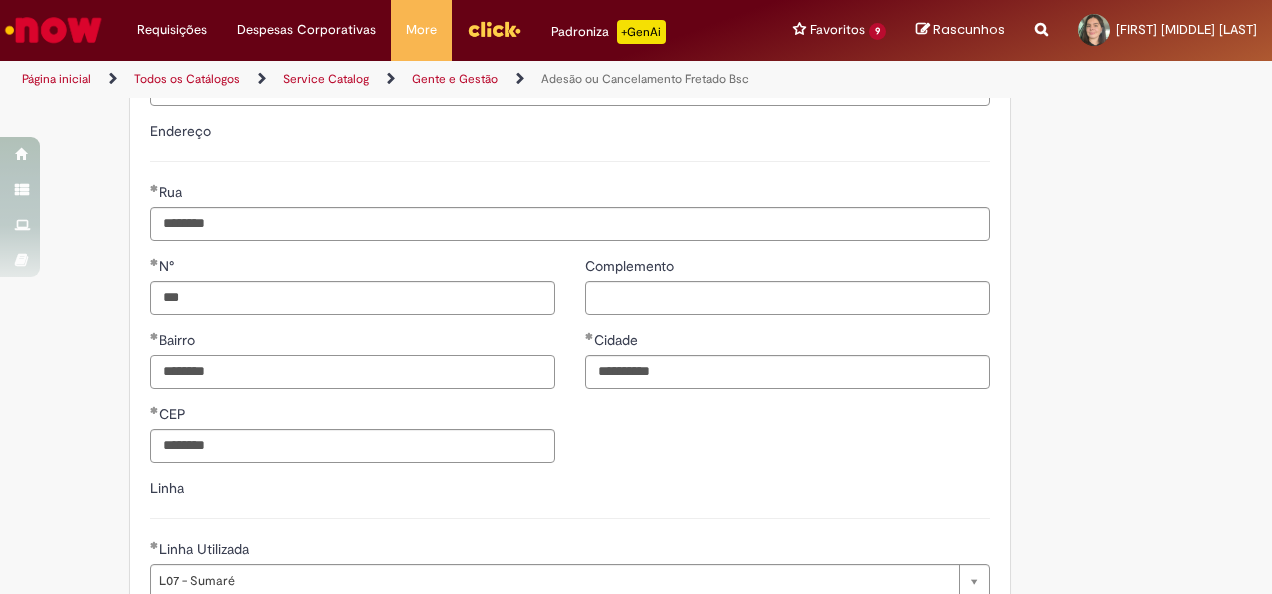 click on "********" at bounding box center [352, 372] 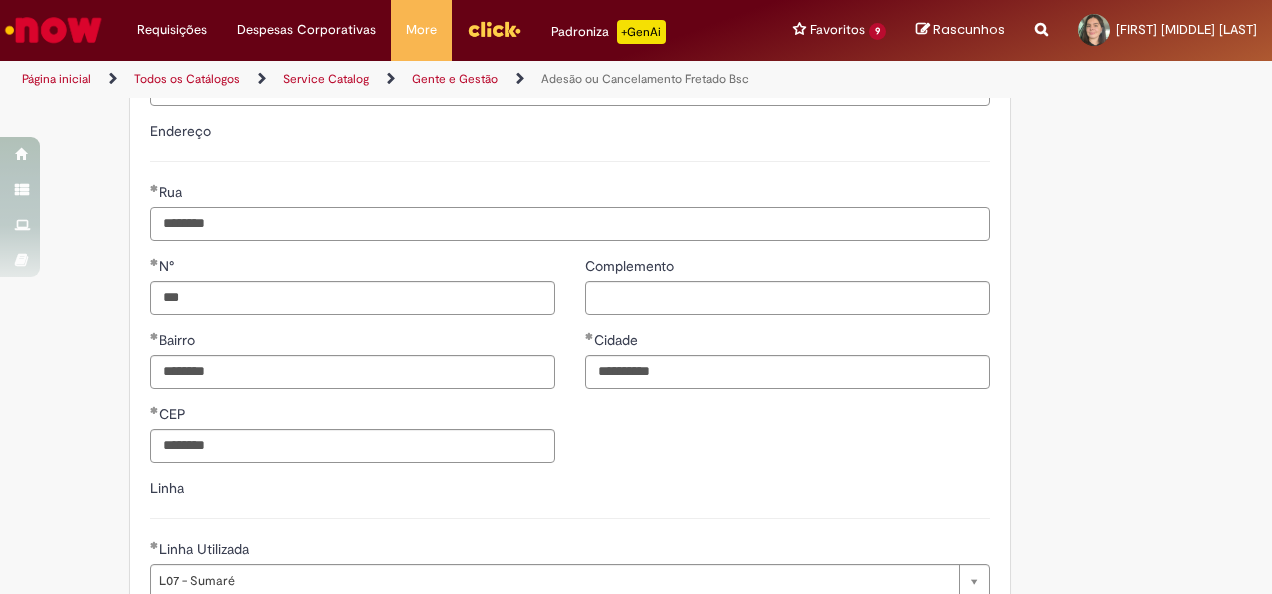 drag, startPoint x: 278, startPoint y: 224, endPoint x: 276, endPoint y: 244, distance: 20.09975 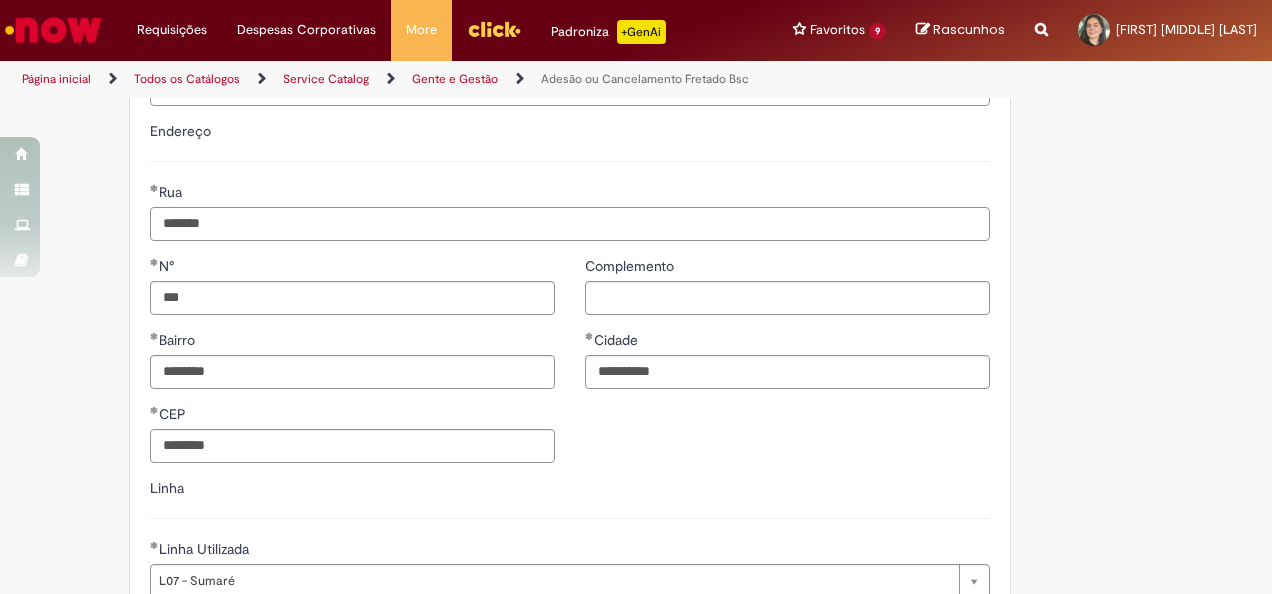 type on "*******" 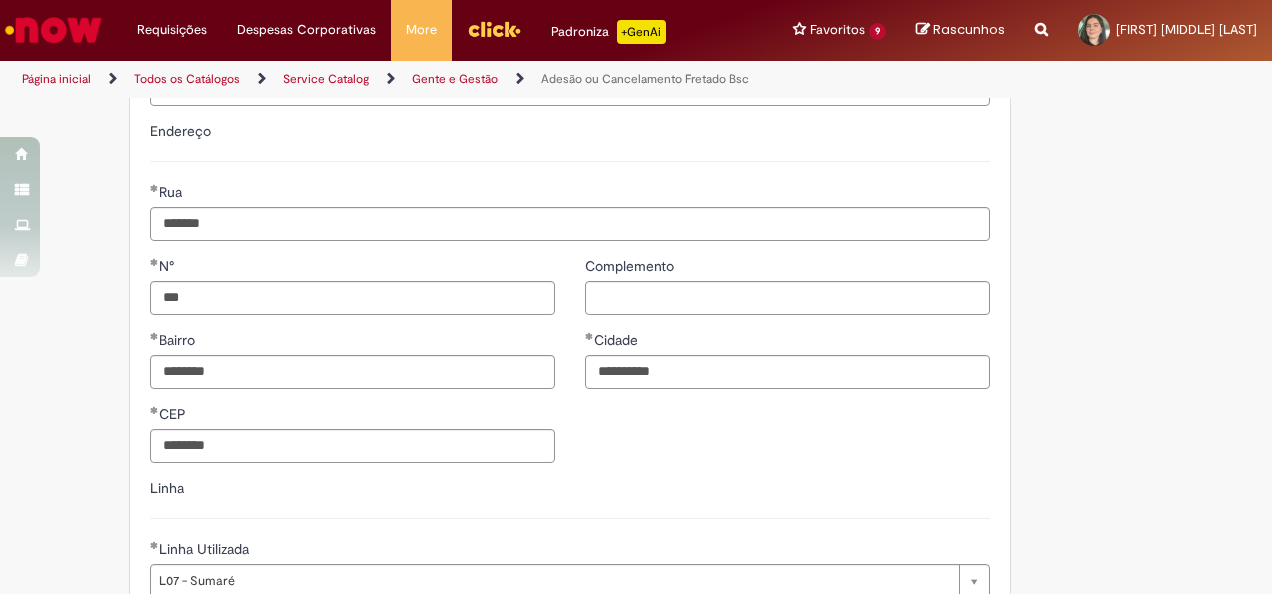 click on "N°" at bounding box center [352, 268] 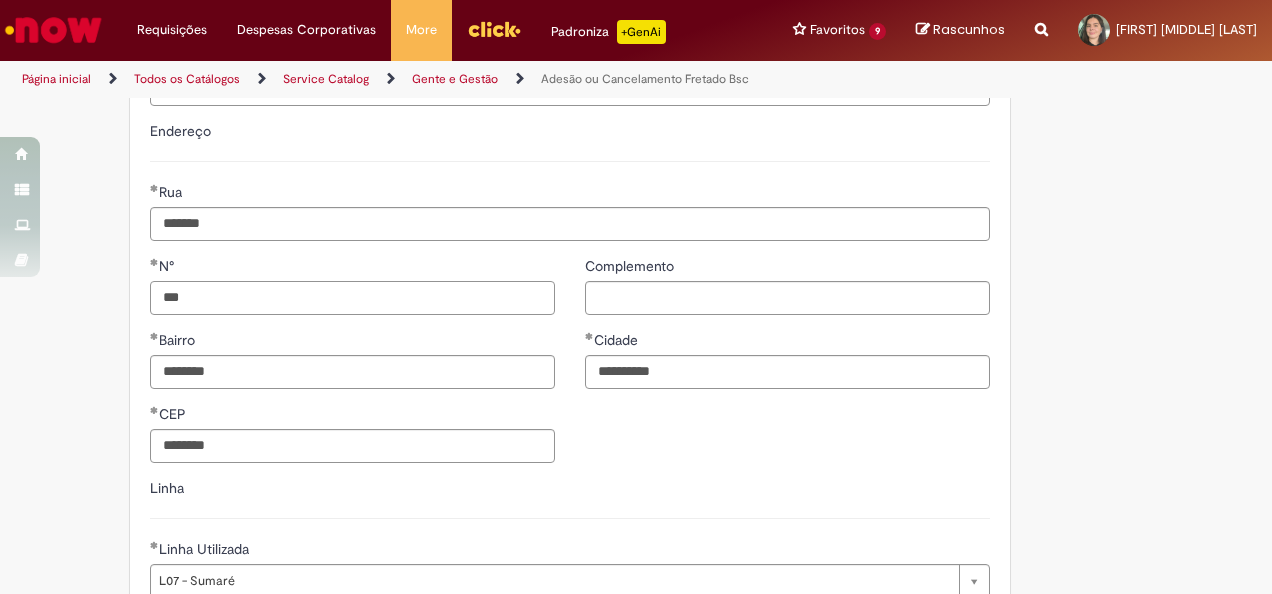 click on "***" at bounding box center (352, 298) 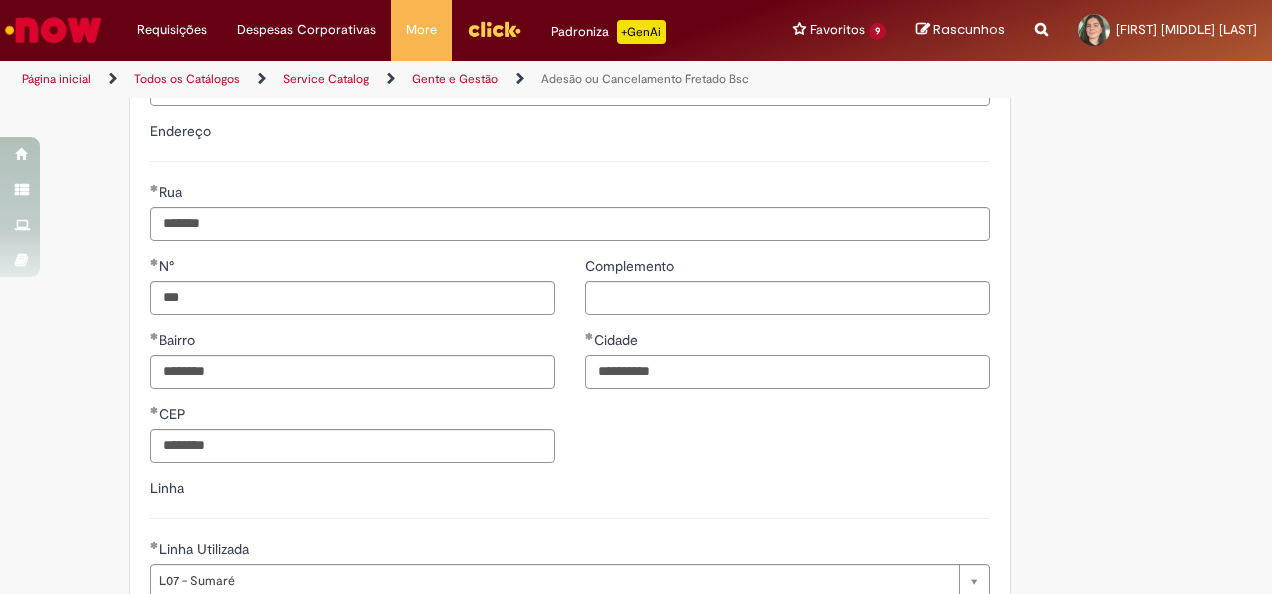 click on "**********" at bounding box center [787, 372] 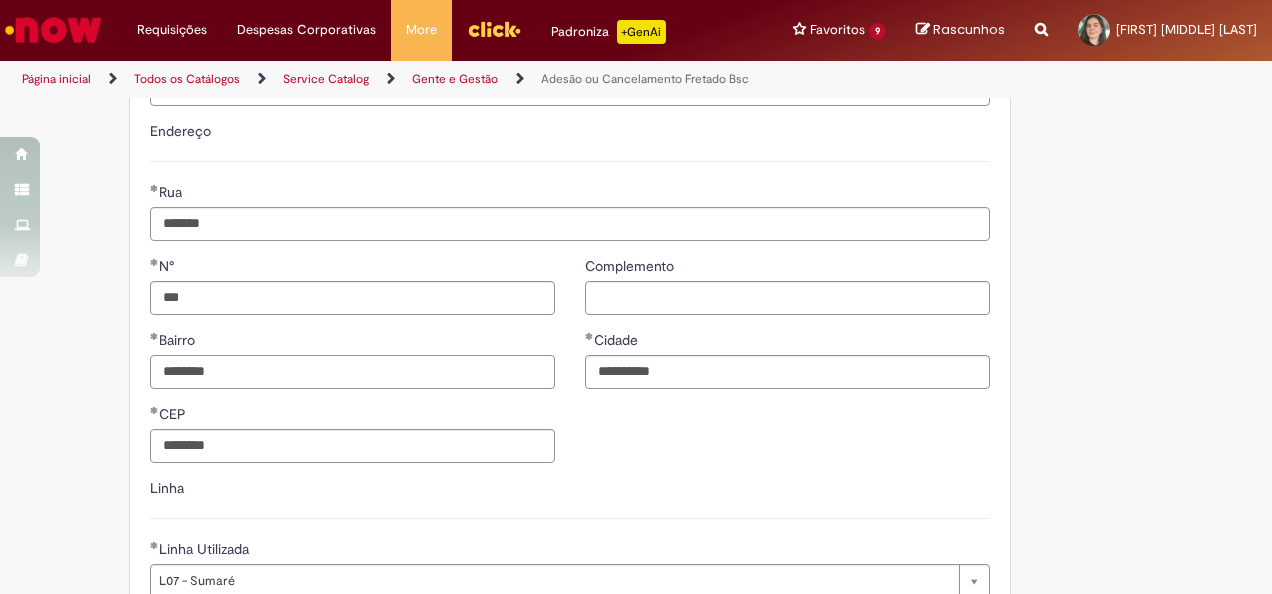 click on "********" at bounding box center [352, 372] 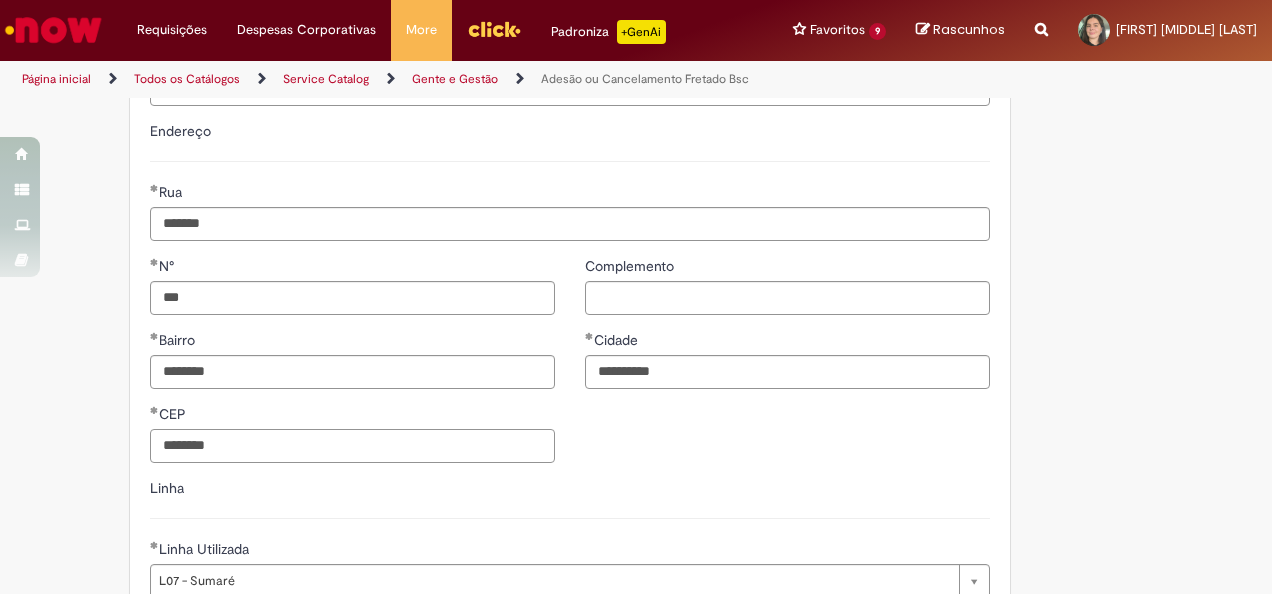 click on "********" at bounding box center [352, 446] 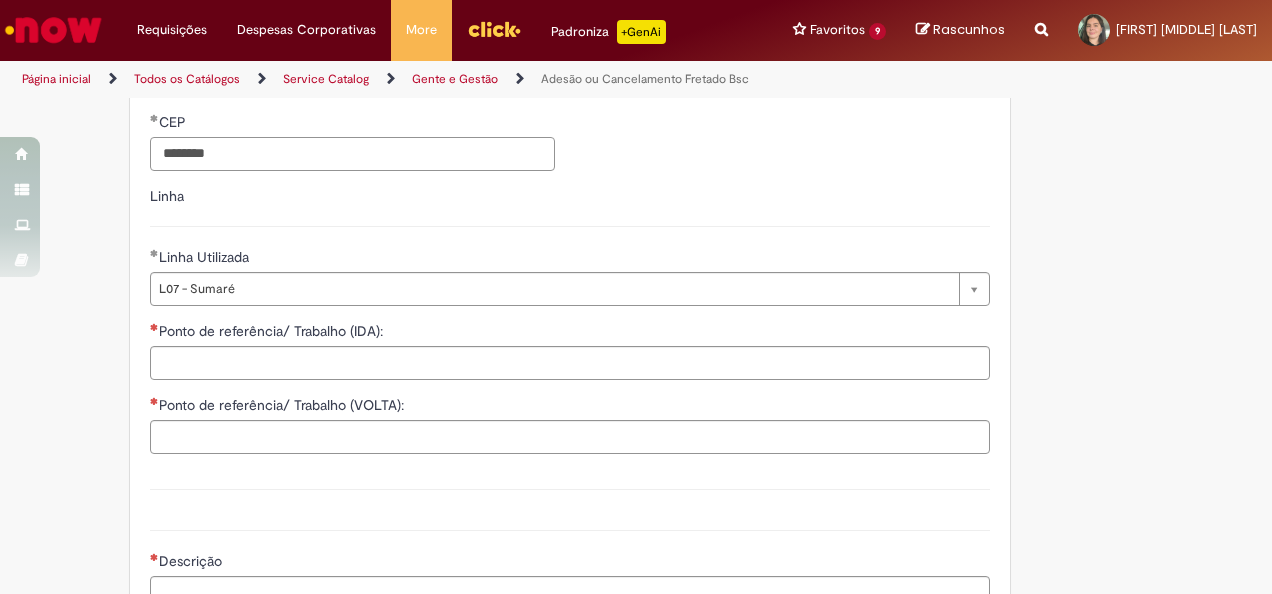 scroll, scrollTop: 1500, scrollLeft: 0, axis: vertical 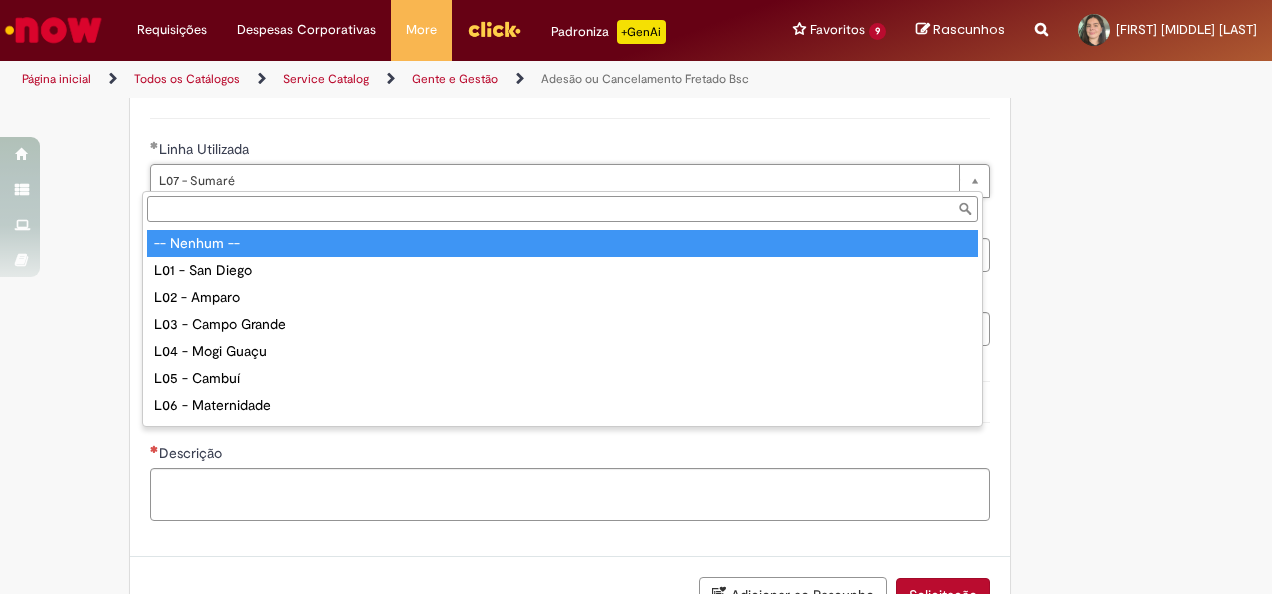 type on "**********" 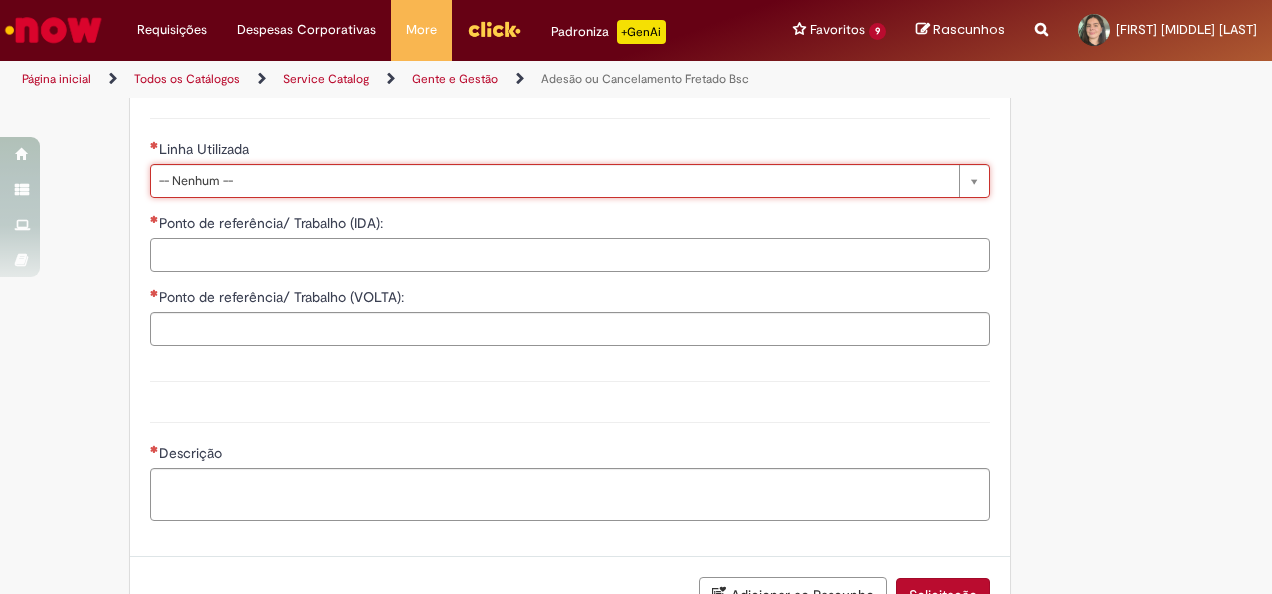 scroll, scrollTop: 0, scrollLeft: 0, axis: both 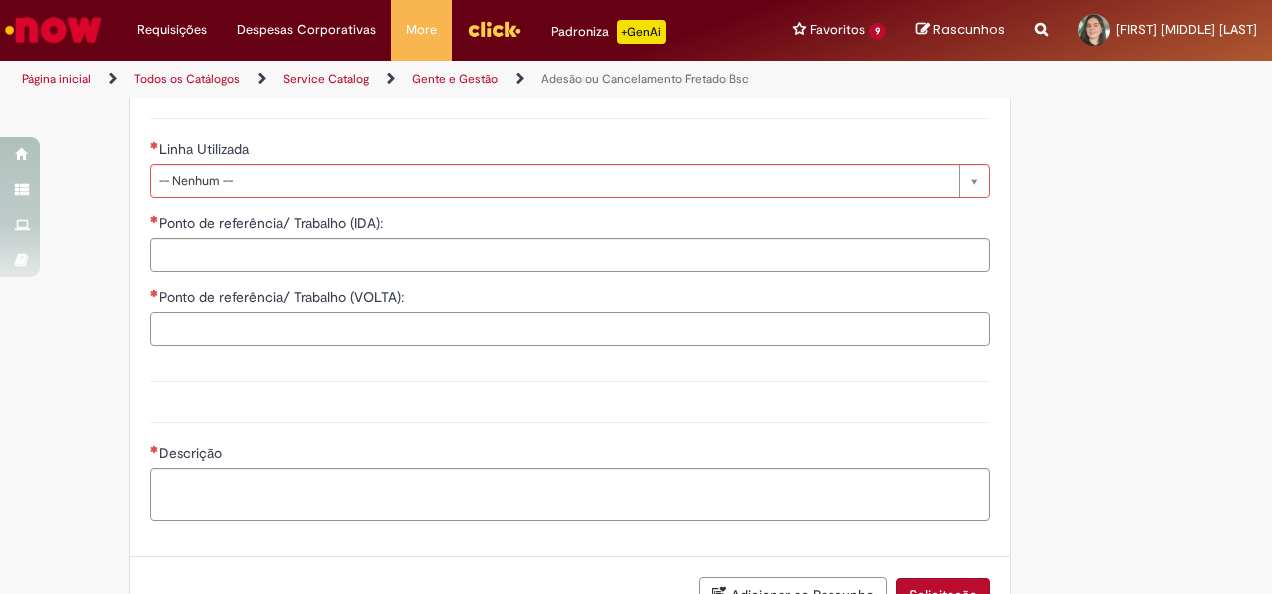 click on "Ponto de referência/ Trabalho (VOLTA):" at bounding box center [570, 329] 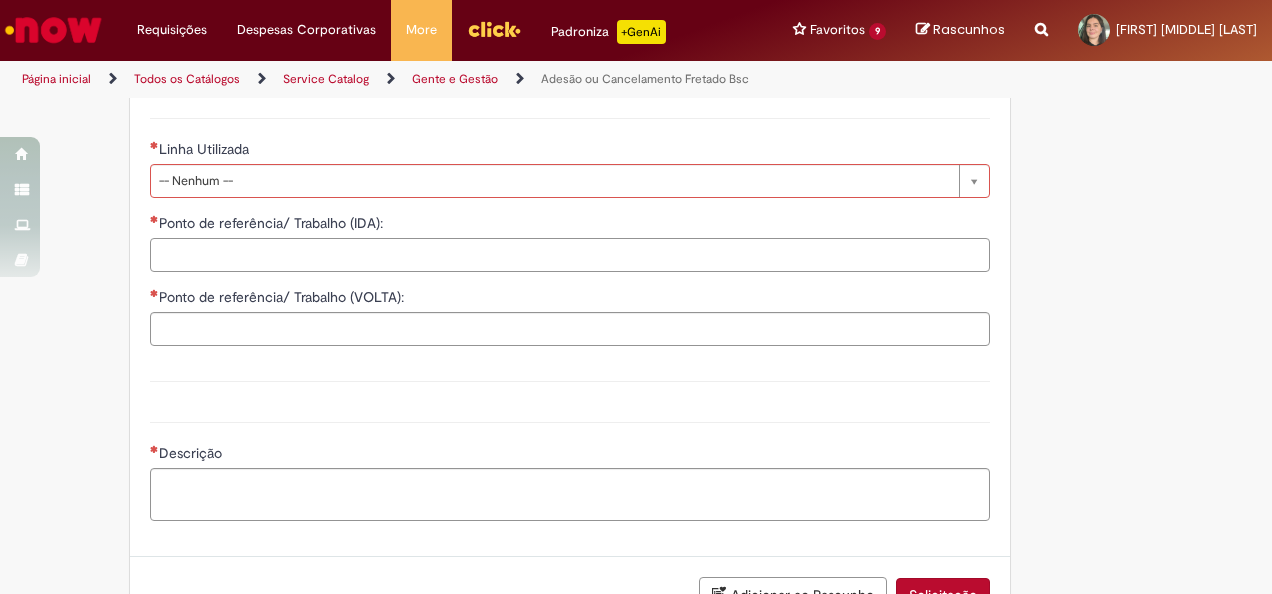 click on "Ponto de referência/ Trabalho (IDA):" at bounding box center (570, 255) 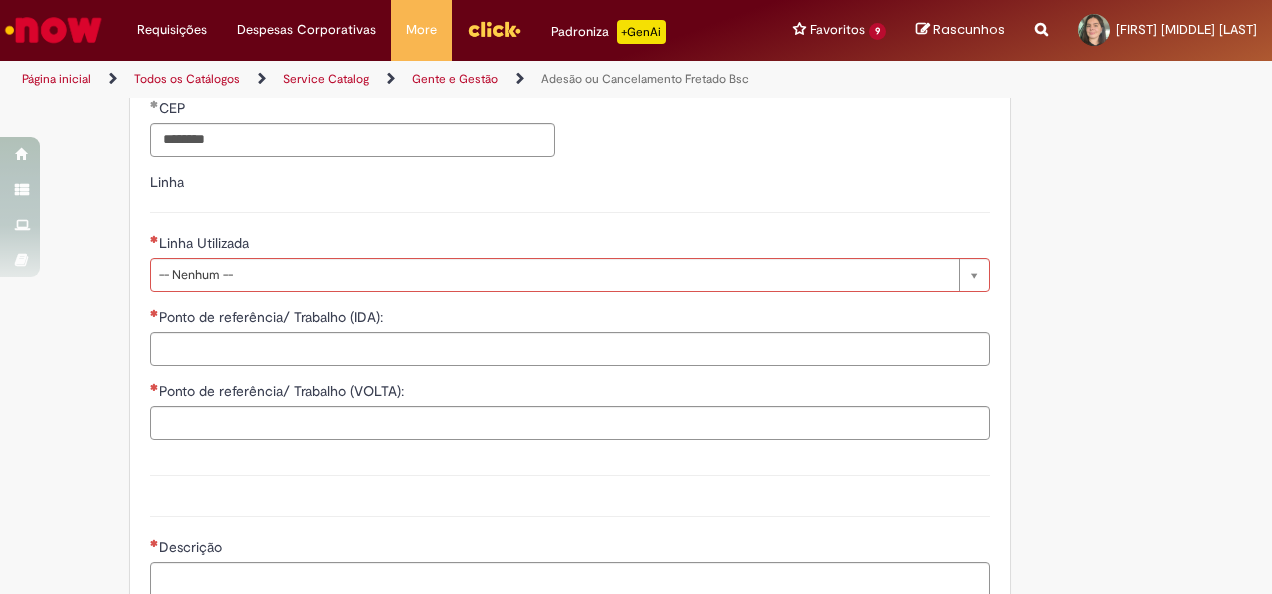 scroll, scrollTop: 1300, scrollLeft: 0, axis: vertical 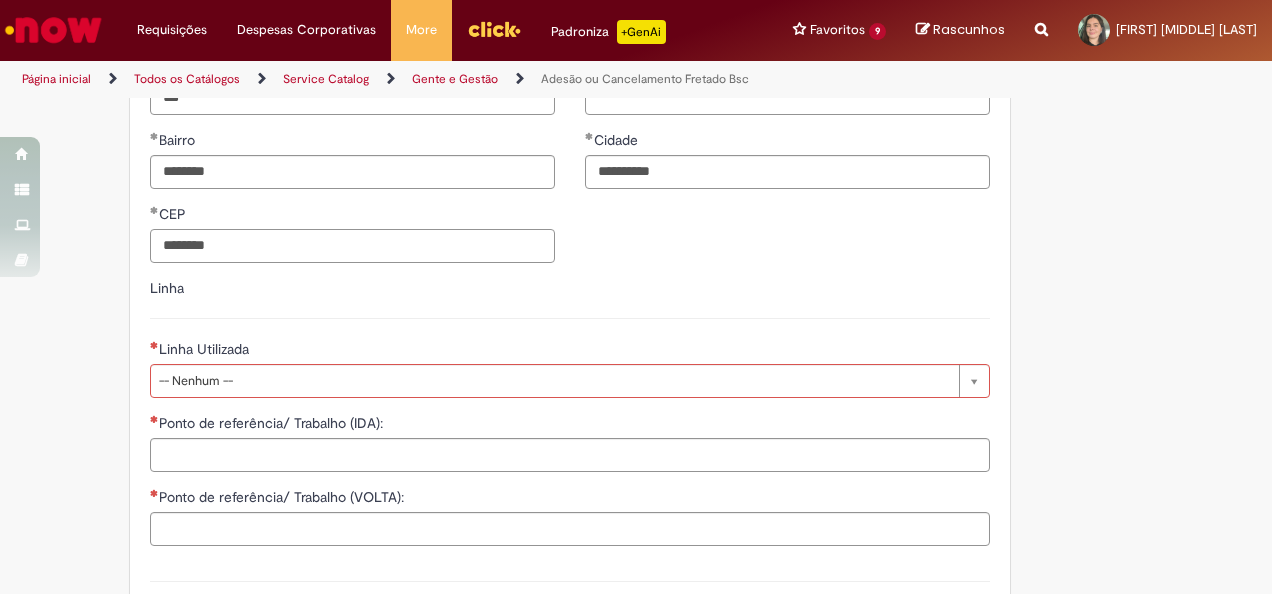 click on "********" at bounding box center [352, 246] 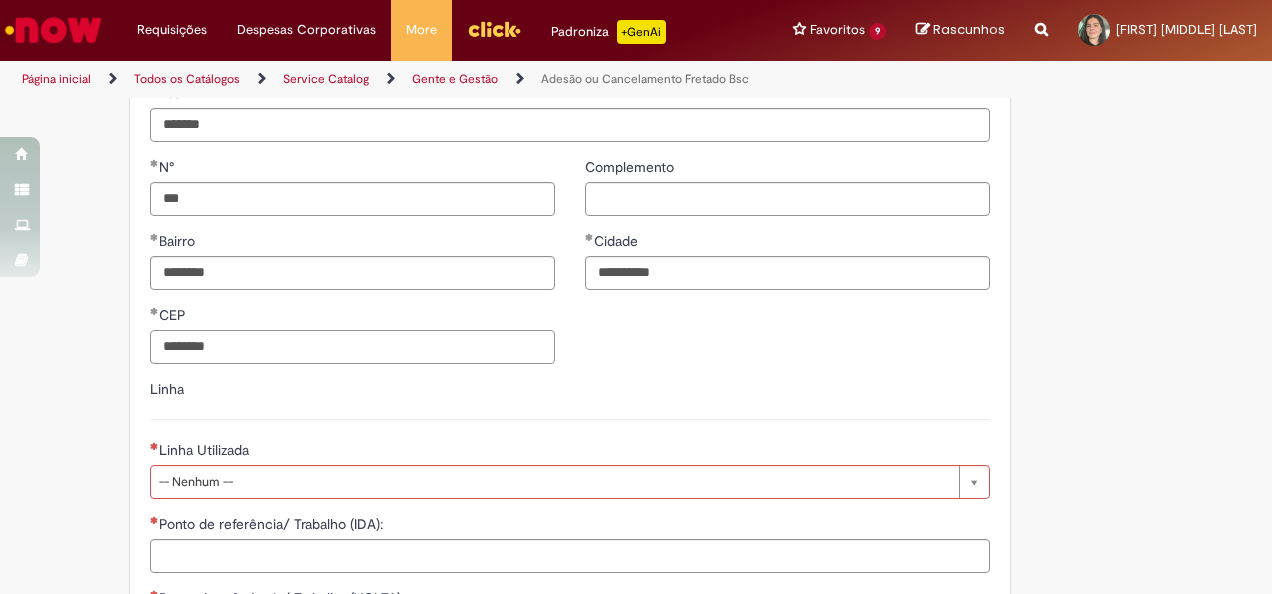 scroll, scrollTop: 1100, scrollLeft: 0, axis: vertical 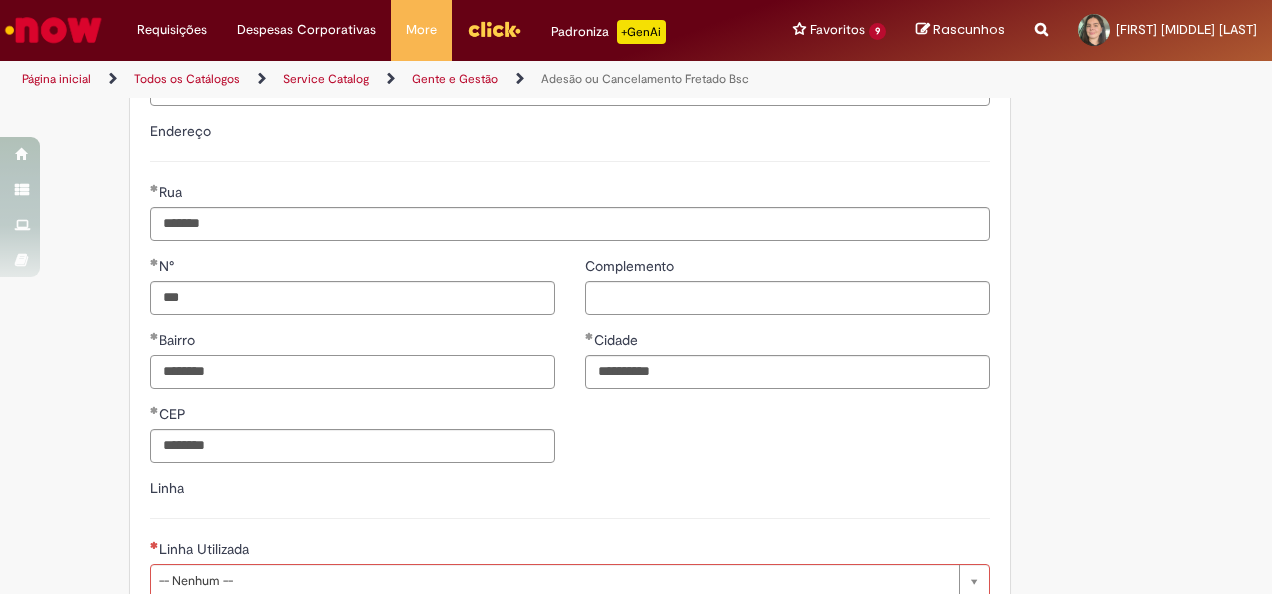 click on "********" at bounding box center (352, 372) 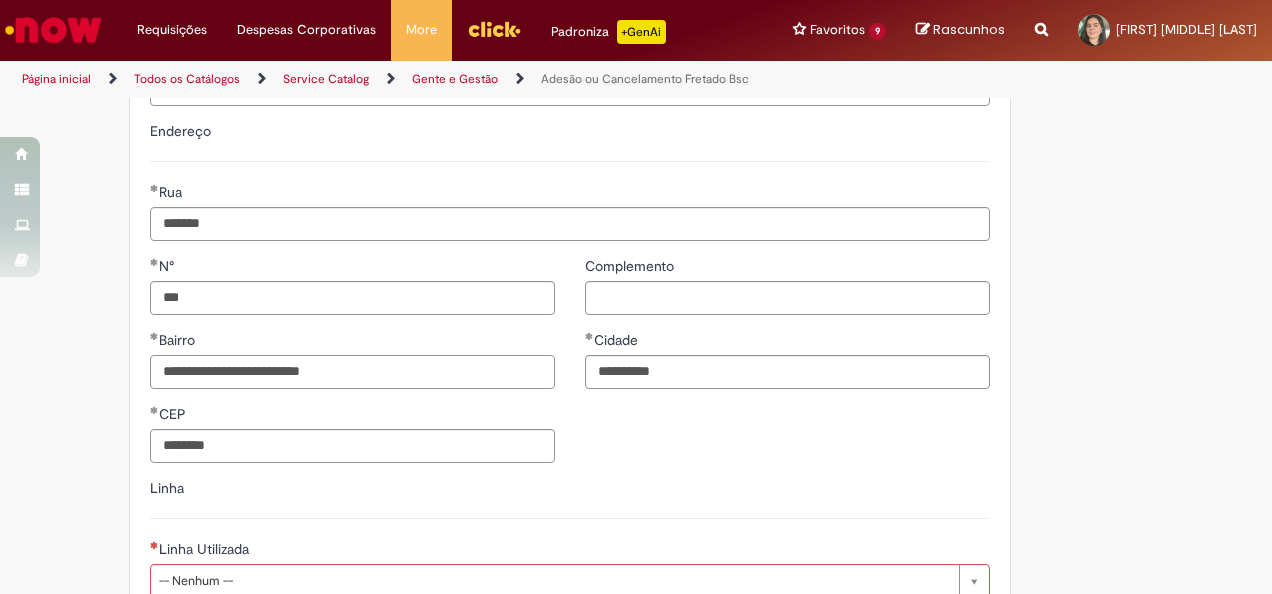 click on "**********" at bounding box center [352, 372] 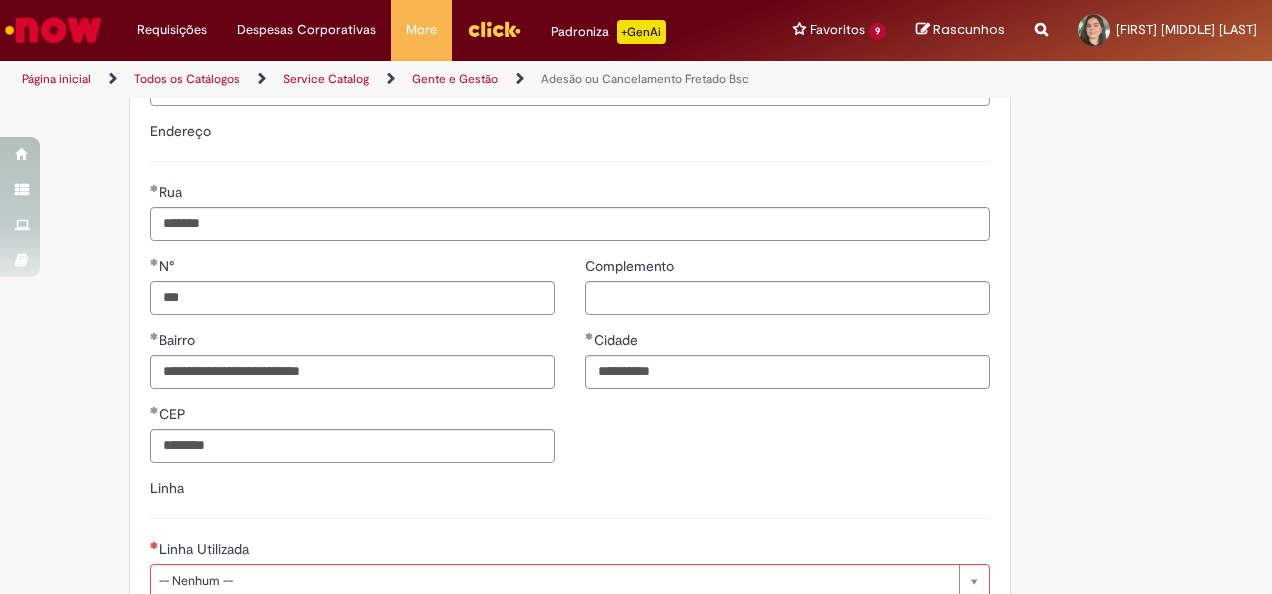 click on "**********" at bounding box center (570, 367) 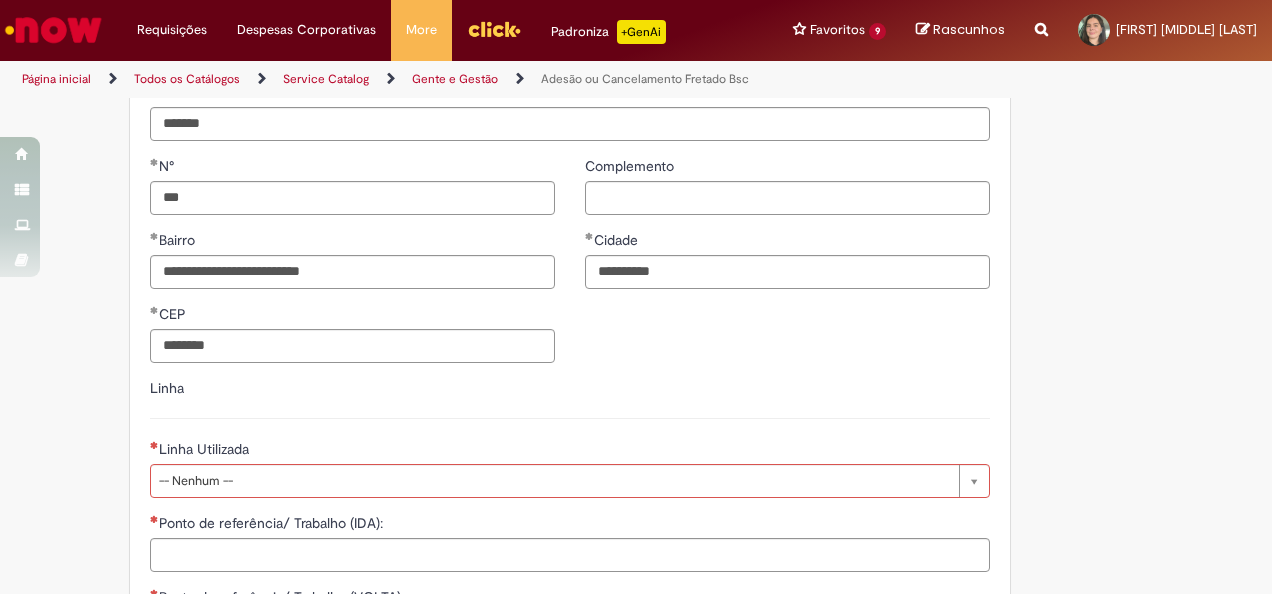 scroll, scrollTop: 1300, scrollLeft: 0, axis: vertical 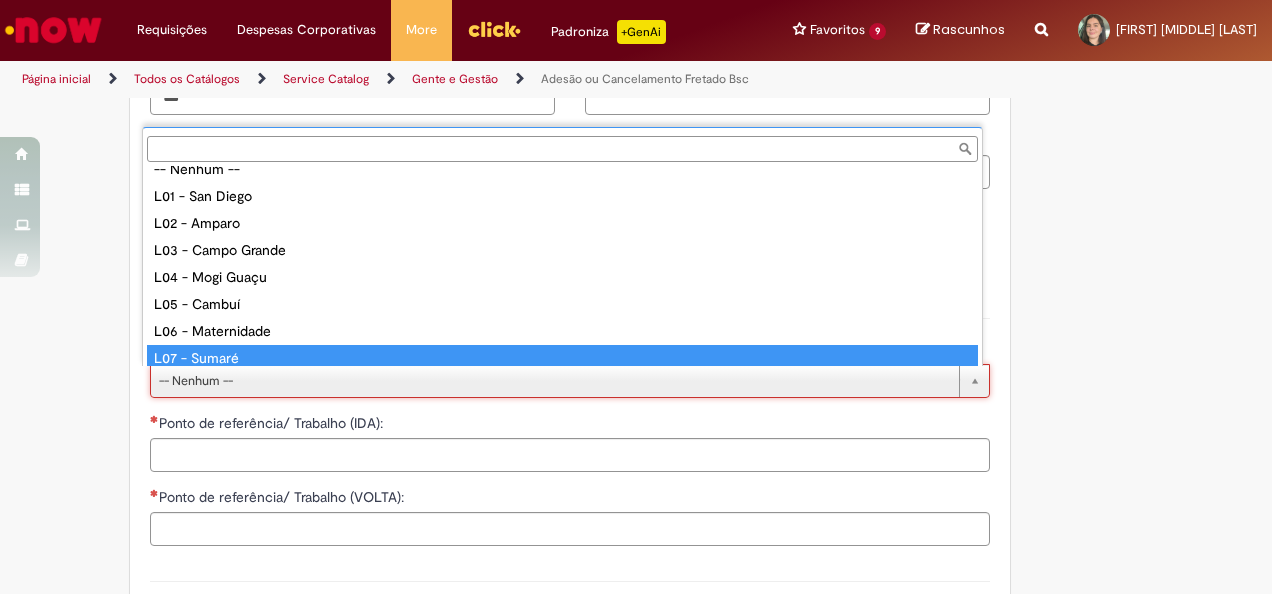 type on "**********" 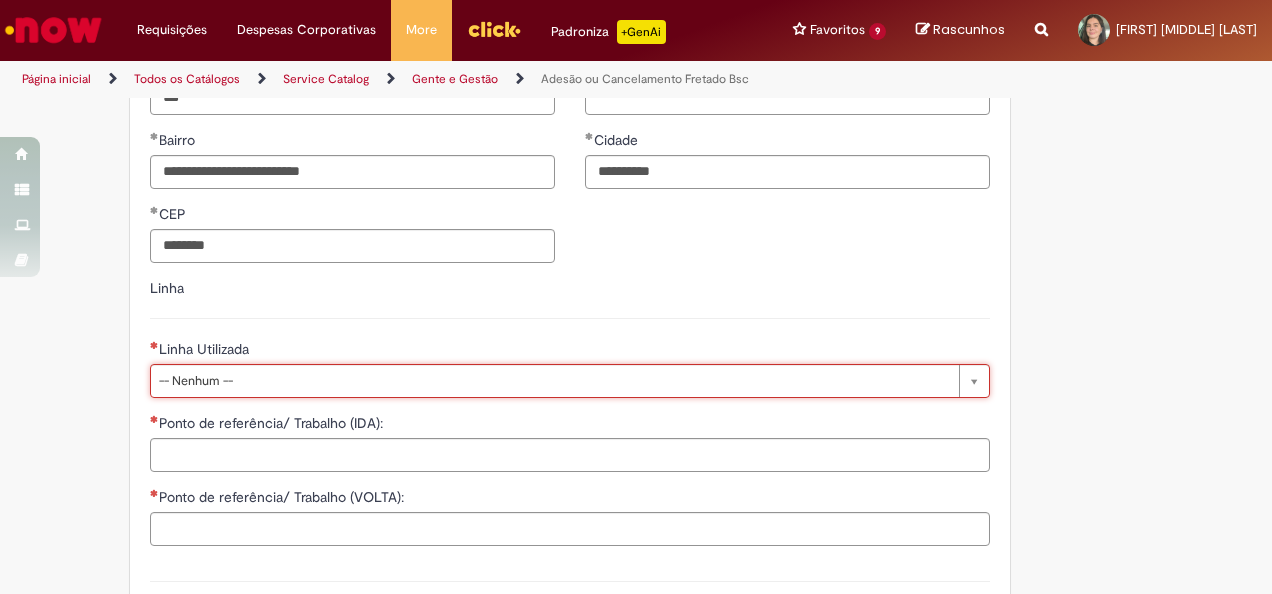 scroll, scrollTop: 0, scrollLeft: 82, axis: horizontal 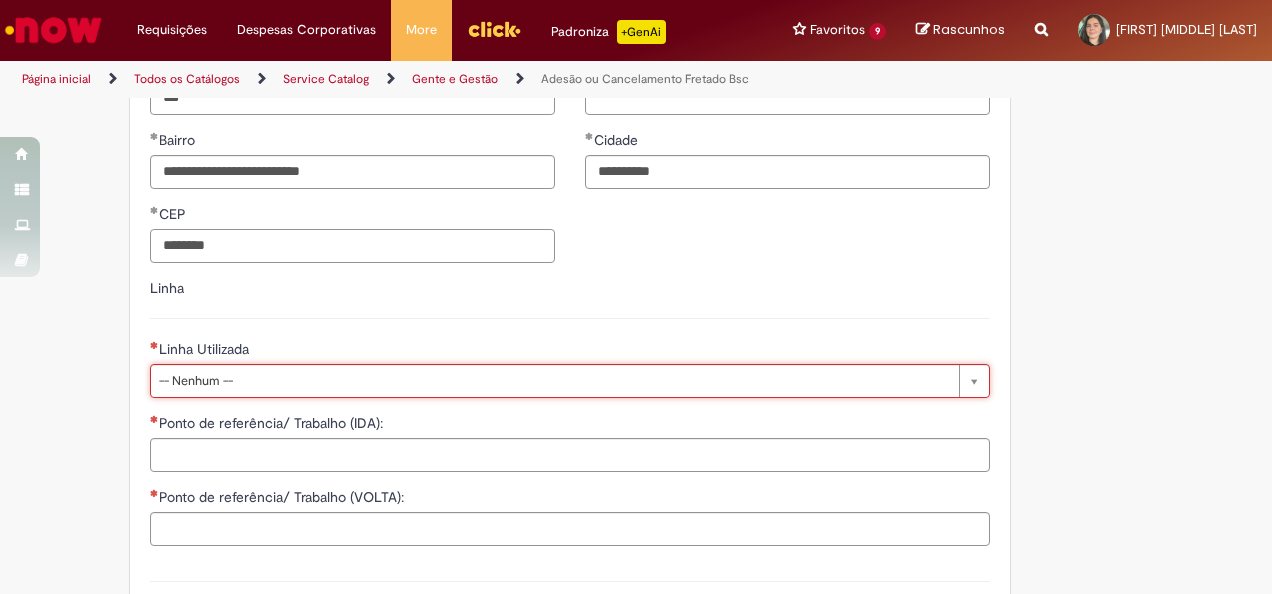 drag, startPoint x: 314, startPoint y: 233, endPoint x: 355, endPoint y: 235, distance: 41.04875 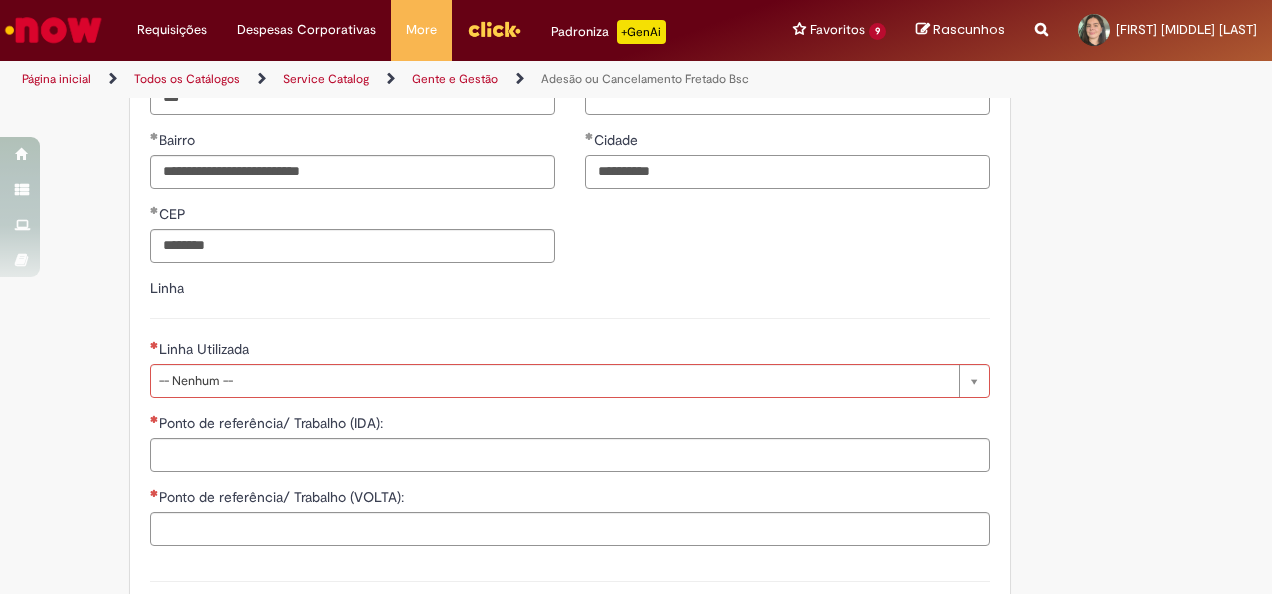 click on "**********" at bounding box center (787, 172) 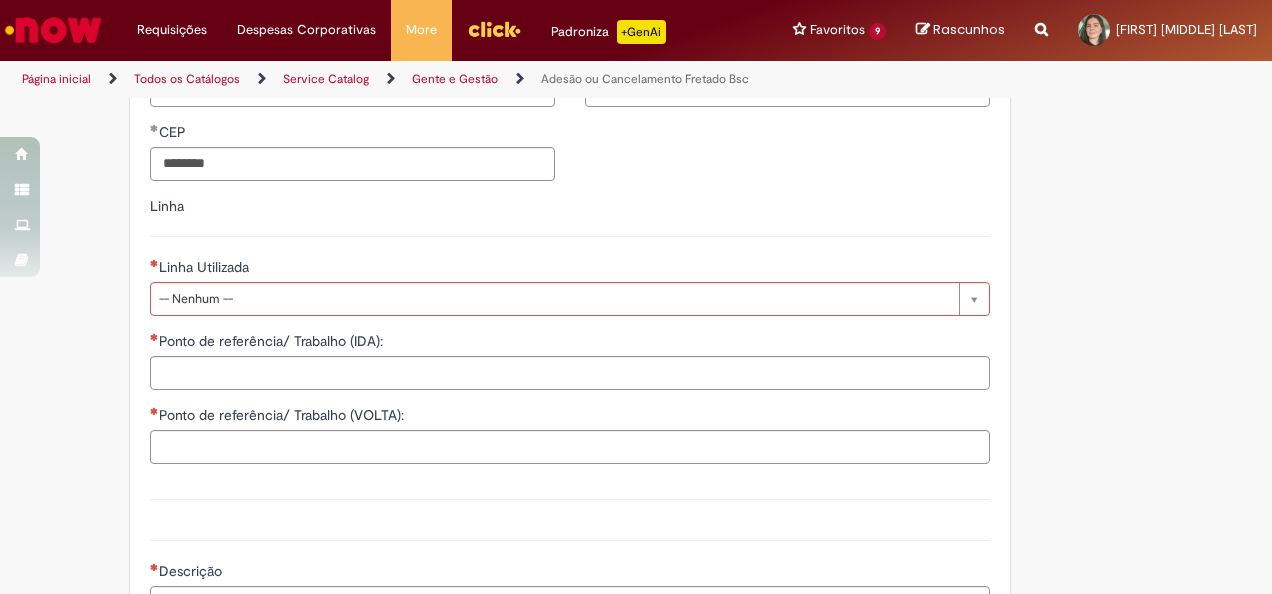 scroll, scrollTop: 1500, scrollLeft: 0, axis: vertical 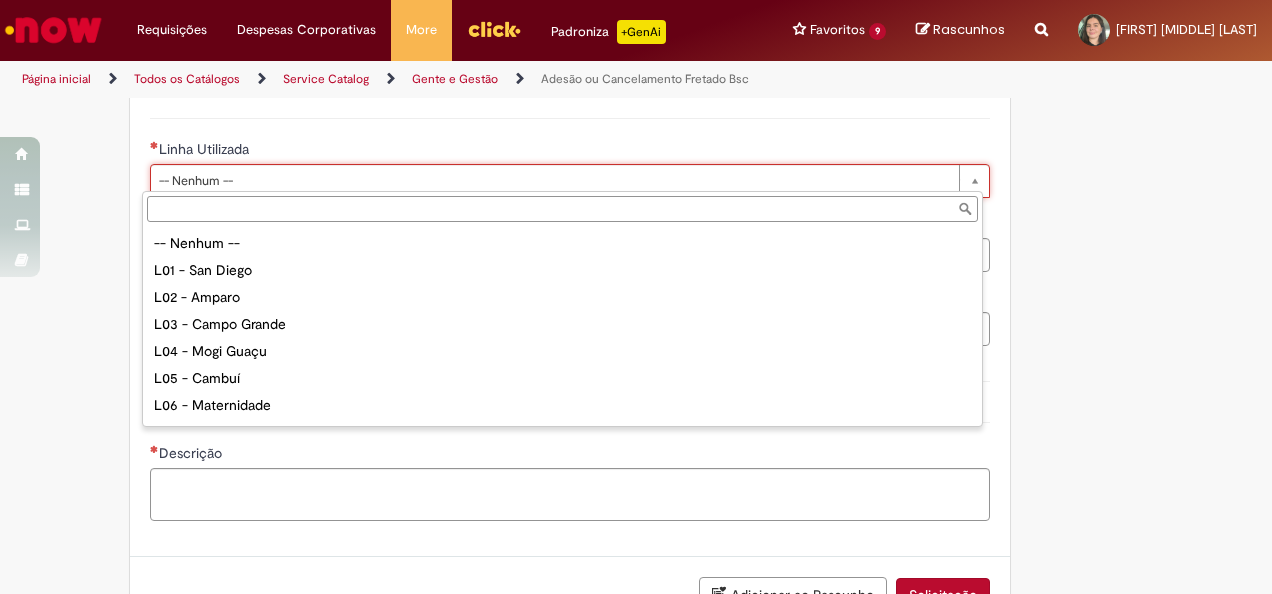 type on "**********" 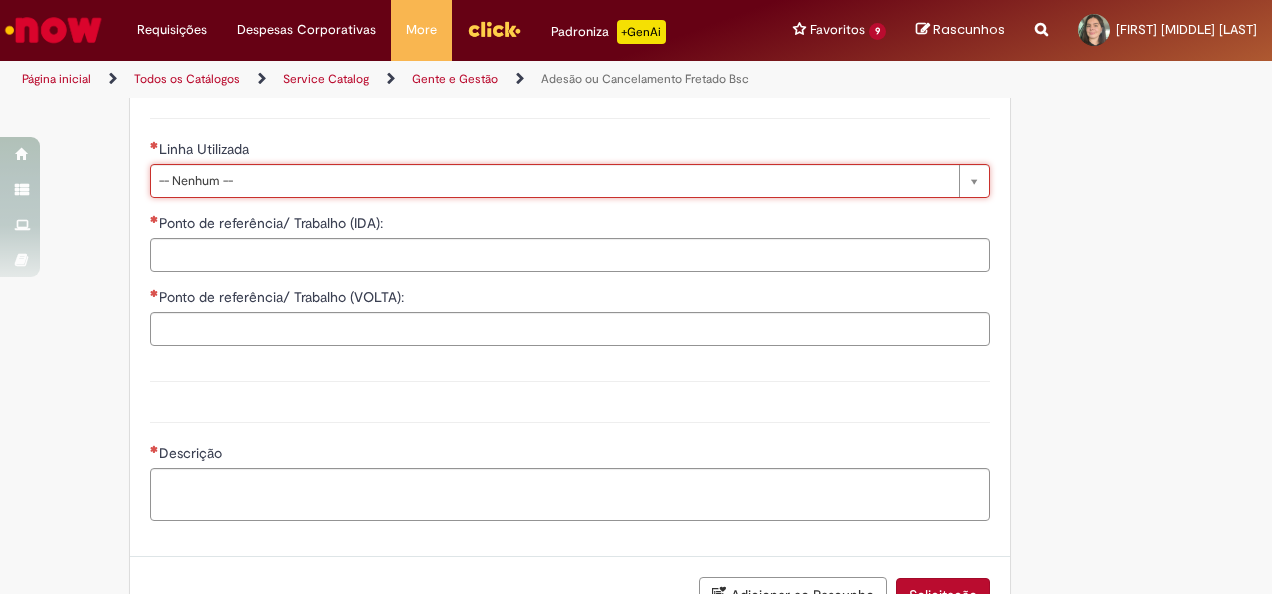 scroll, scrollTop: 0, scrollLeft: 82, axis: horizontal 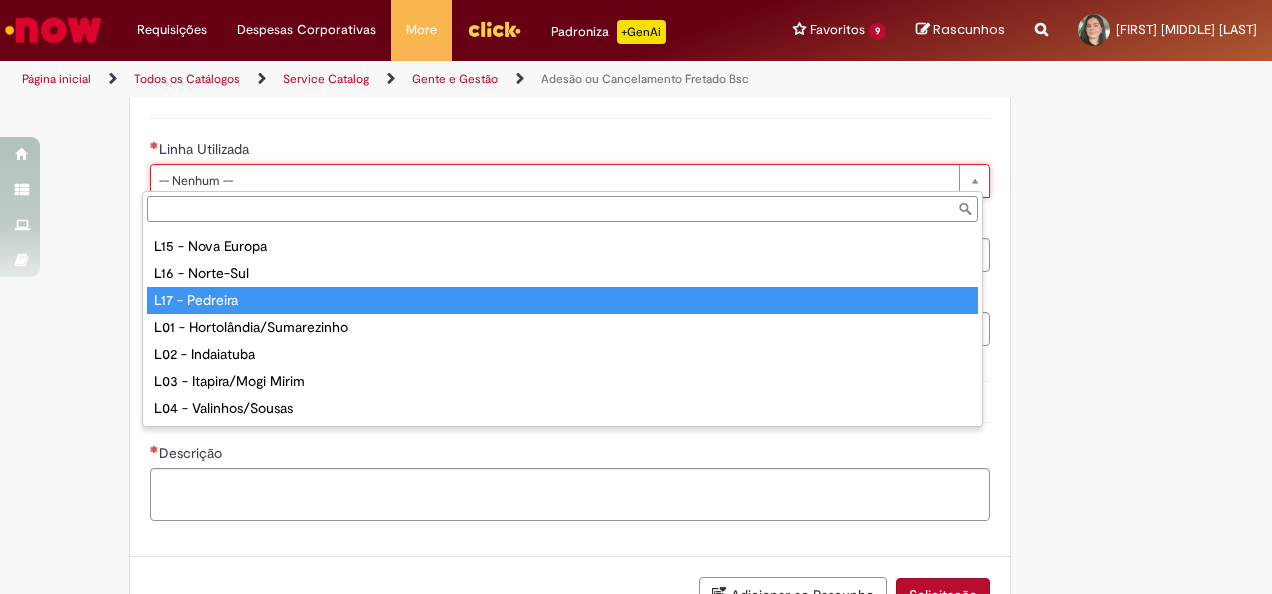 type on "**********" 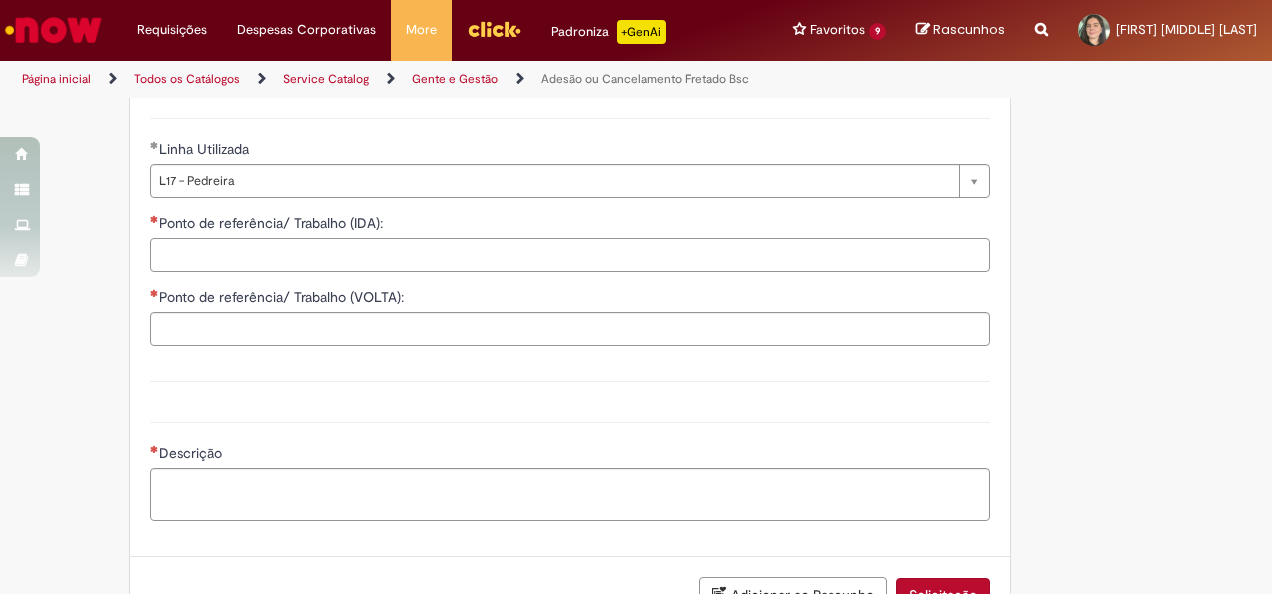 click on "Ponto de referência/ Trabalho (IDA):" at bounding box center (570, 255) 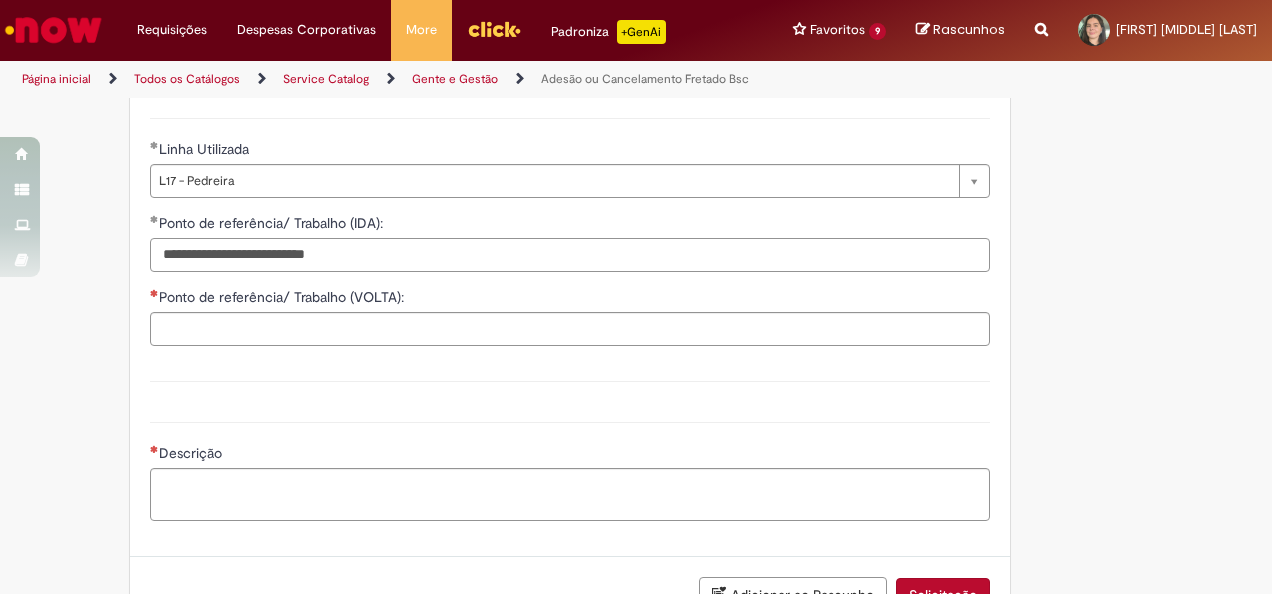 type on "**********" 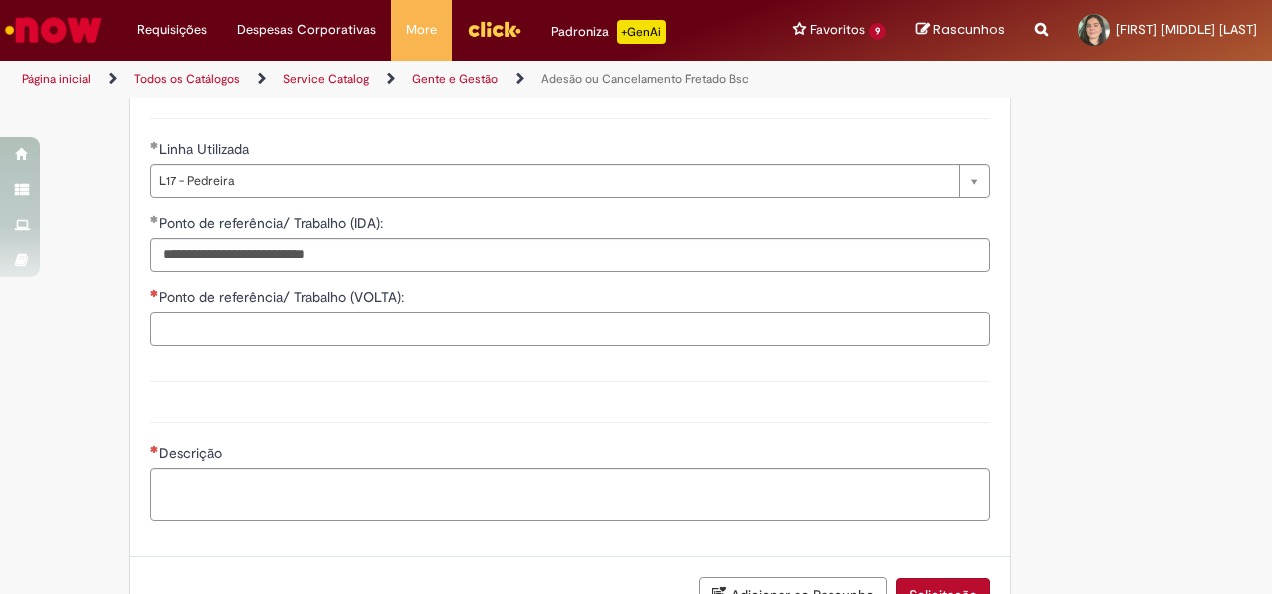 click on "Ponto de referência/ Trabalho (VOLTA):" at bounding box center (570, 329) 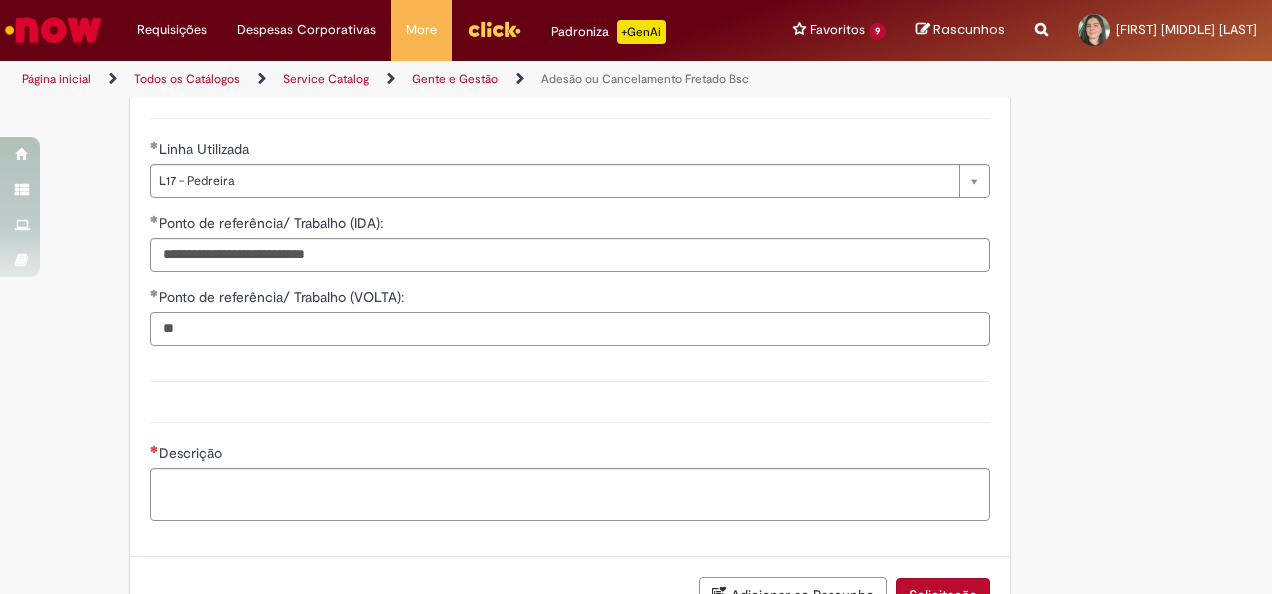 type on "*" 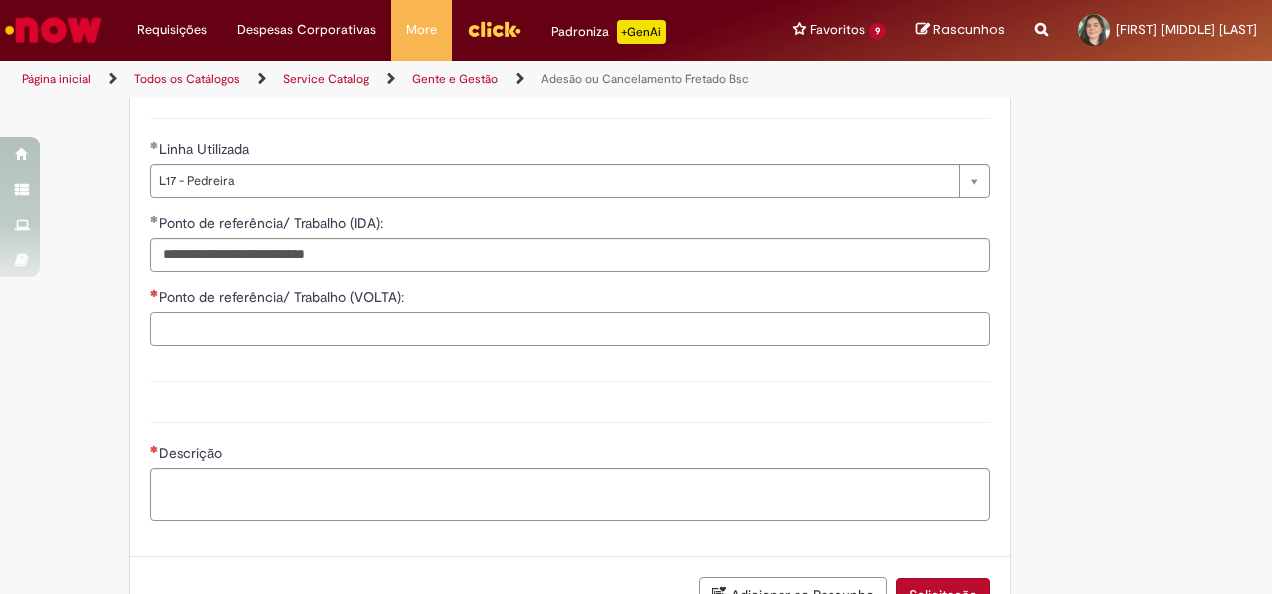 paste on "**********" 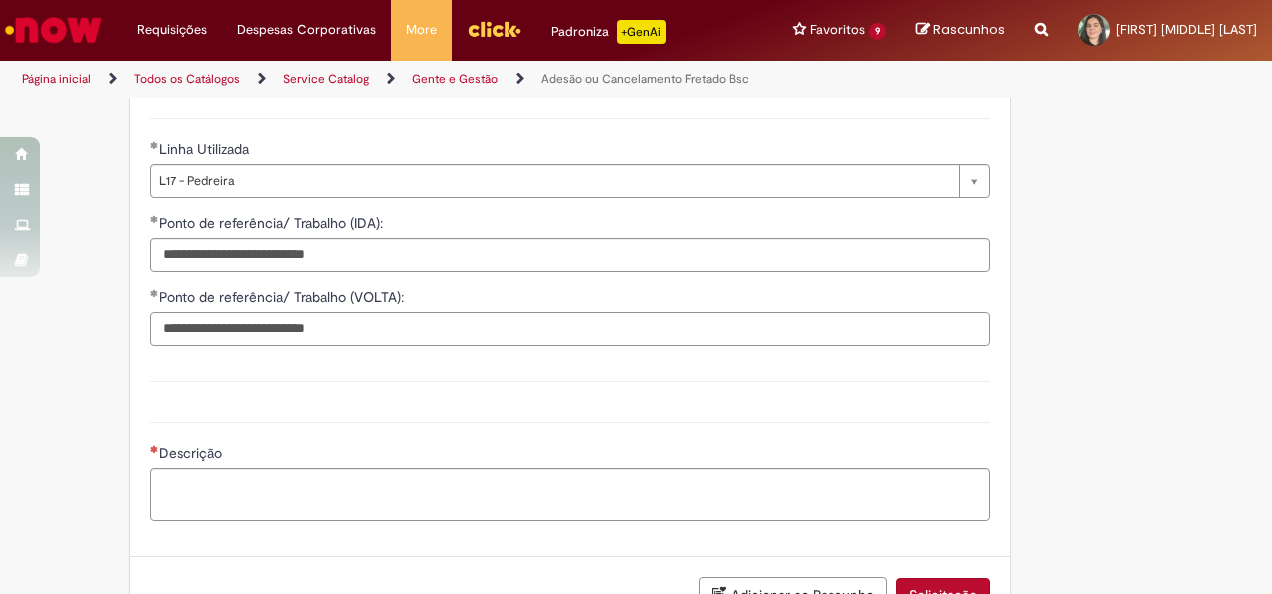 drag, startPoint x: 350, startPoint y: 327, endPoint x: 307, endPoint y: 322, distance: 43.289722 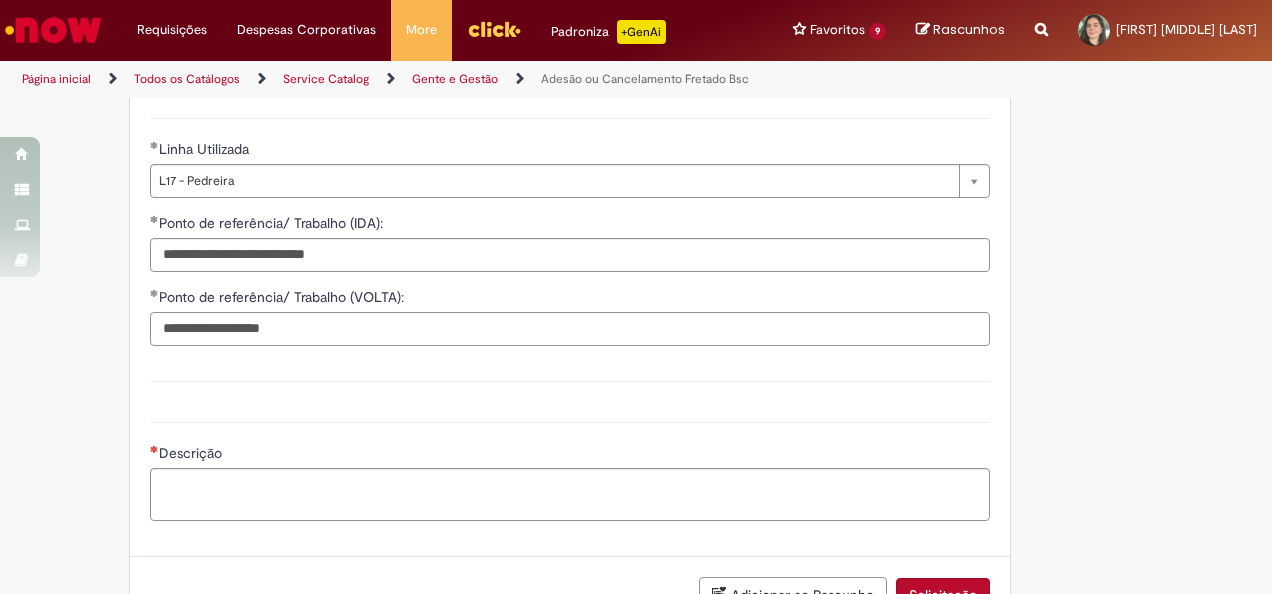 paste on "**********" 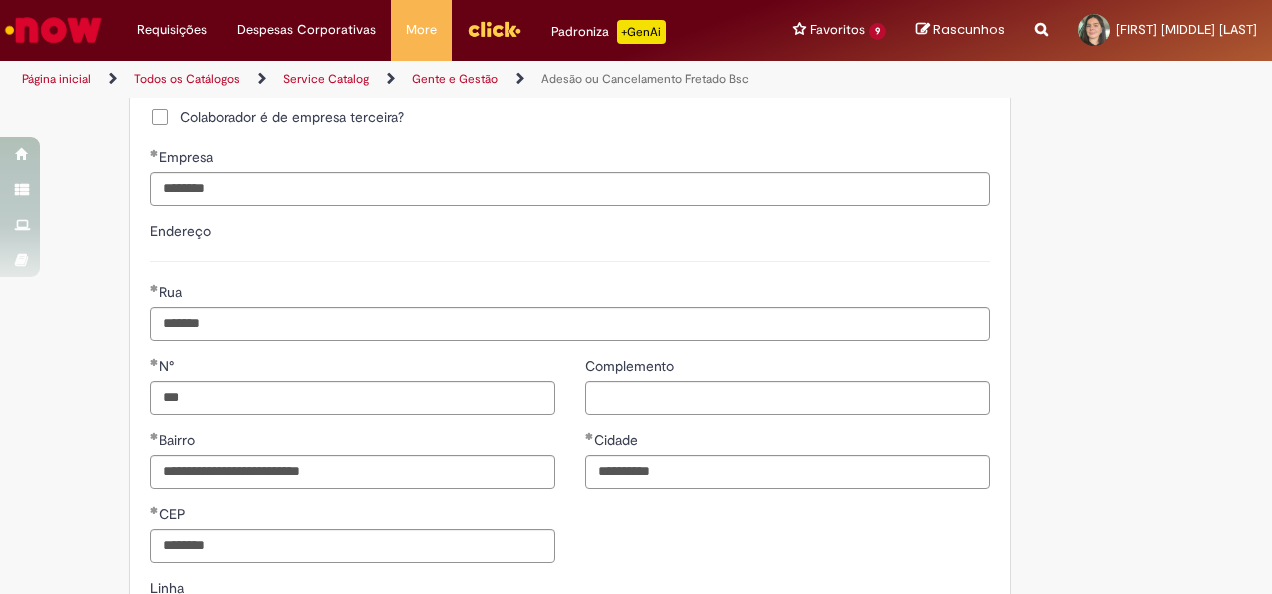 scroll, scrollTop: 700, scrollLeft: 0, axis: vertical 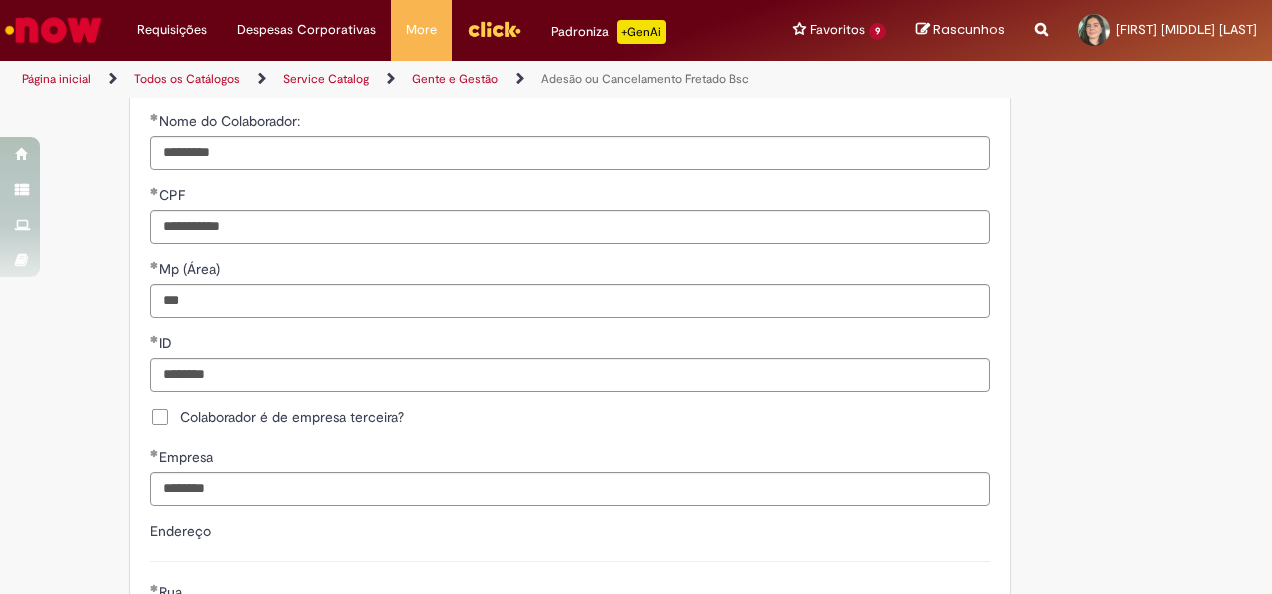type on "**********" 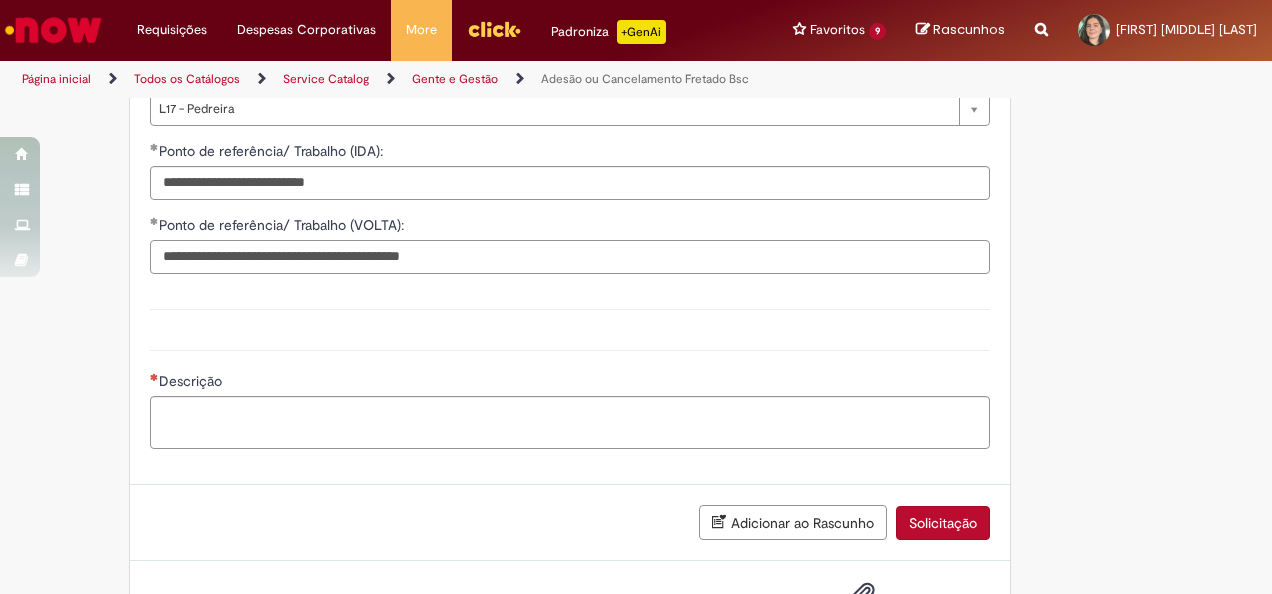 scroll, scrollTop: 1642, scrollLeft: 0, axis: vertical 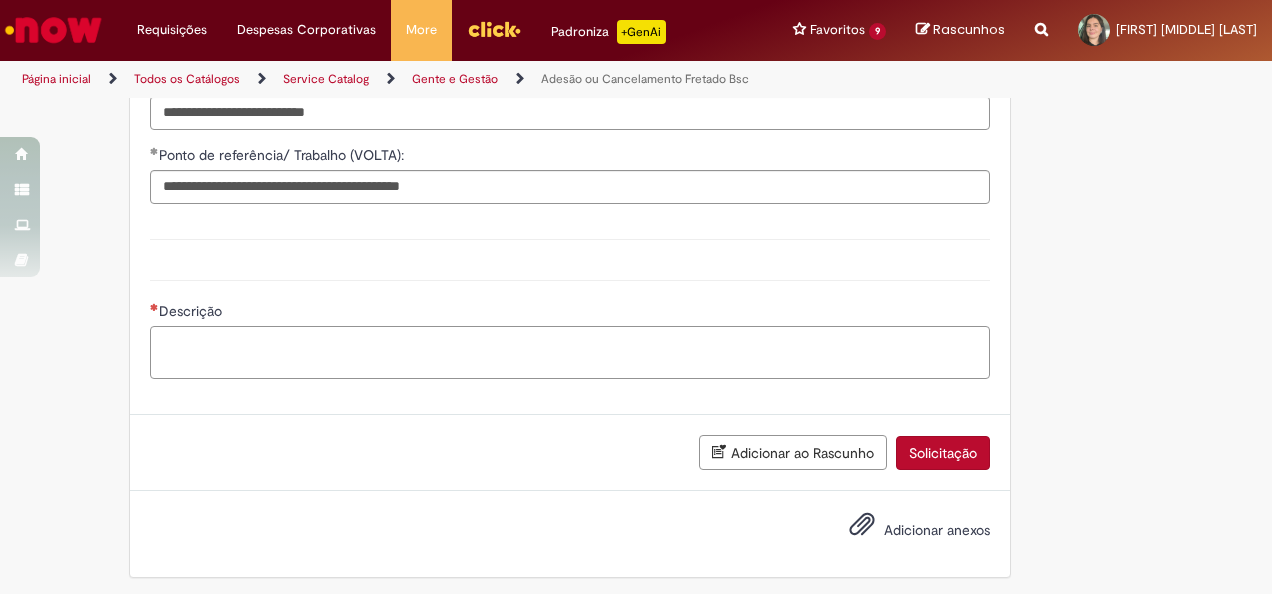 click on "Descrição" at bounding box center (570, 352) 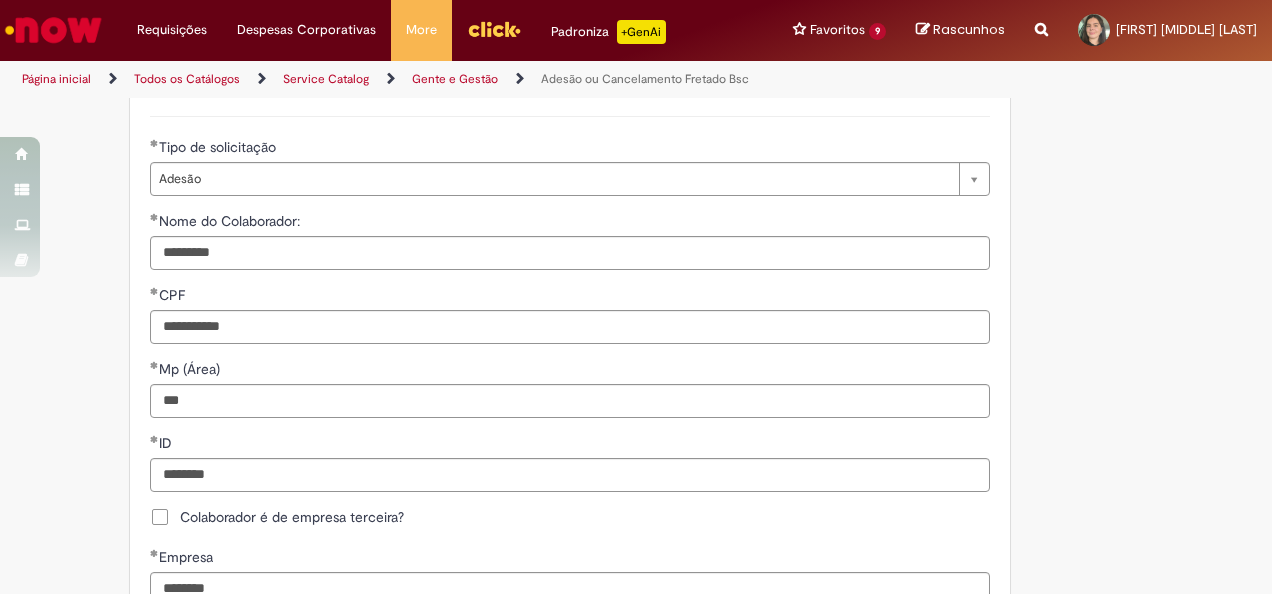 scroll, scrollTop: 742, scrollLeft: 0, axis: vertical 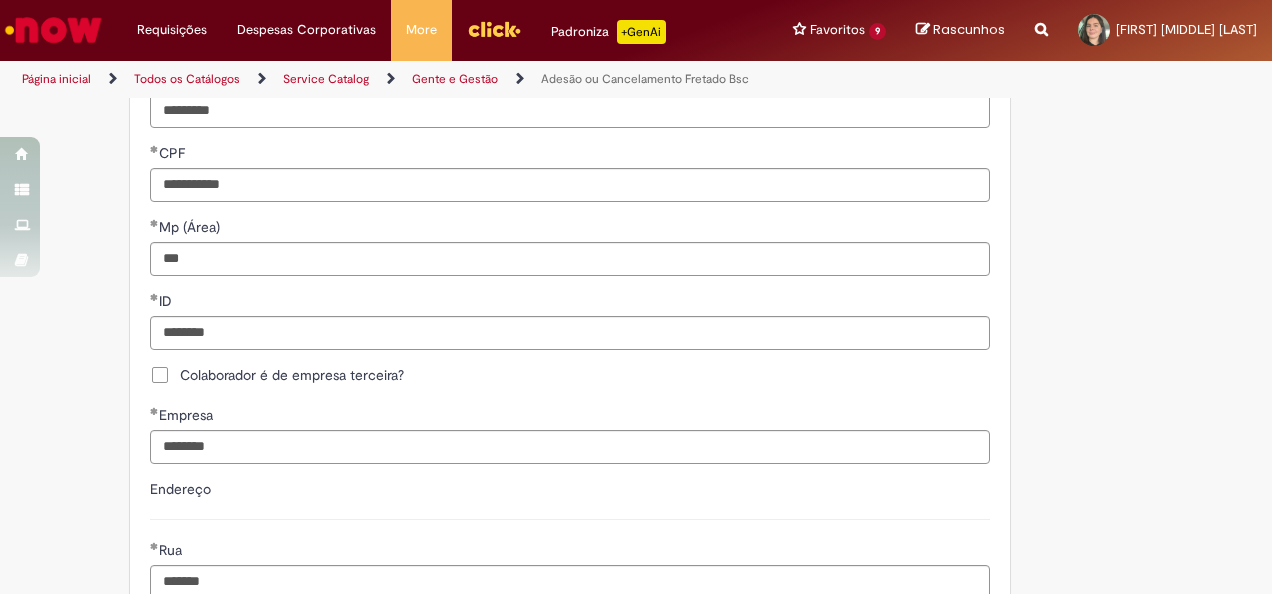type on "**********" 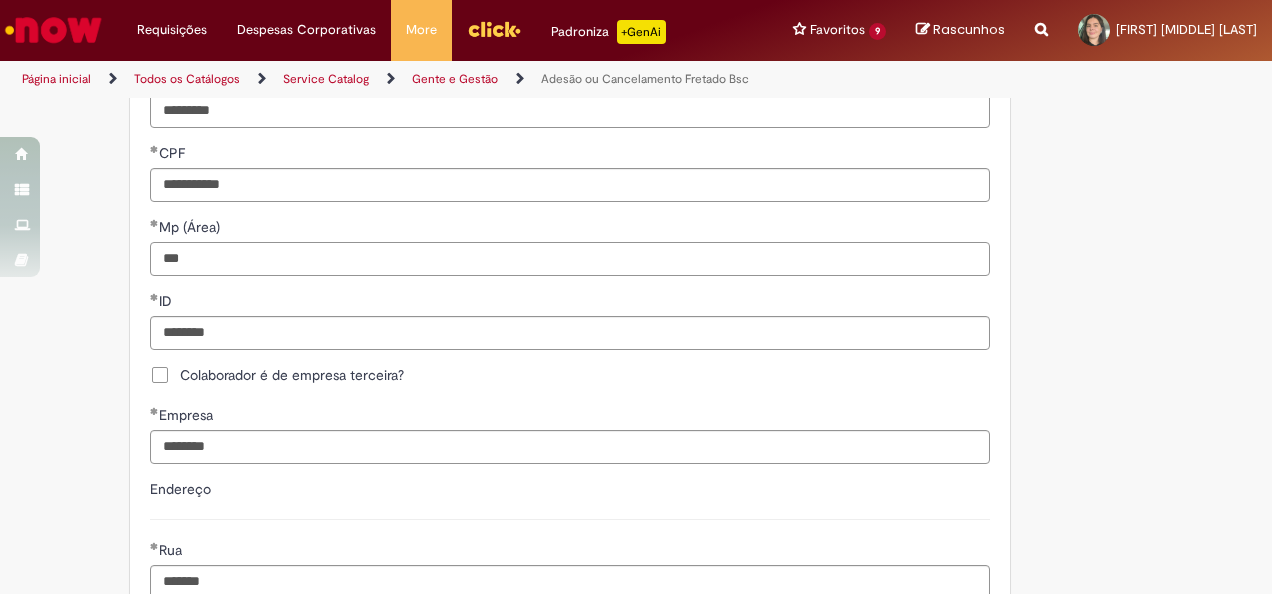 click on "***" at bounding box center (570, 259) 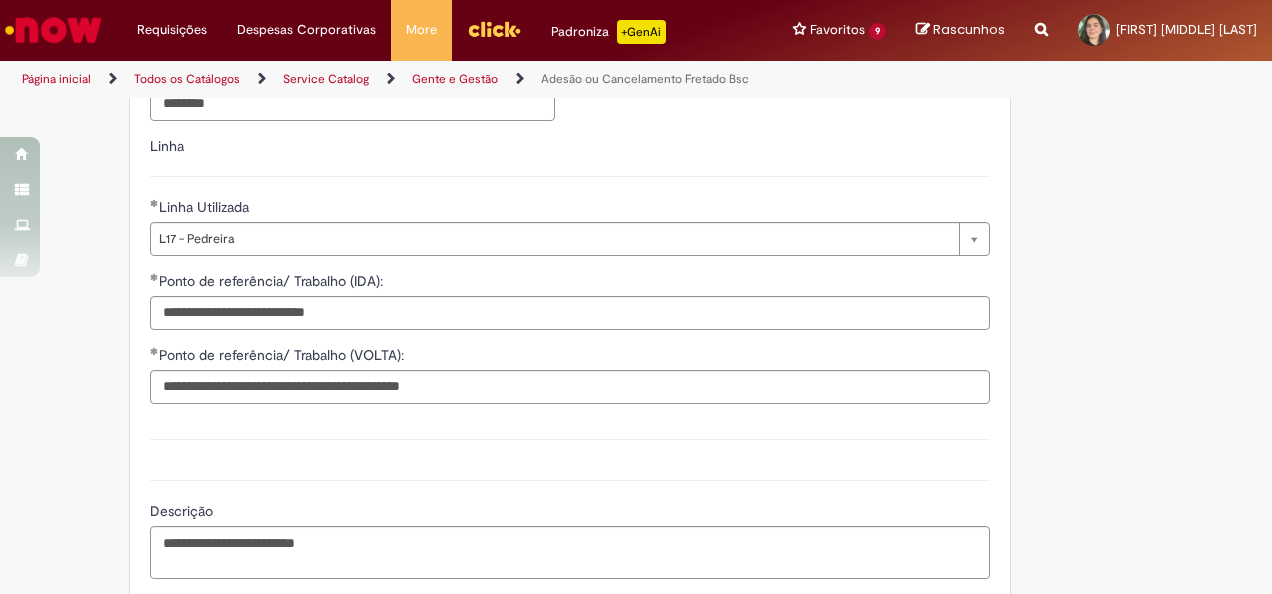 scroll, scrollTop: 1642, scrollLeft: 0, axis: vertical 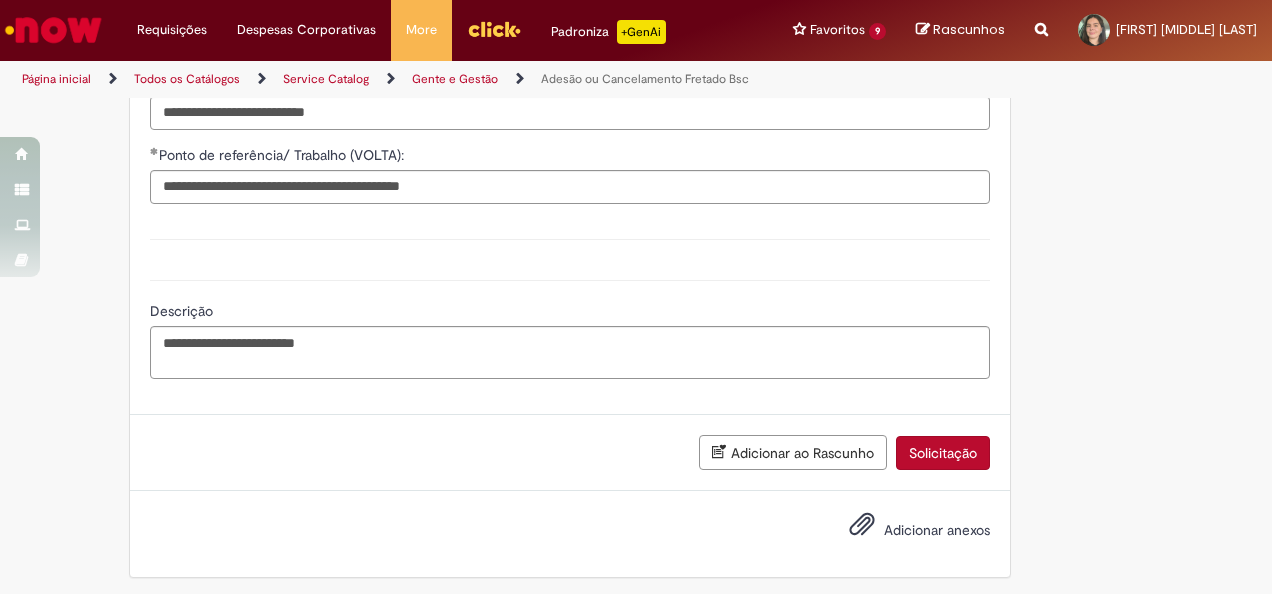 click on "Solicitação" at bounding box center (943, 453) 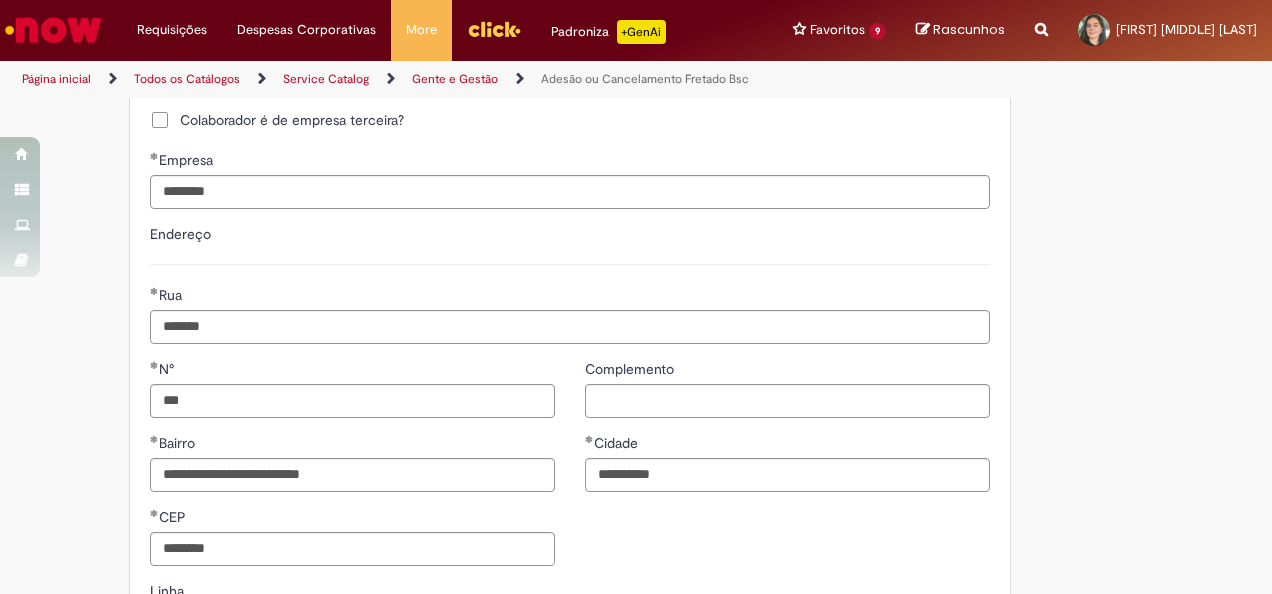 scroll, scrollTop: 797, scrollLeft: 0, axis: vertical 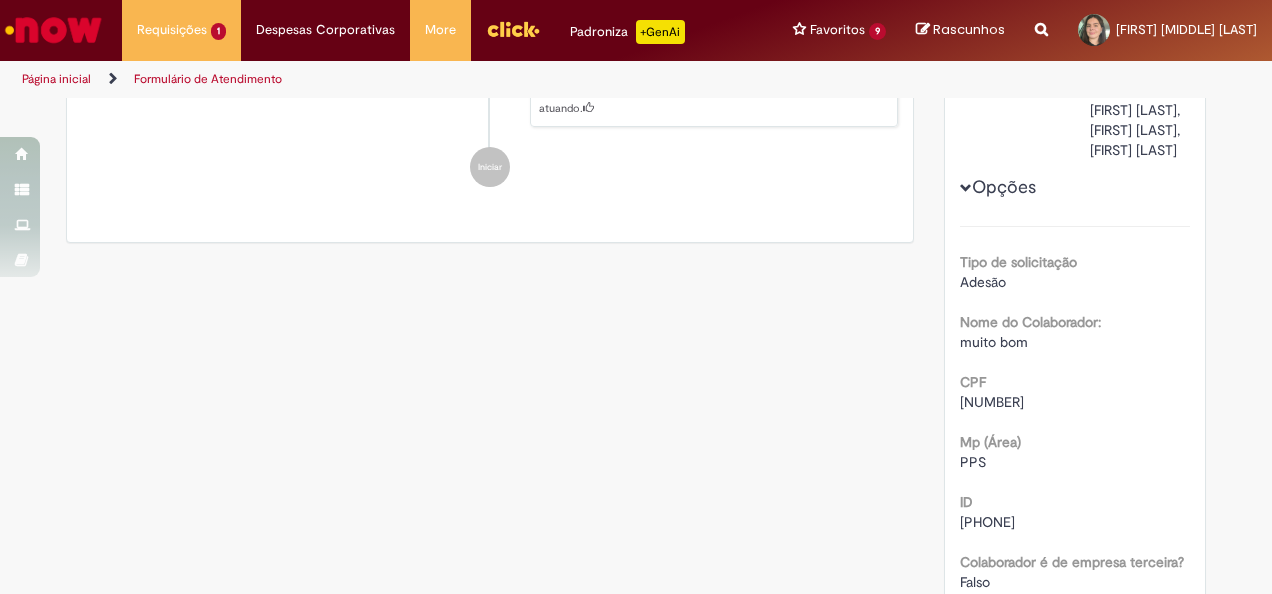 click on "Nome do Colaborador:" at bounding box center (1030, 322) 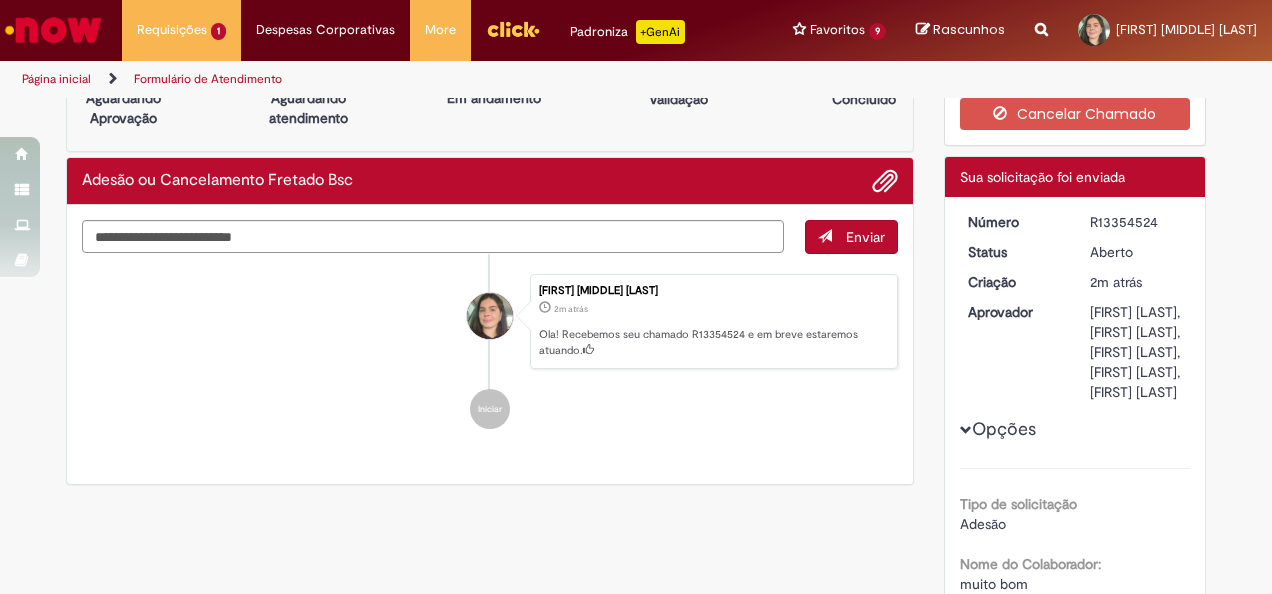 scroll, scrollTop: 200, scrollLeft: 0, axis: vertical 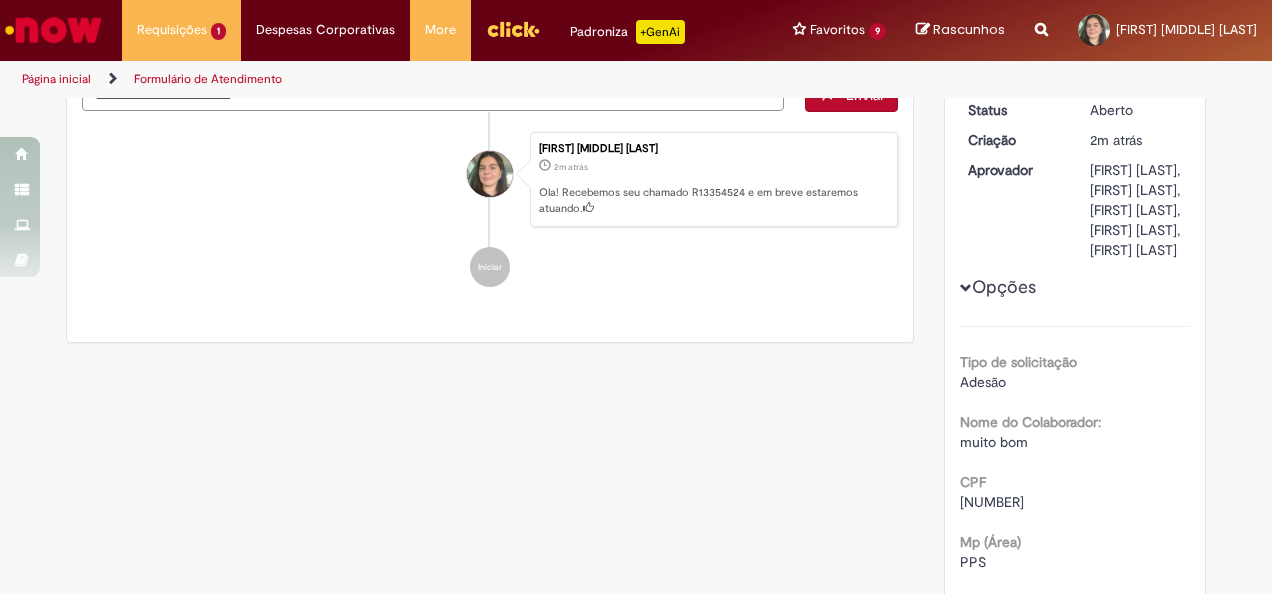 click at bounding box center [966, 288] 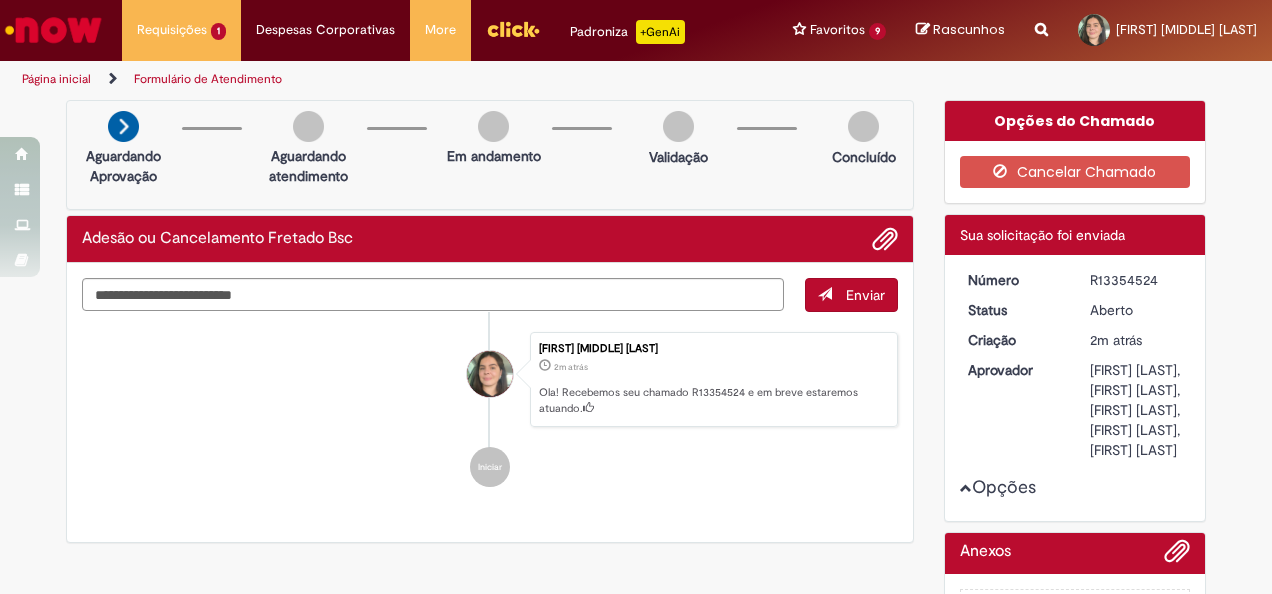 scroll, scrollTop: 0, scrollLeft: 0, axis: both 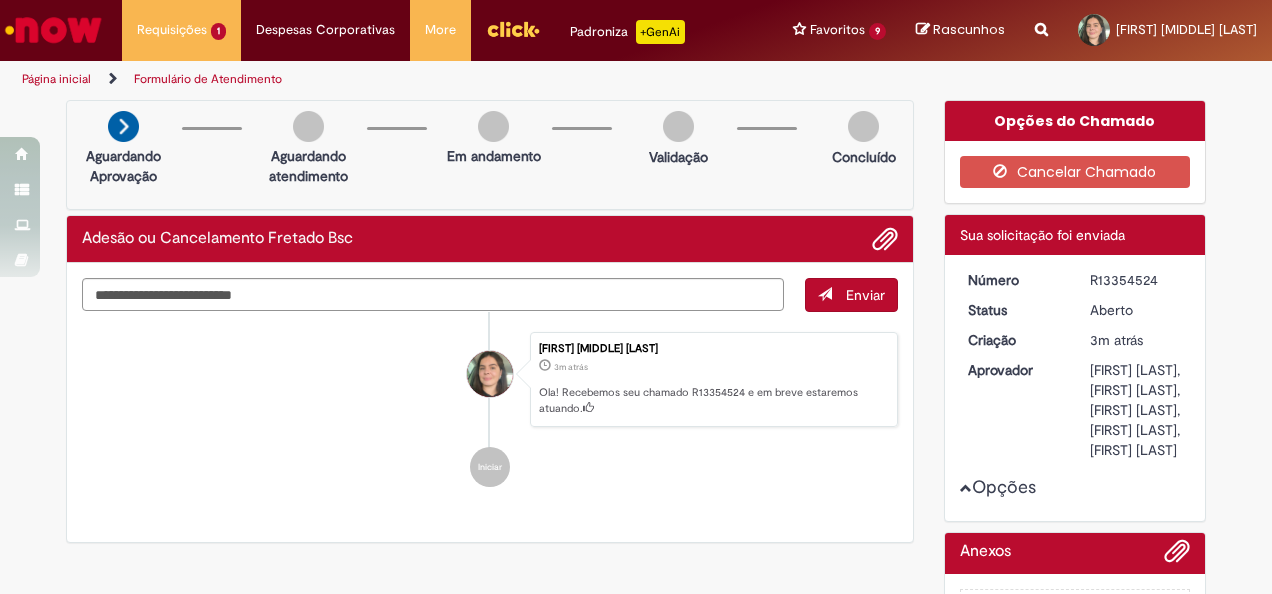 click on "Ola! Recebemos seu chamado R13354524 e em breve estaremos atuando." at bounding box center (713, 400) 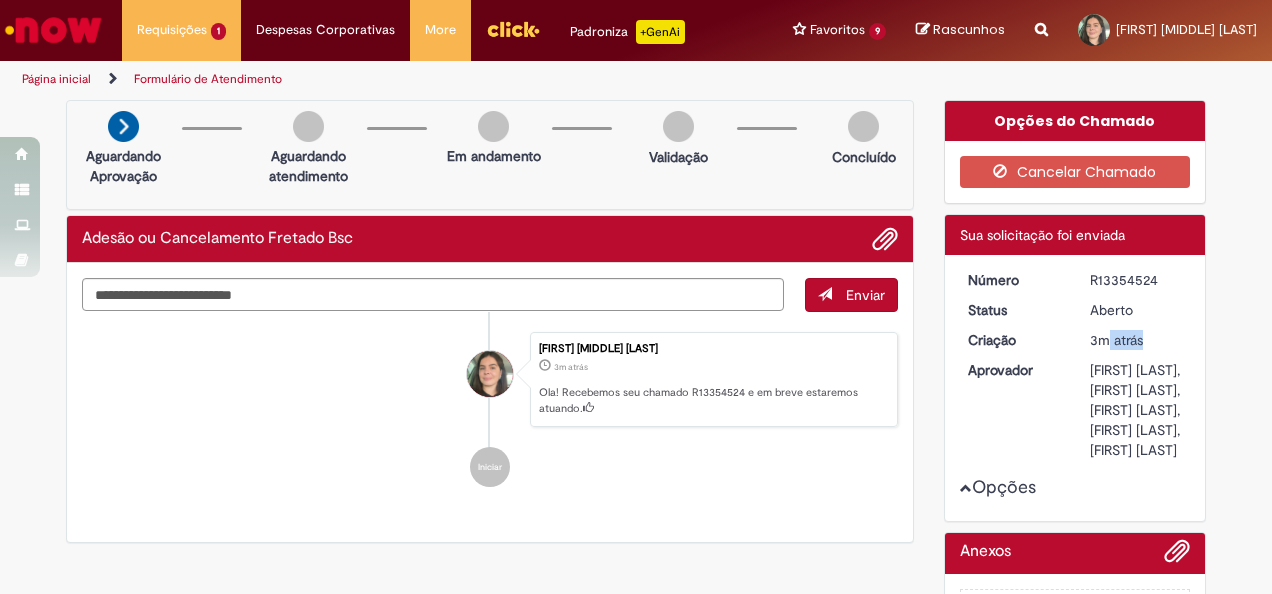 drag, startPoint x: 1098, startPoint y: 338, endPoint x: 1146, endPoint y: 339, distance: 48.010414 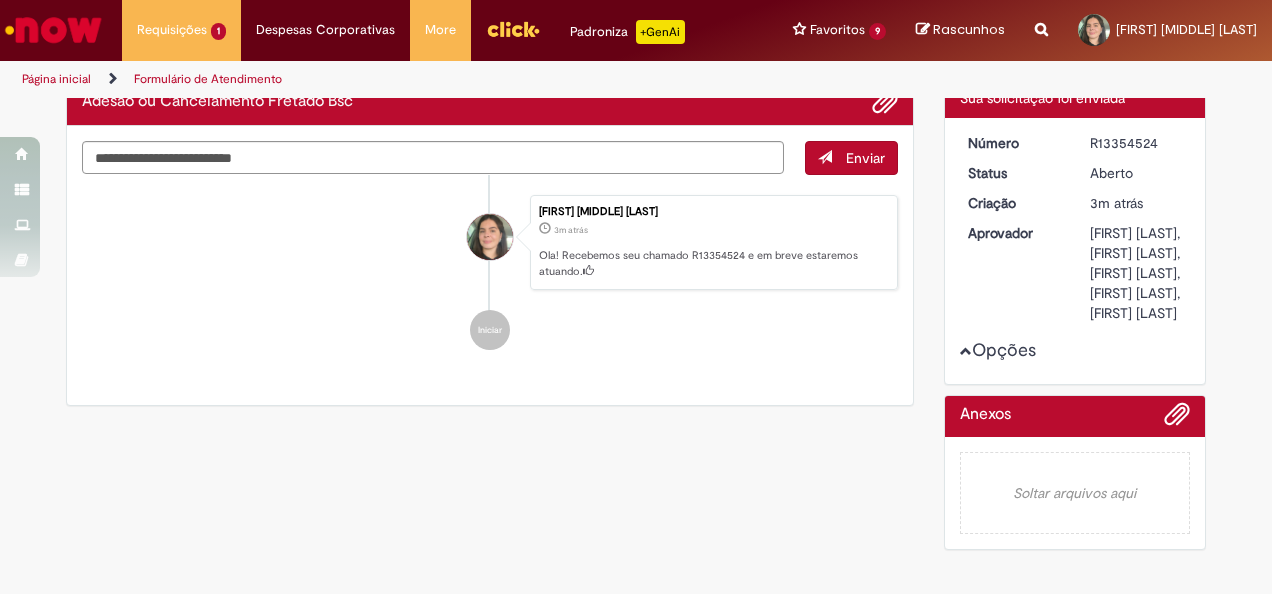 scroll, scrollTop: 219, scrollLeft: 0, axis: vertical 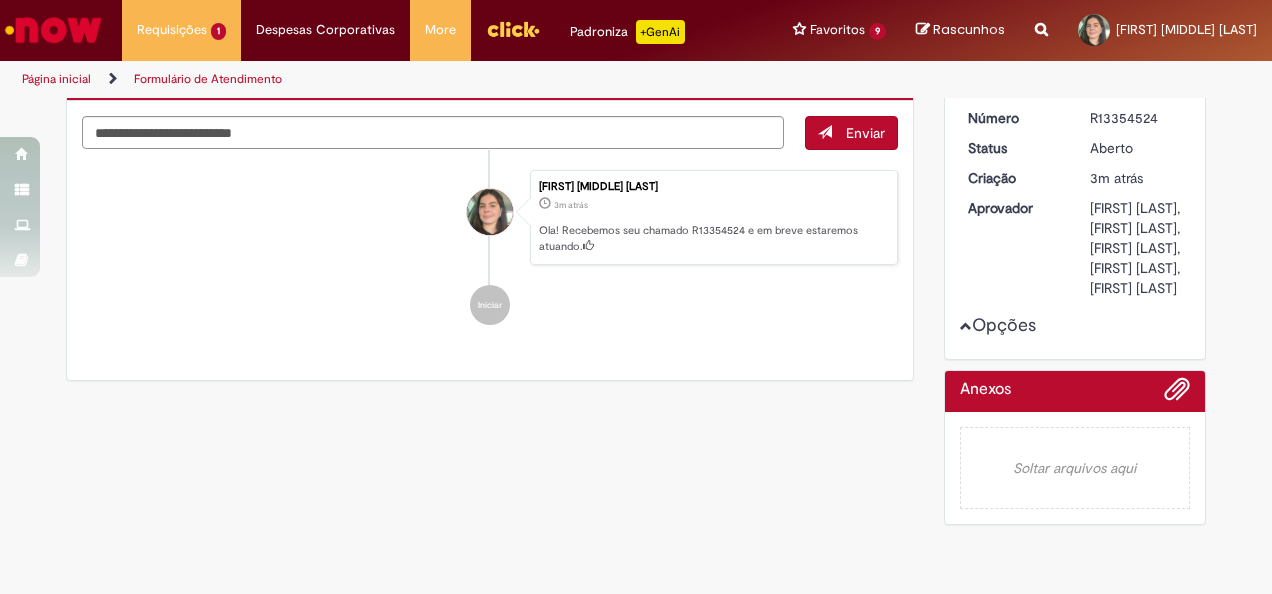 click at bounding box center (966, 326) 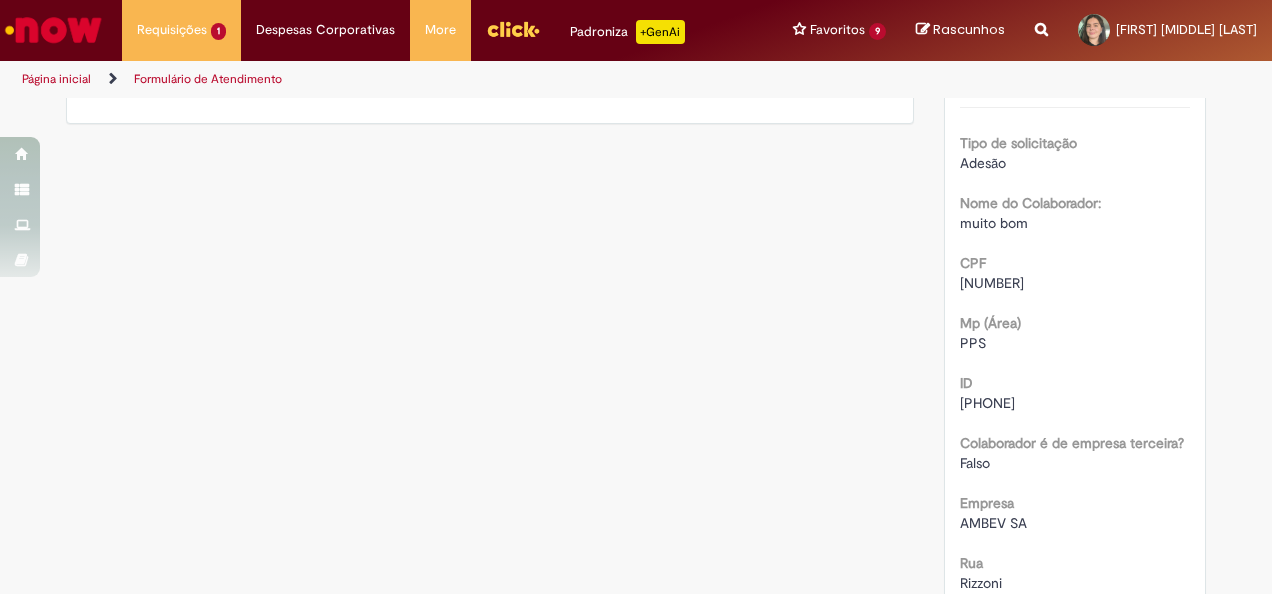 click on "muito bom" at bounding box center [994, 223] 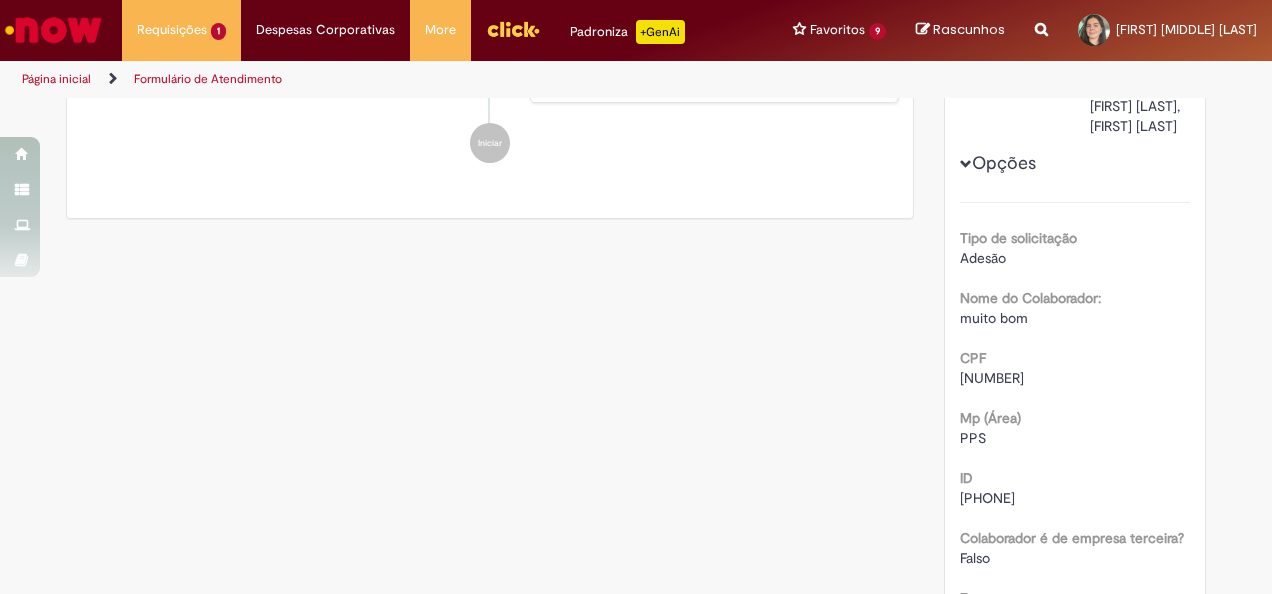 scroll, scrollTop: 400, scrollLeft: 0, axis: vertical 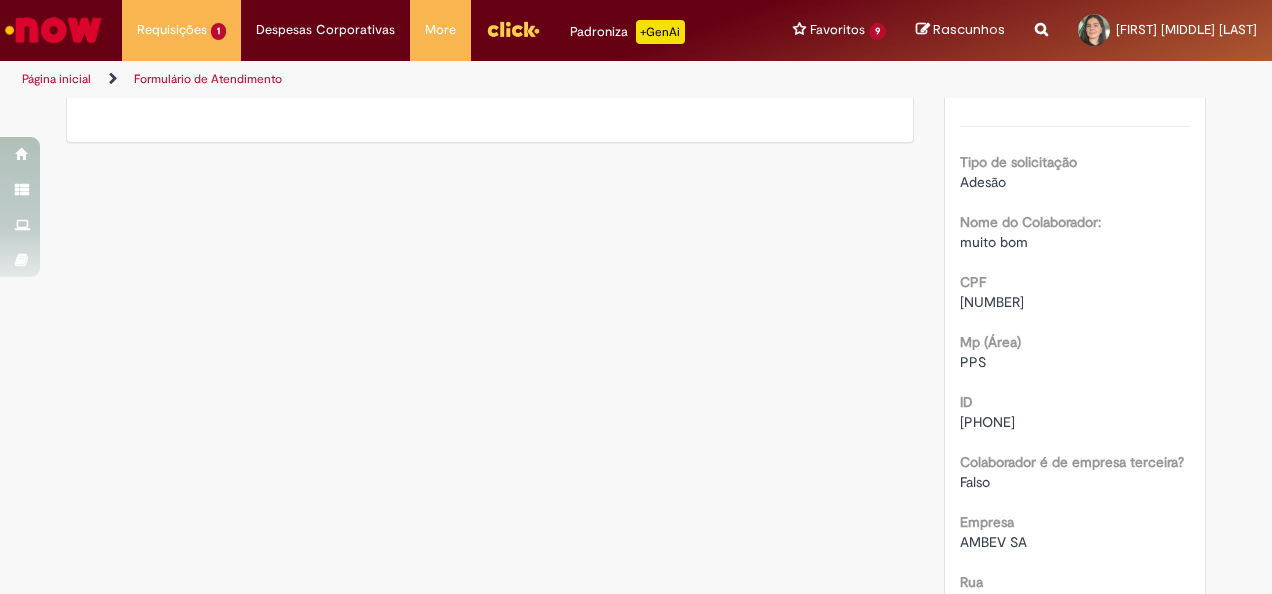 drag, startPoint x: 1019, startPoint y: 364, endPoint x: 1020, endPoint y: 382, distance: 18.027756 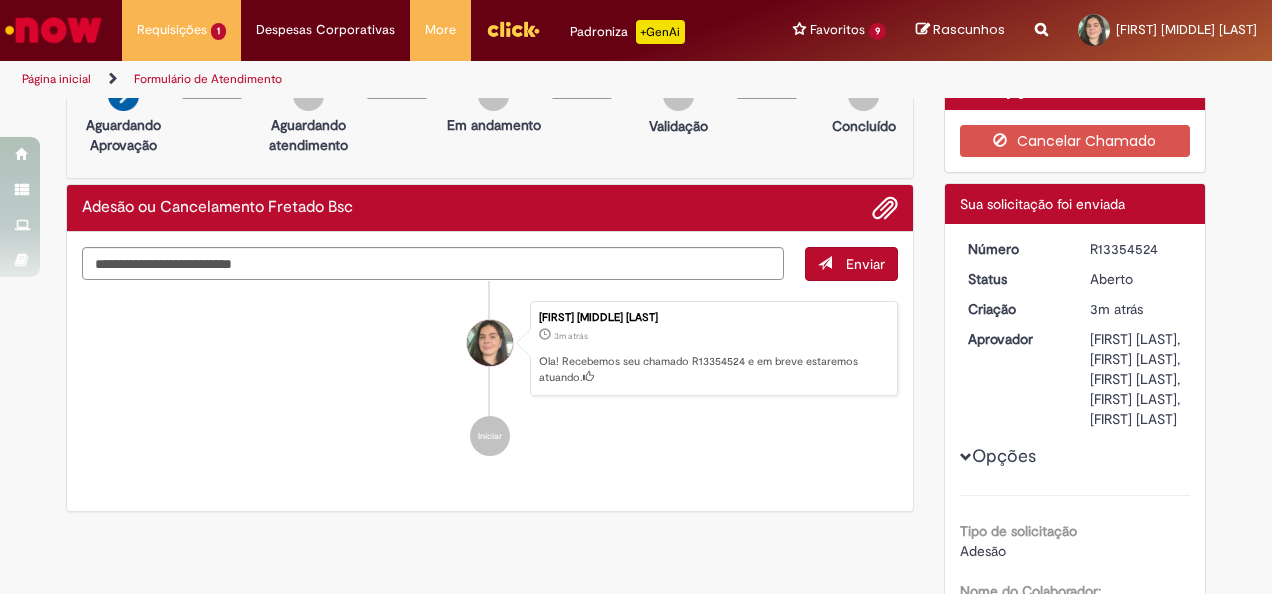 scroll, scrollTop: 0, scrollLeft: 0, axis: both 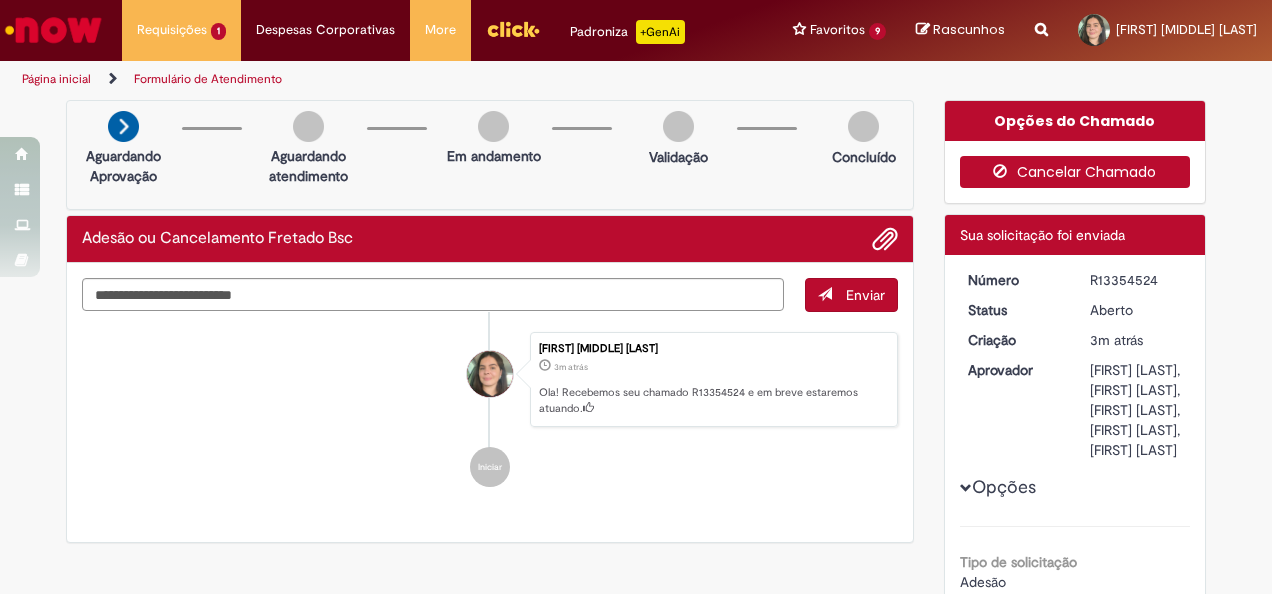 click on "Cancelar Chamado" at bounding box center (1075, 172) 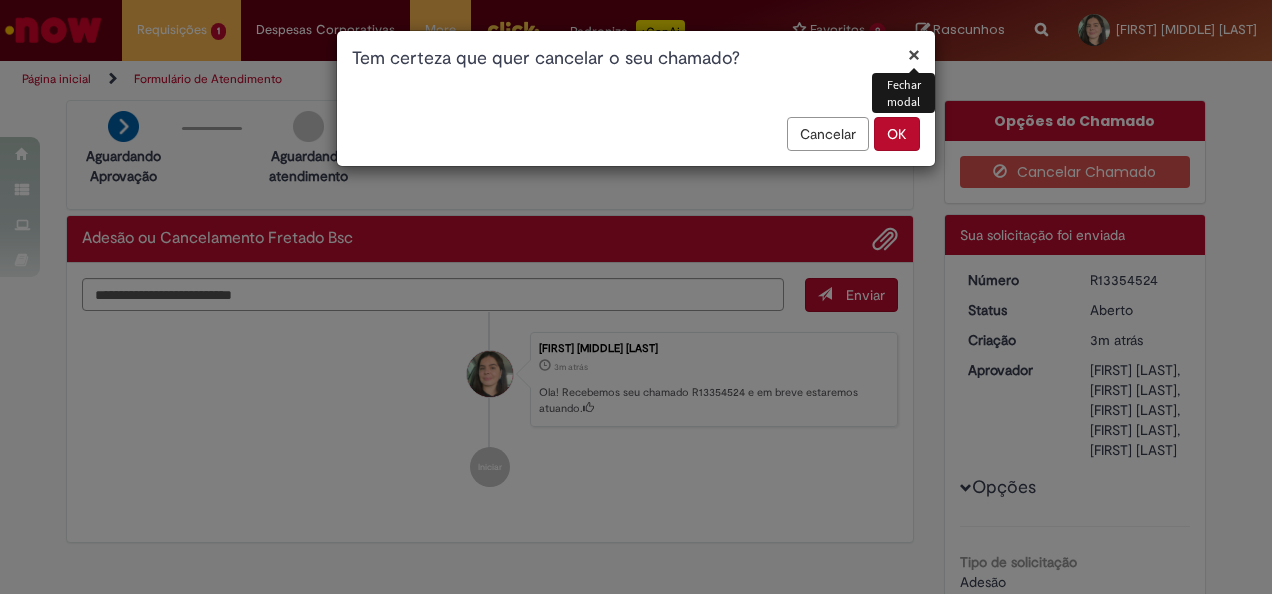 click on "Cancelar OK" at bounding box center [636, 141] 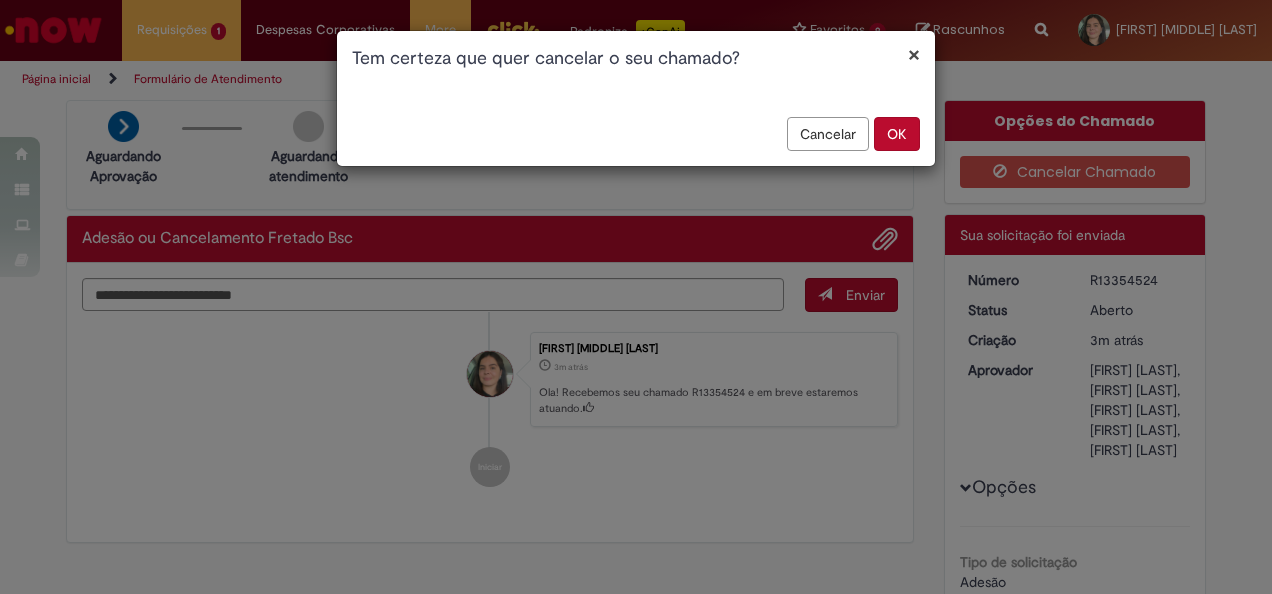 click on "OK" at bounding box center [897, 134] 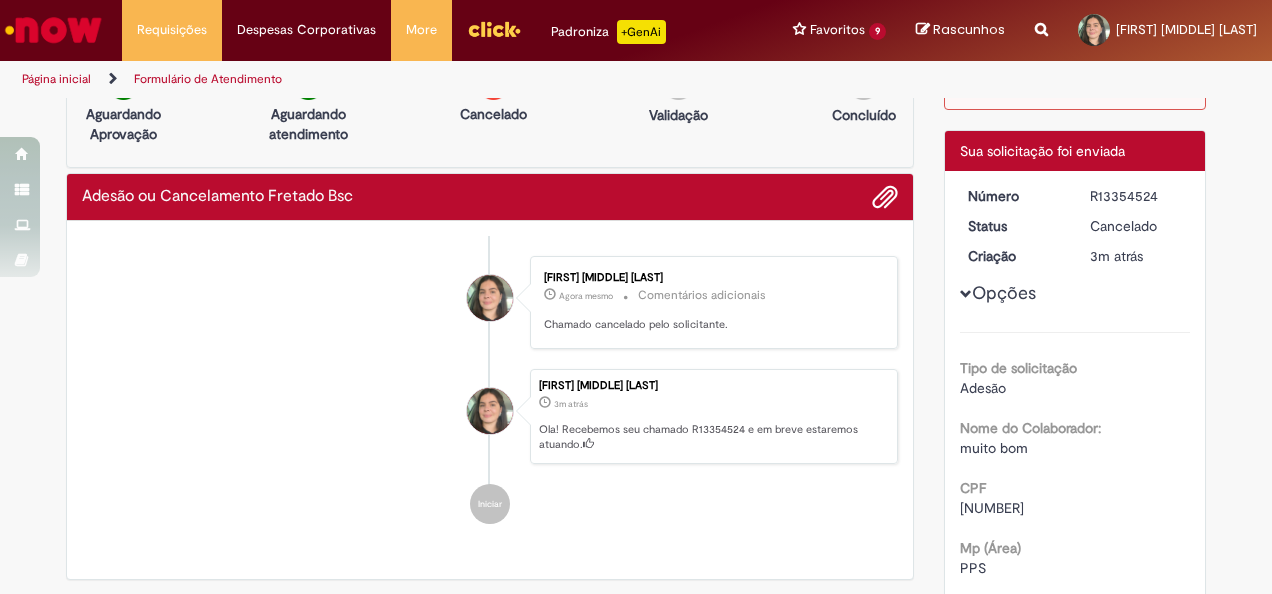 scroll, scrollTop: 0, scrollLeft: 0, axis: both 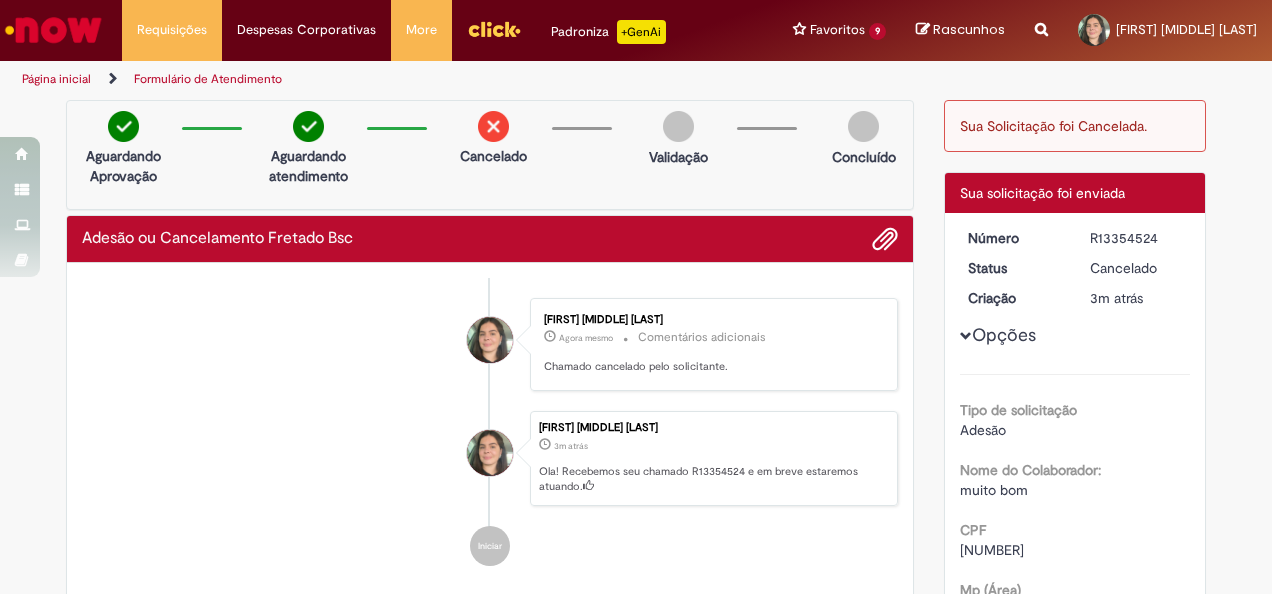 click at bounding box center (308, 126) 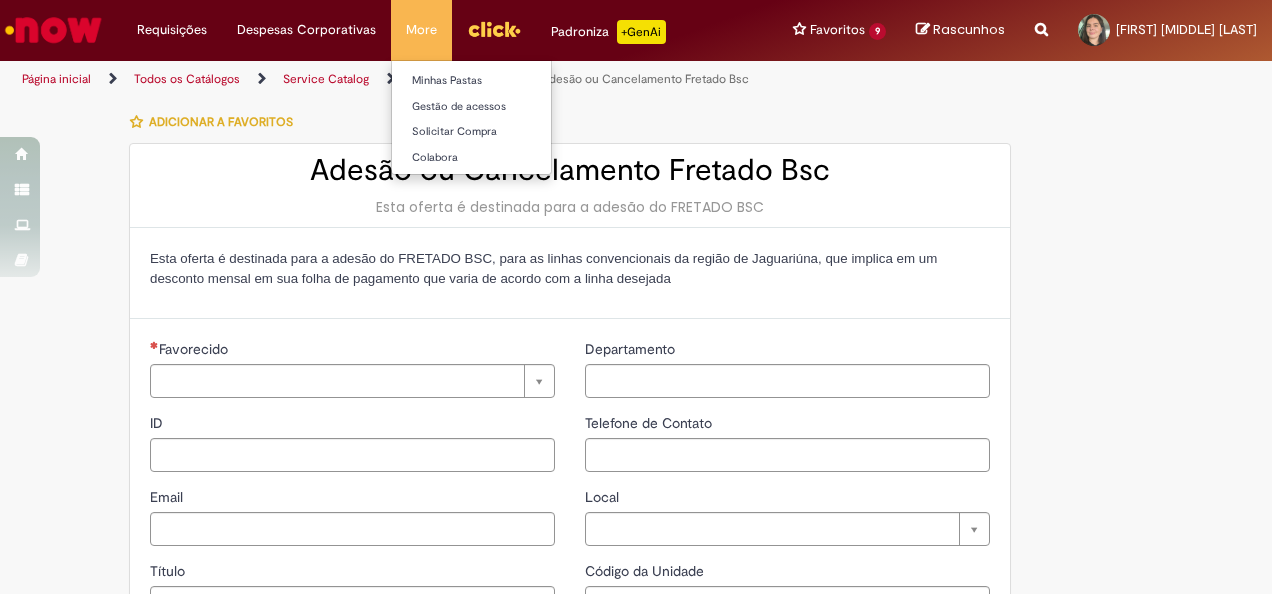 type on "********" 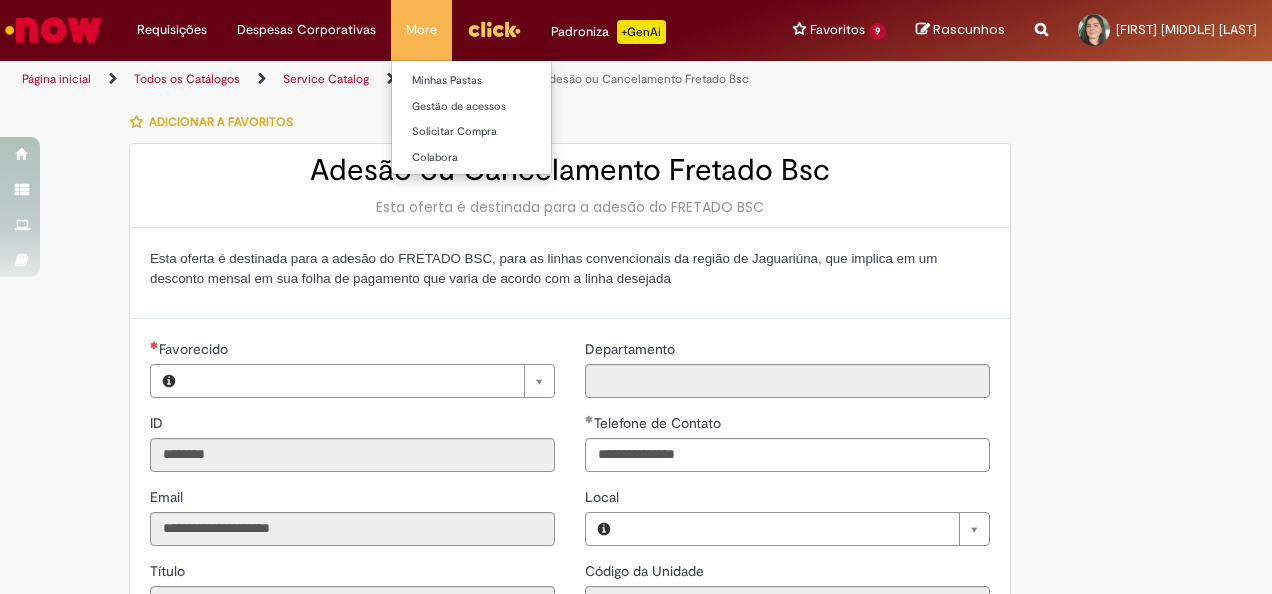 type on "**********" 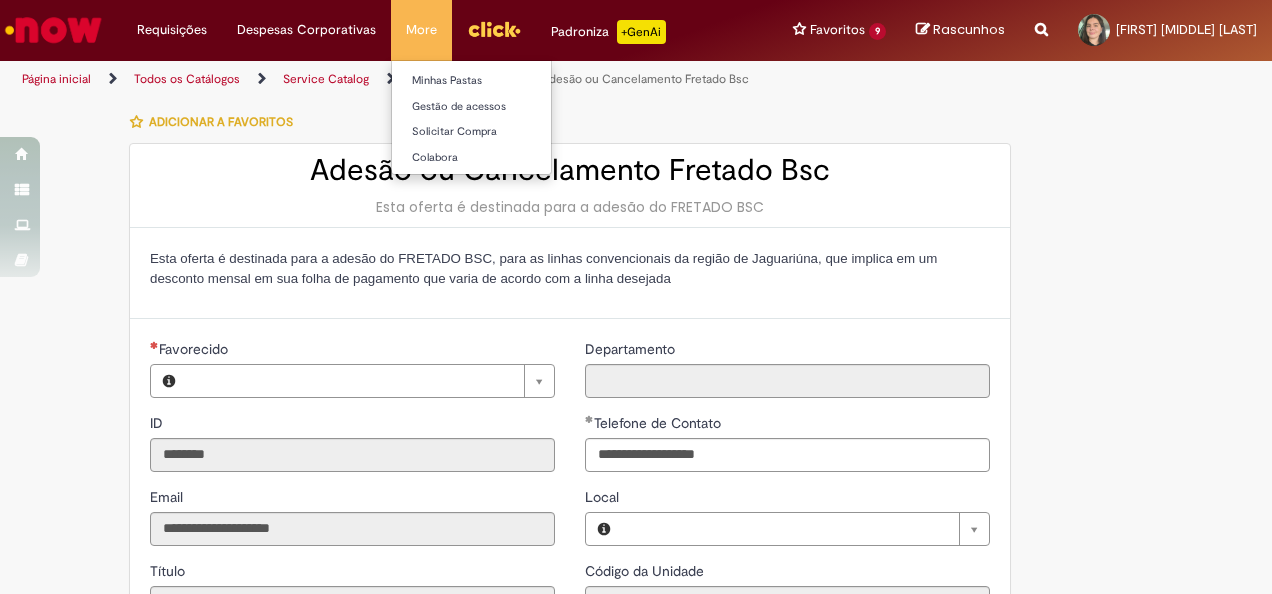 type on "**********" 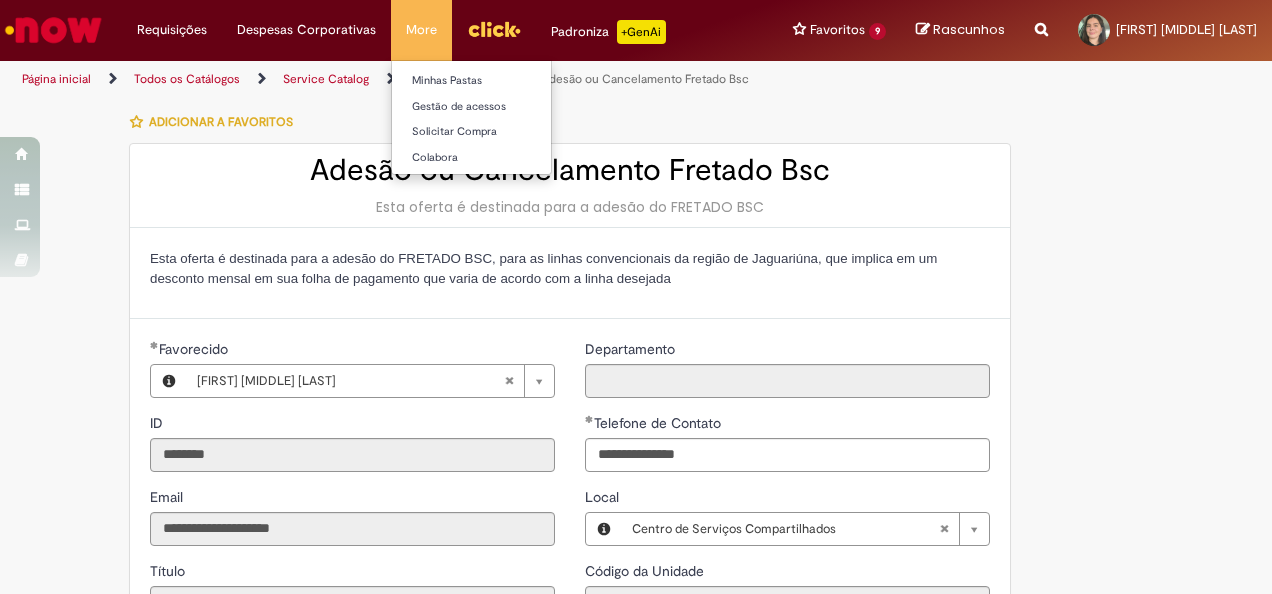 type on "**********" 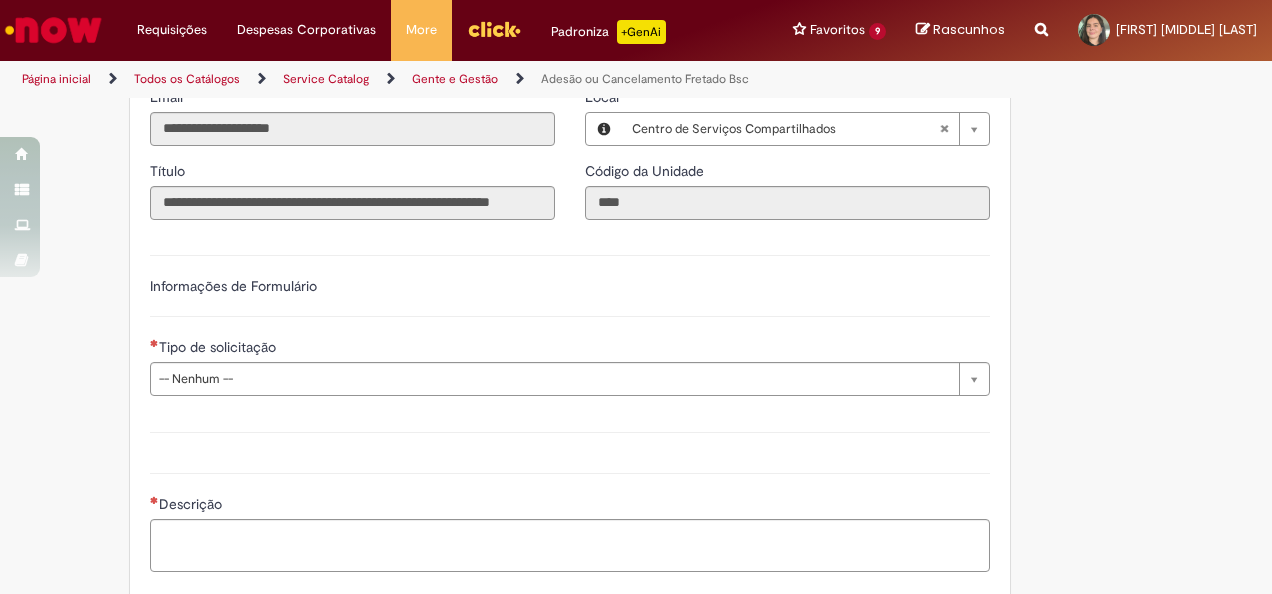 scroll, scrollTop: 500, scrollLeft: 0, axis: vertical 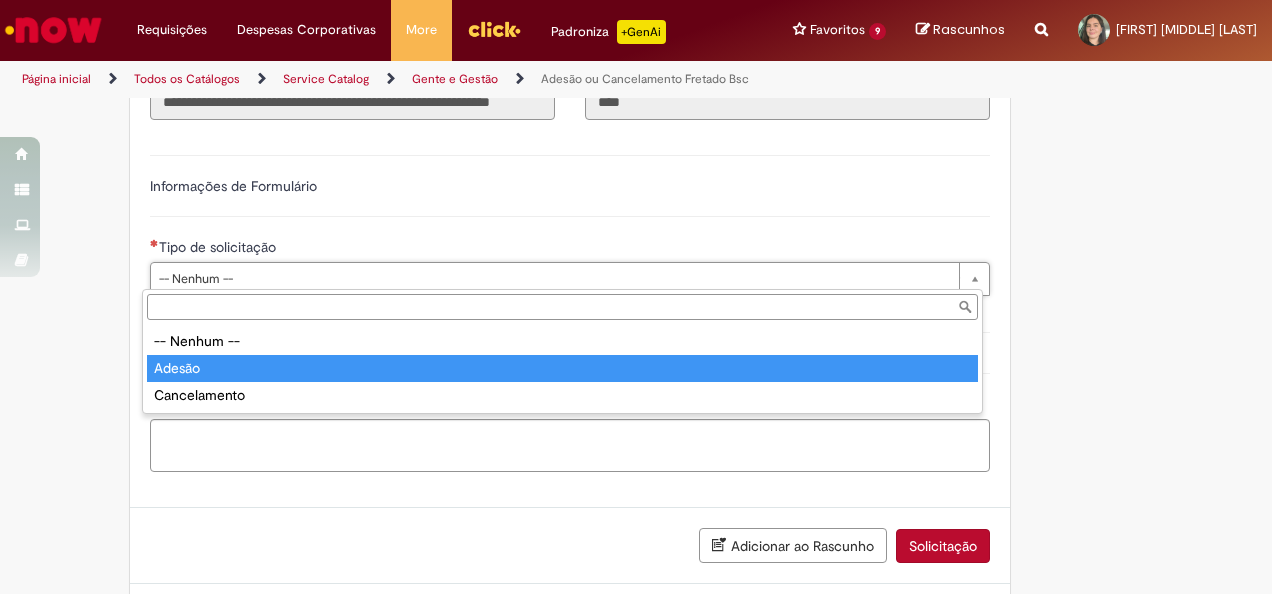 type on "******" 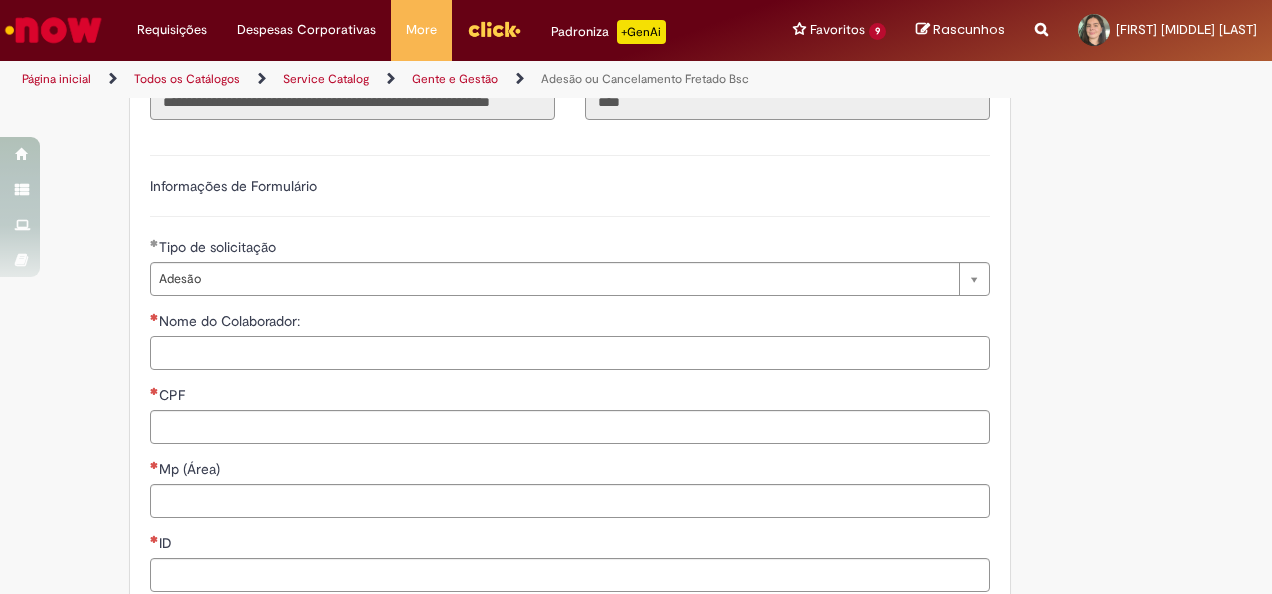 click on "Nome do Colaborador:" at bounding box center [570, 353] 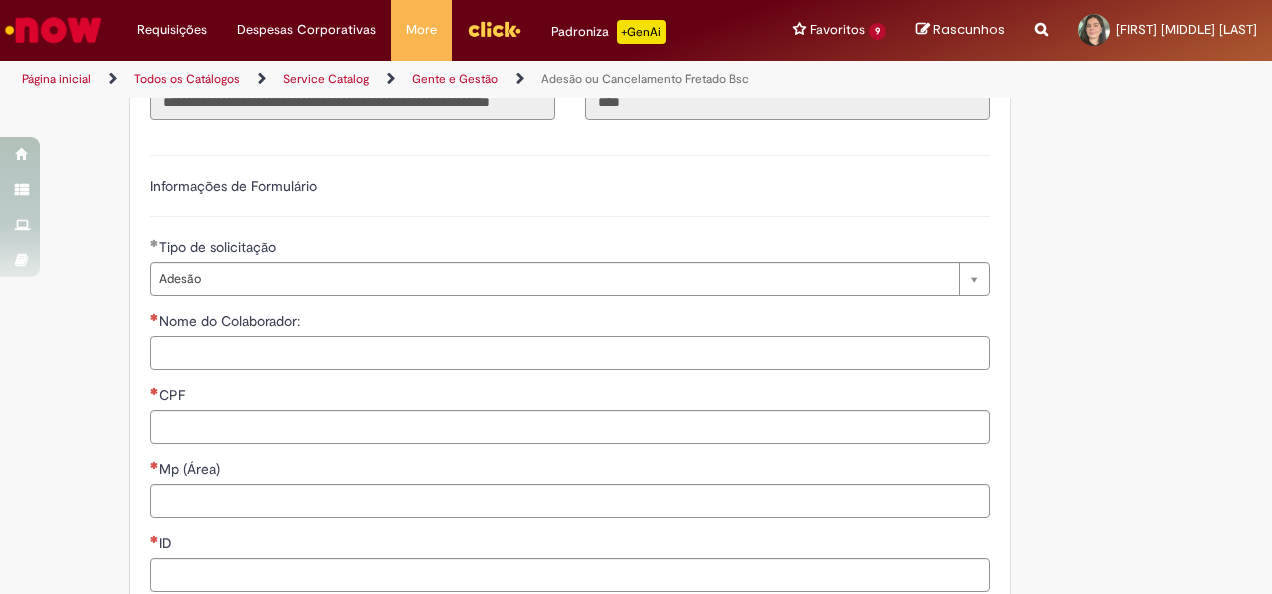 type on "*********" 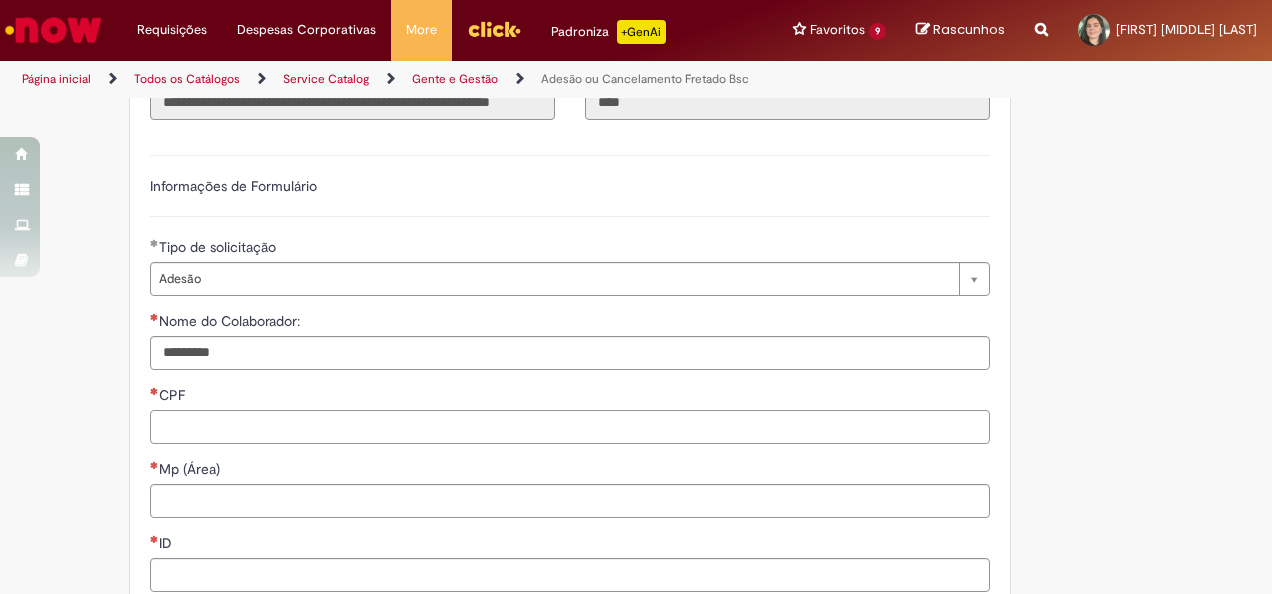 type on "**********" 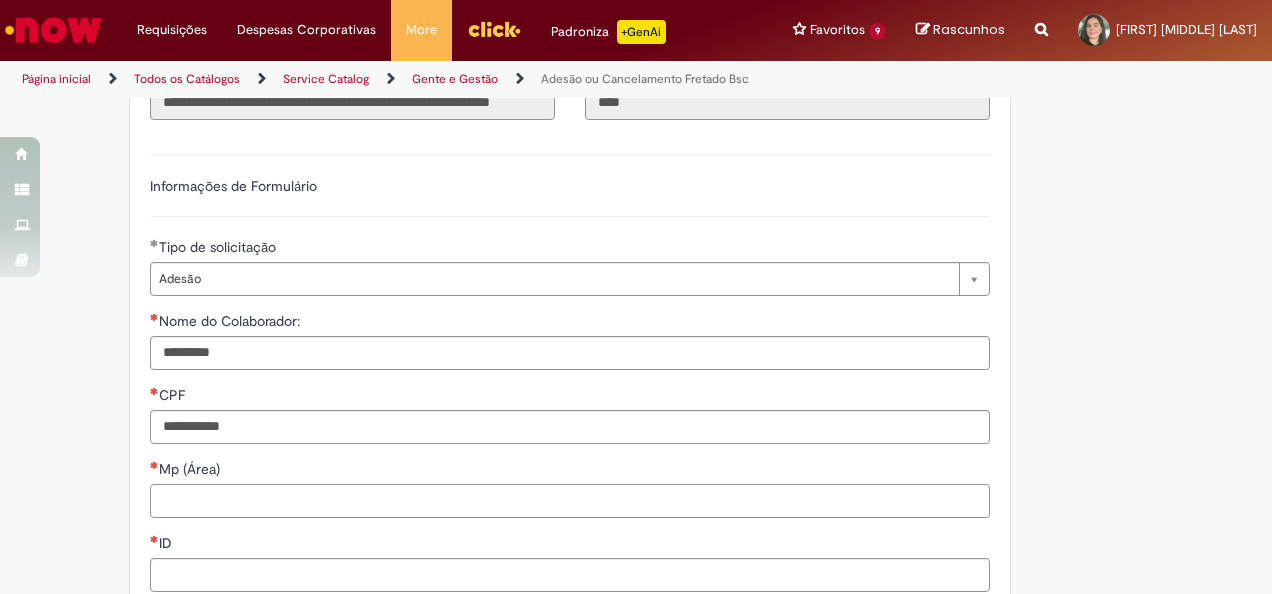 type on "***" 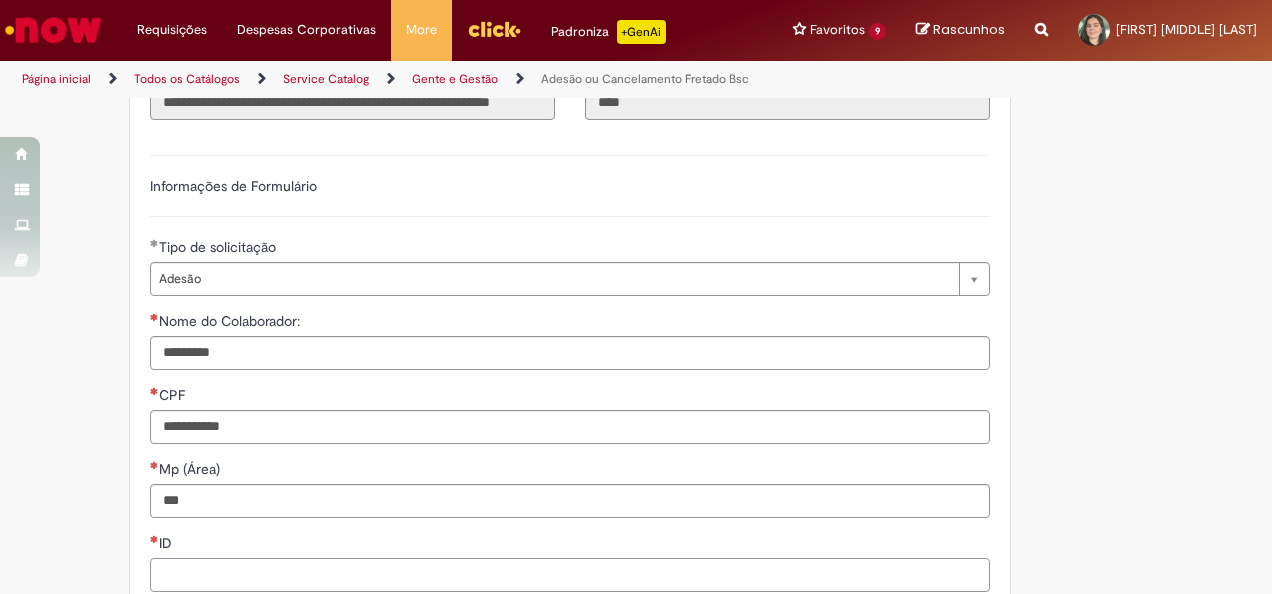 type on "********" 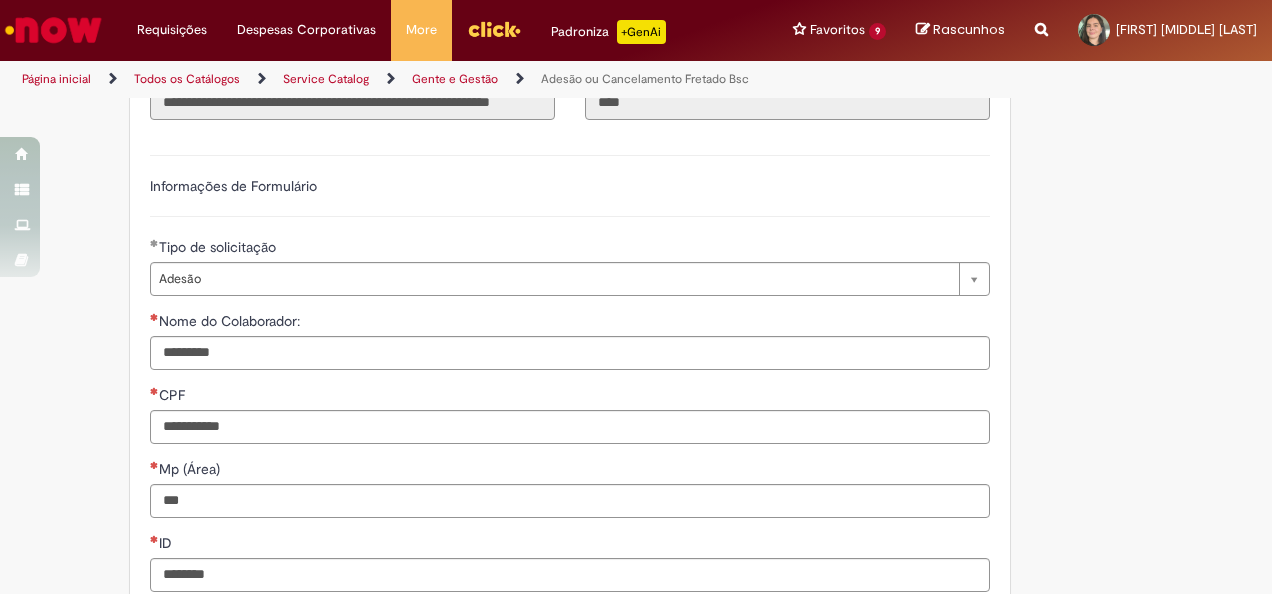 type on "********" 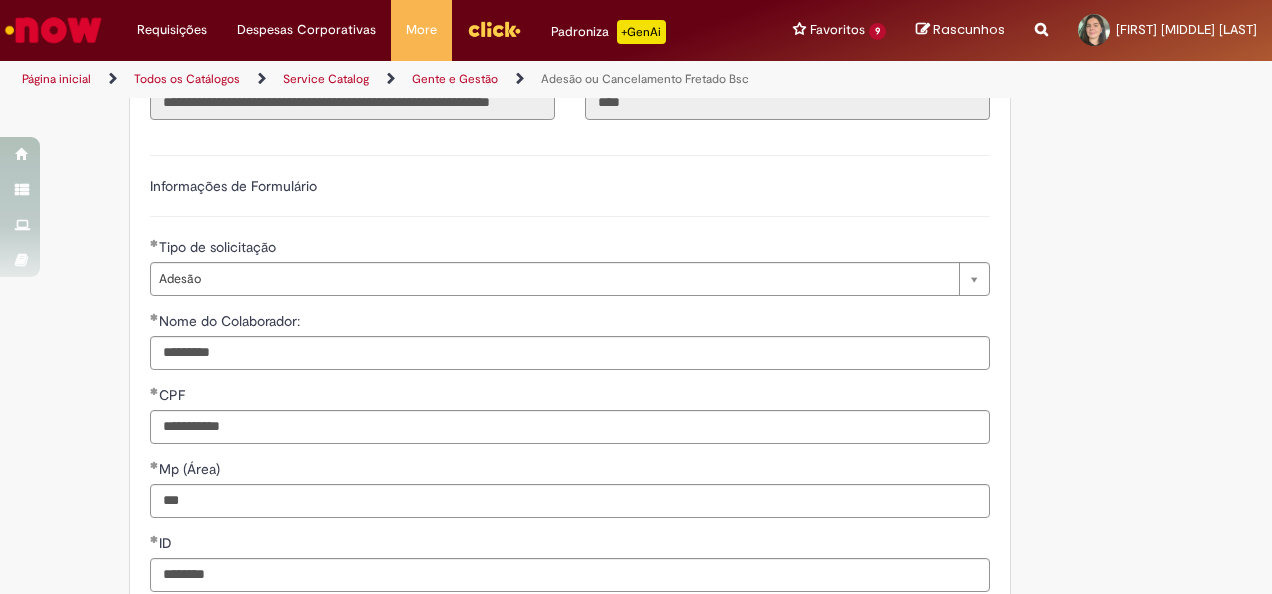 type on "**********" 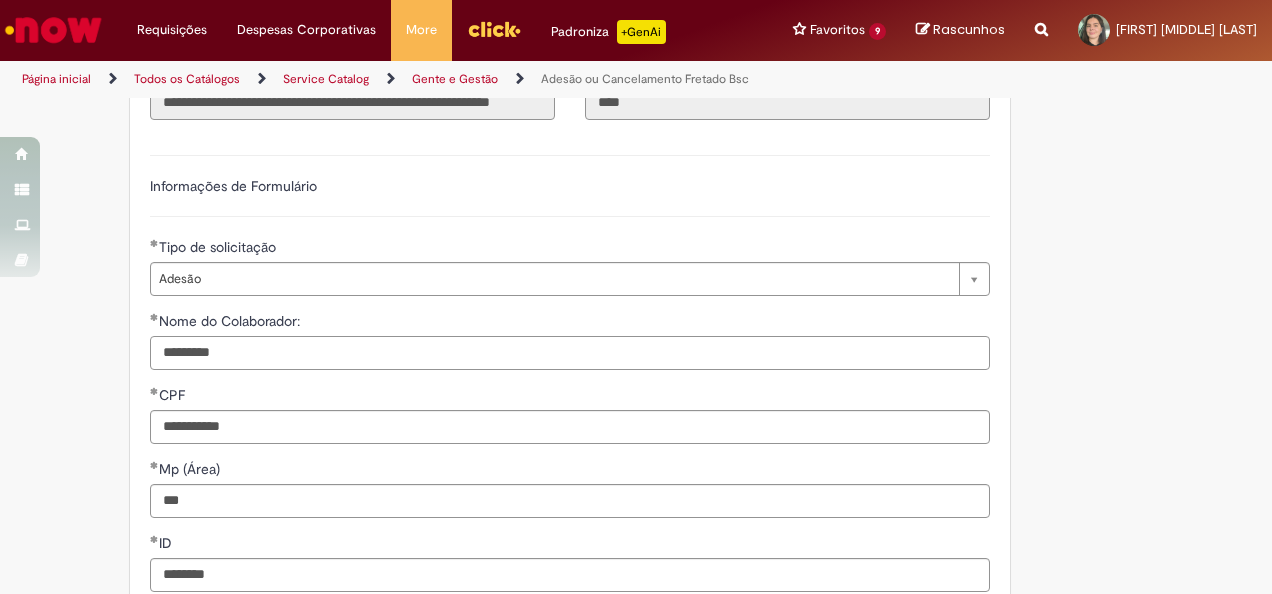 drag, startPoint x: 398, startPoint y: 338, endPoint x: 49, endPoint y: 330, distance: 349.09167 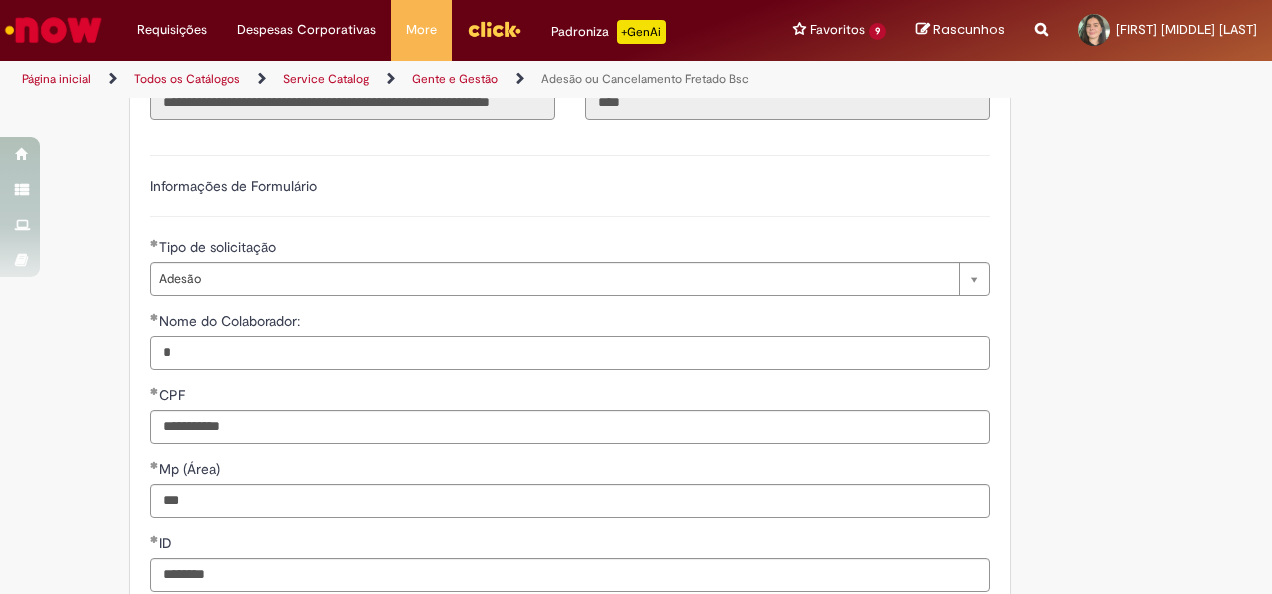 type on "**********" 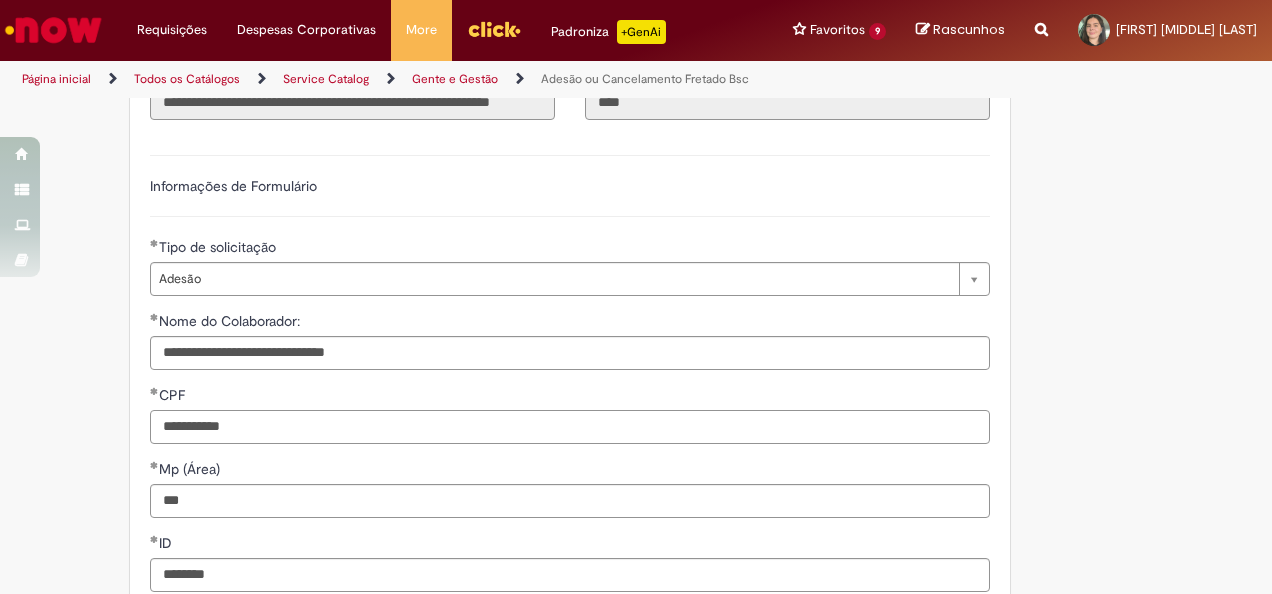 type 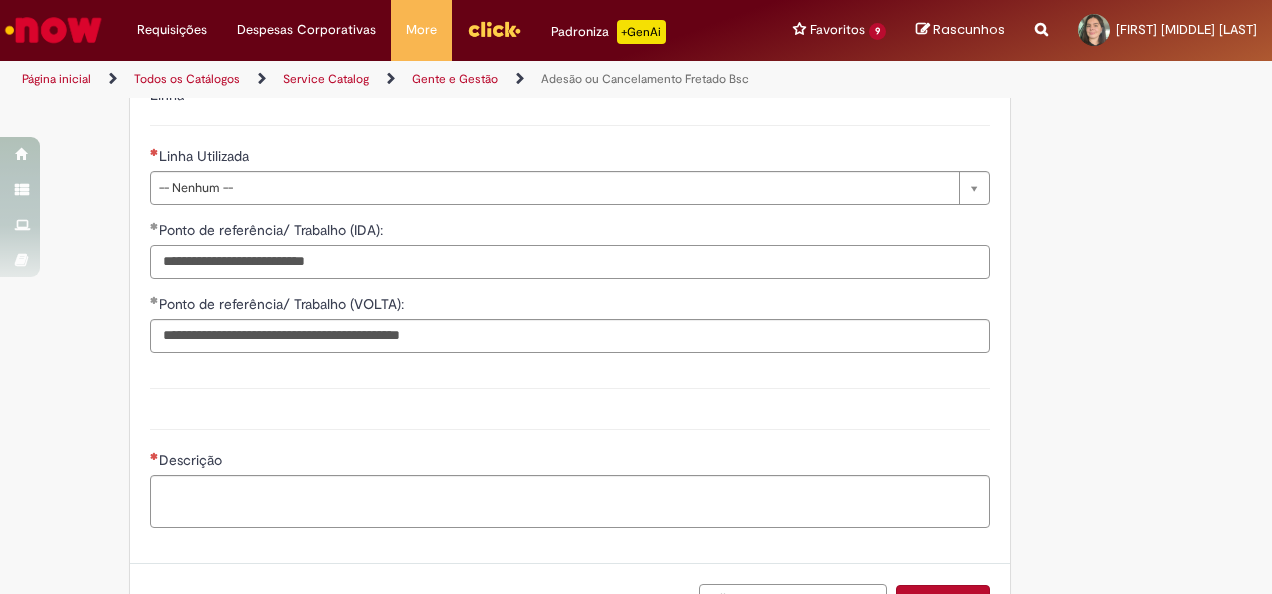 scroll, scrollTop: 1497, scrollLeft: 0, axis: vertical 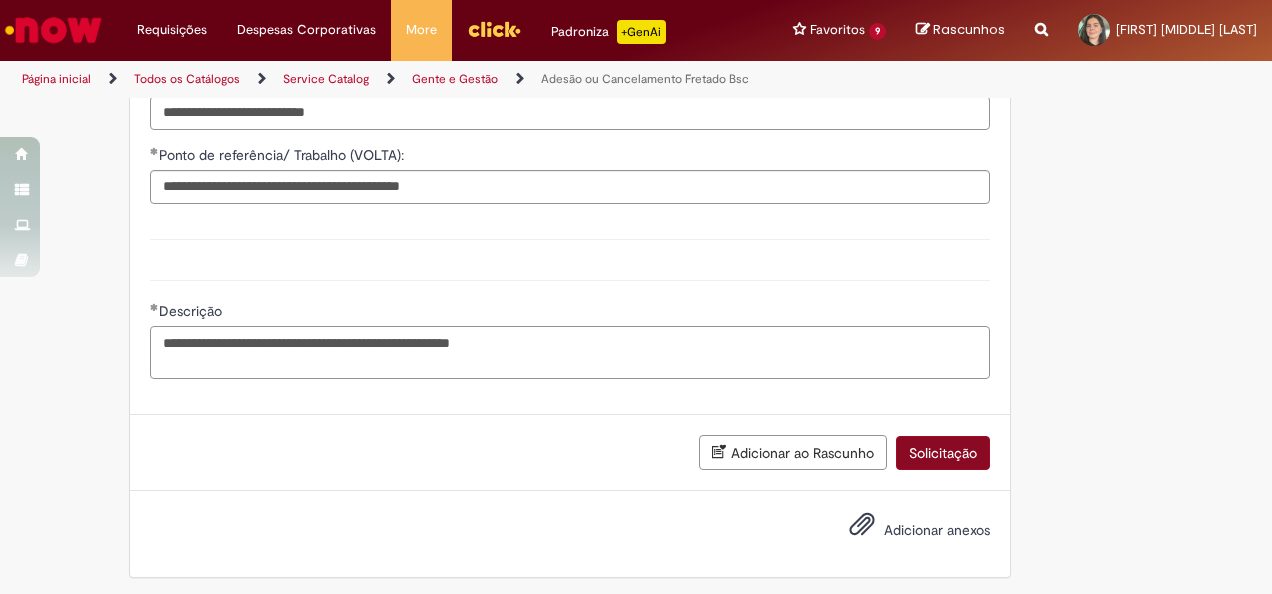 type on "**********" 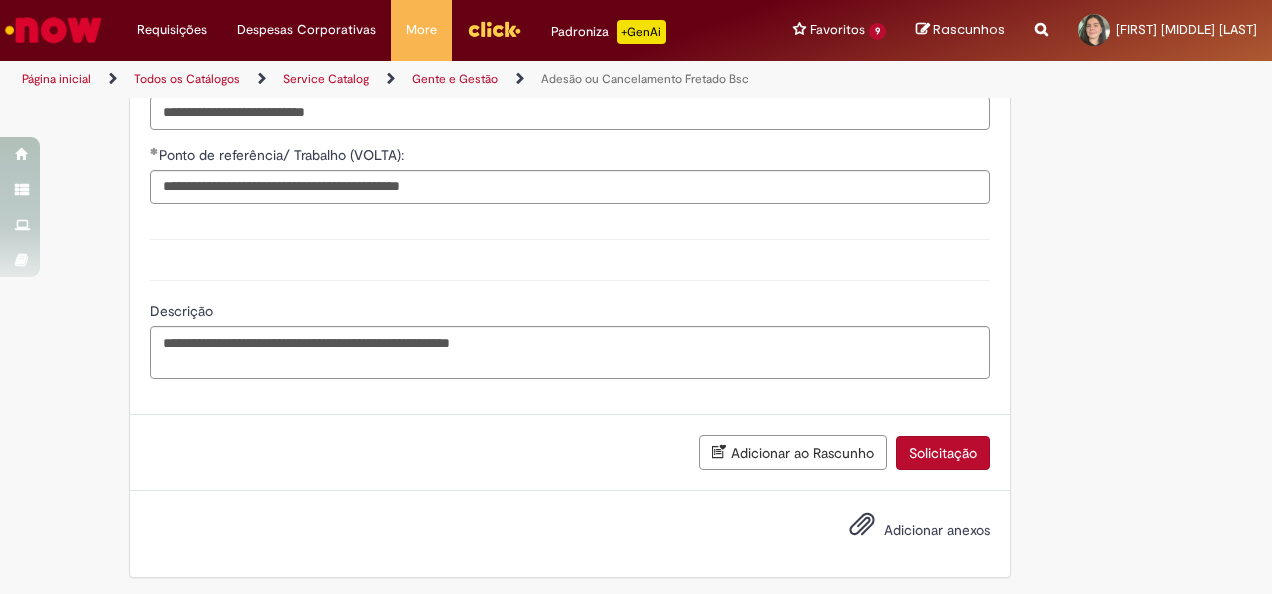 click on "Solicitação" at bounding box center (943, 453) 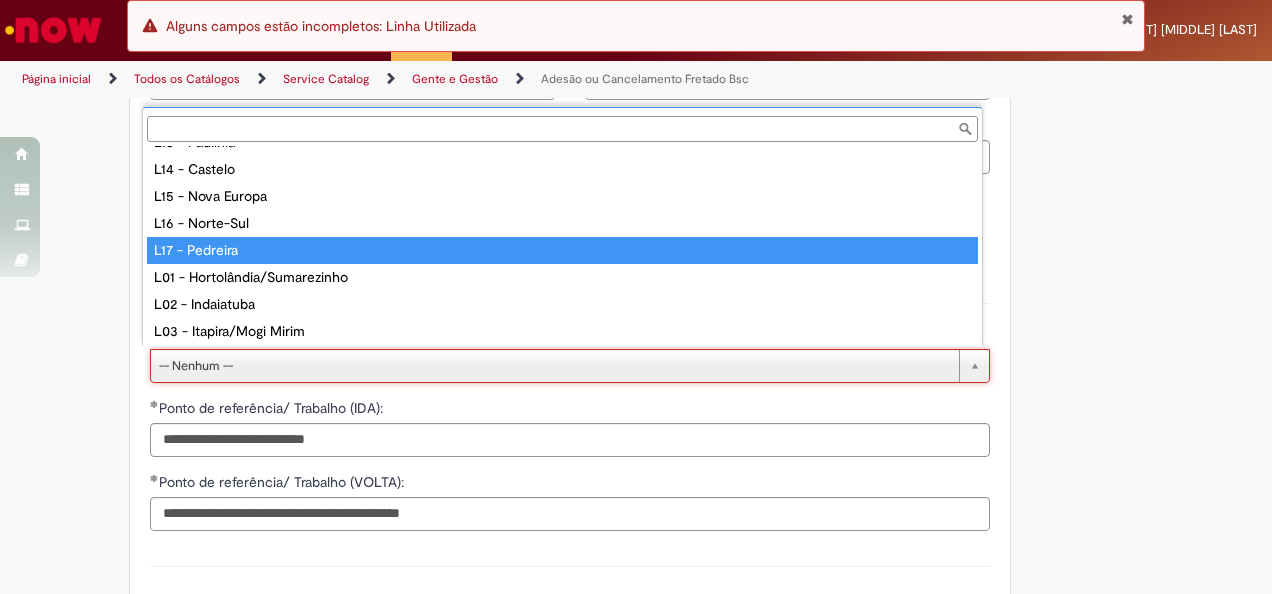 scroll, scrollTop: 402, scrollLeft: 0, axis: vertical 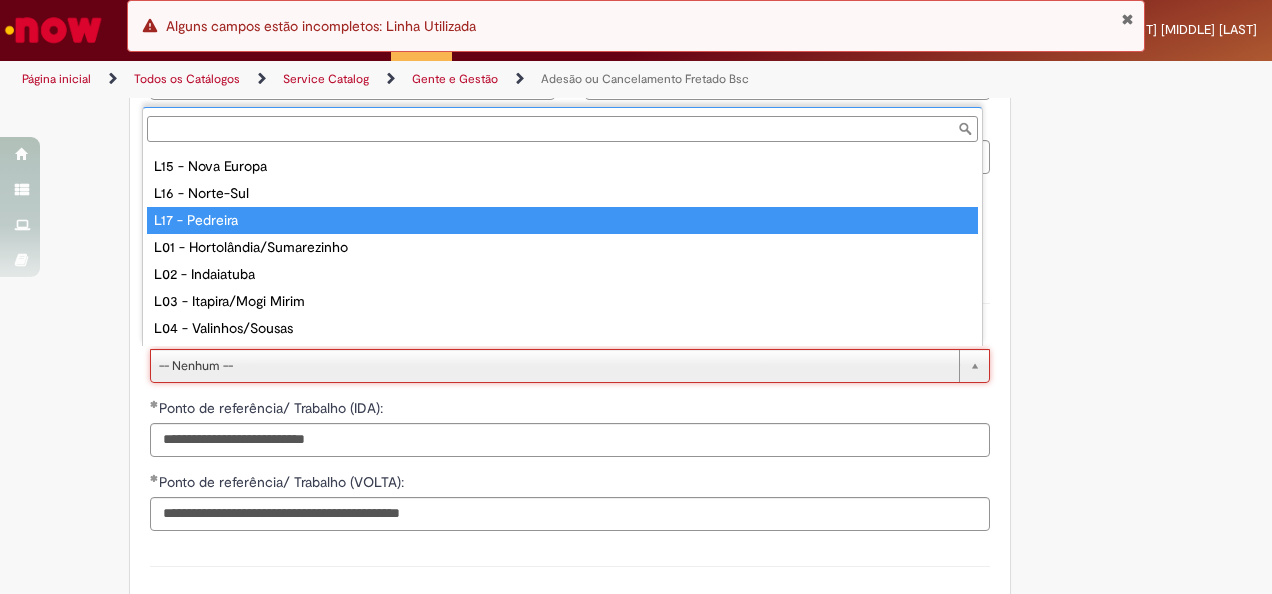 type on "**********" 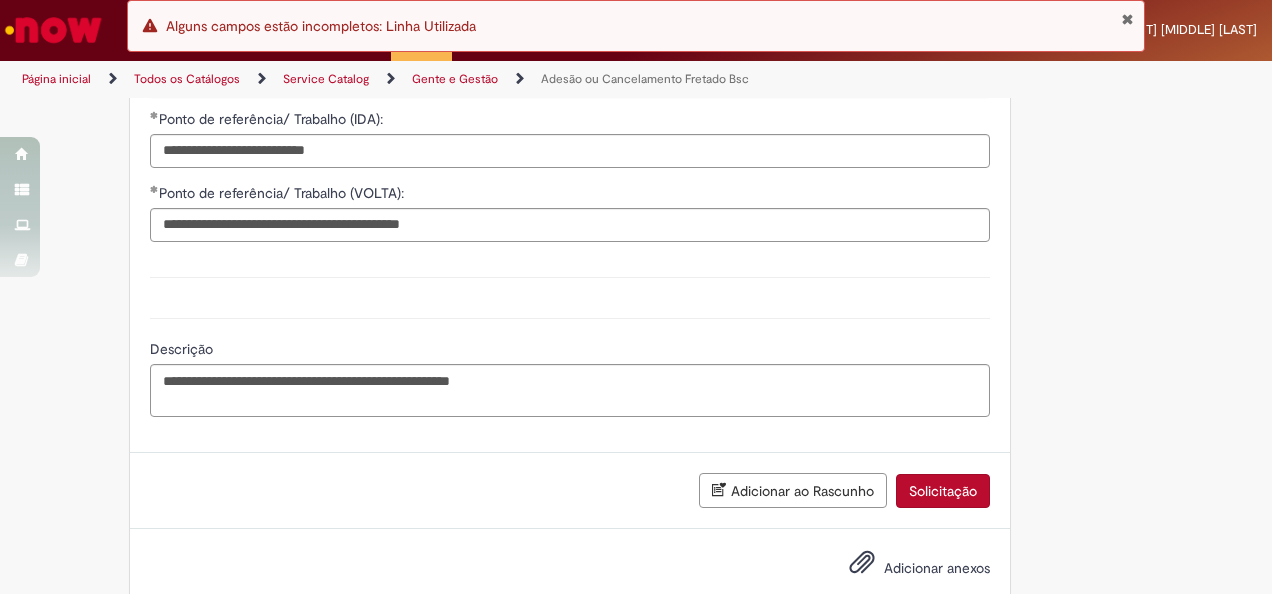 scroll, scrollTop: 1642, scrollLeft: 0, axis: vertical 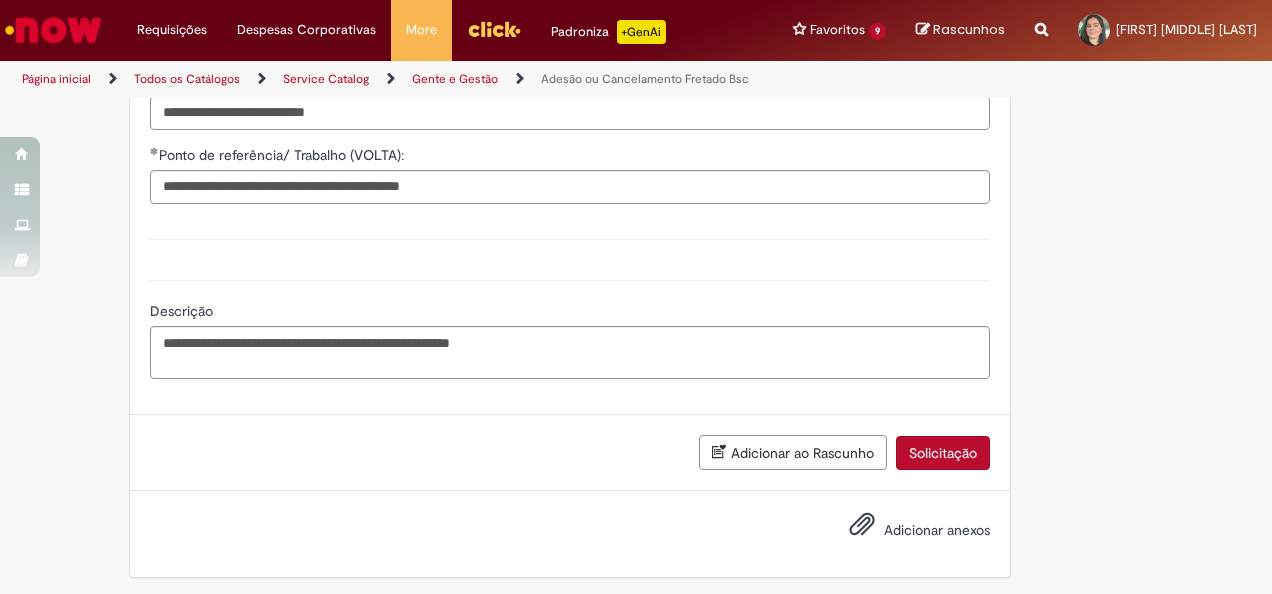 click on "Solicitação" at bounding box center (943, 453) 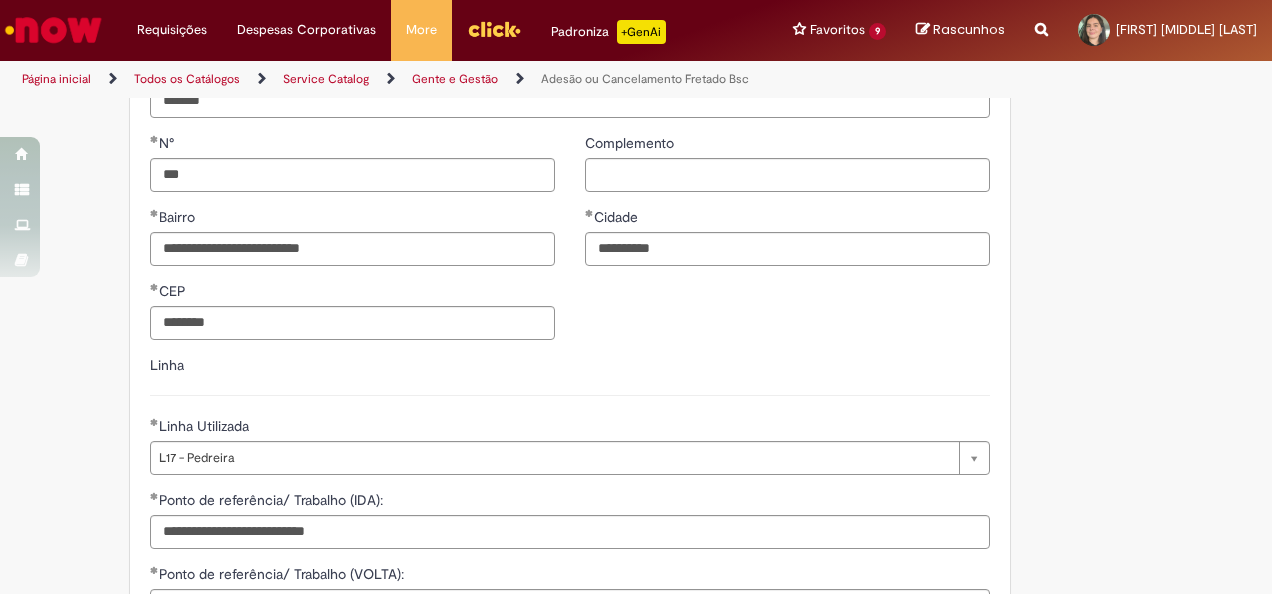 scroll, scrollTop: 1197, scrollLeft: 0, axis: vertical 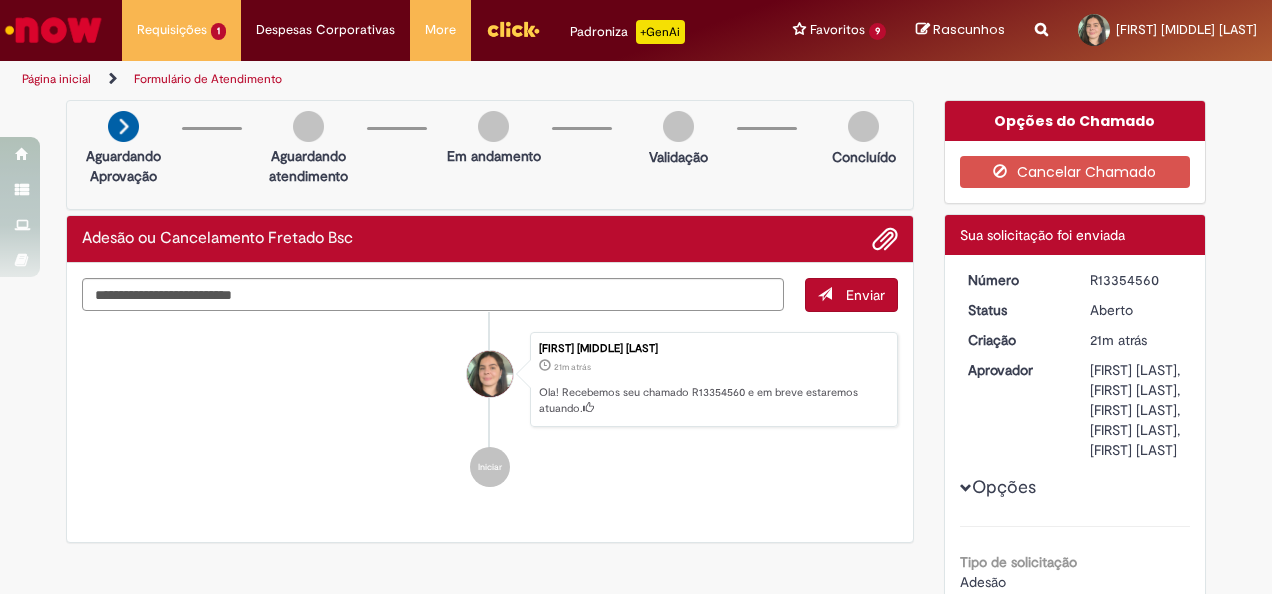 click at bounding box center (588, 407) 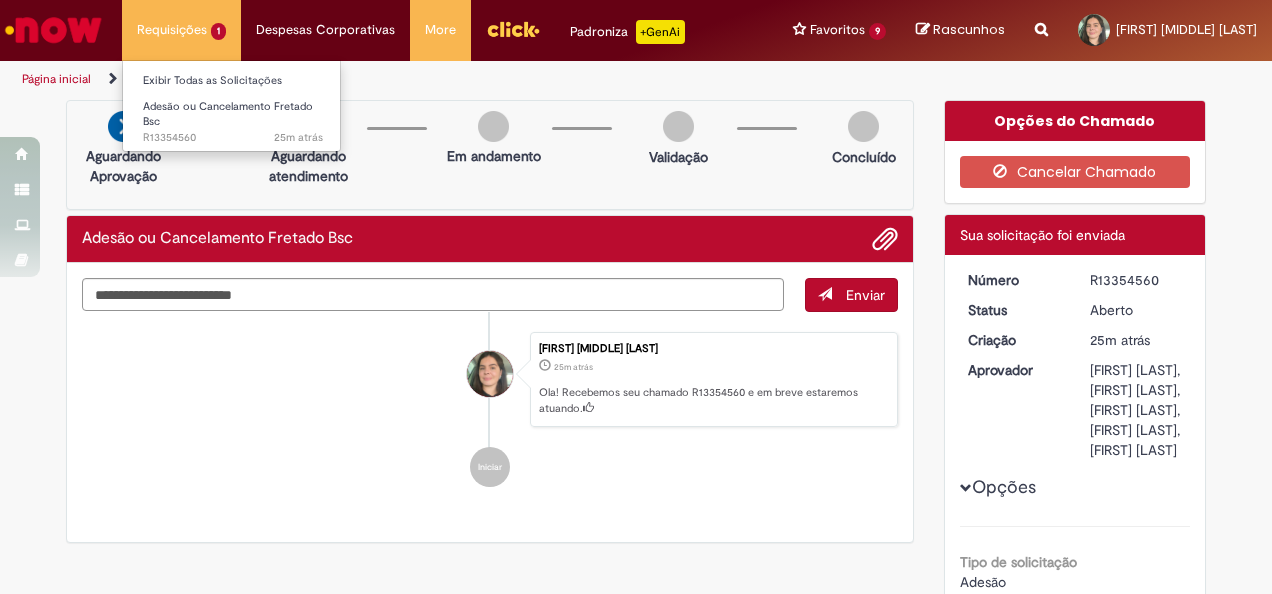 click on "Requisições   1
Exibir Todas as Solicitações
Adesão ou Cancelamento Fretado Bsc
25m atrás 25 minutos atrás  R13354560" at bounding box center [181, 30] 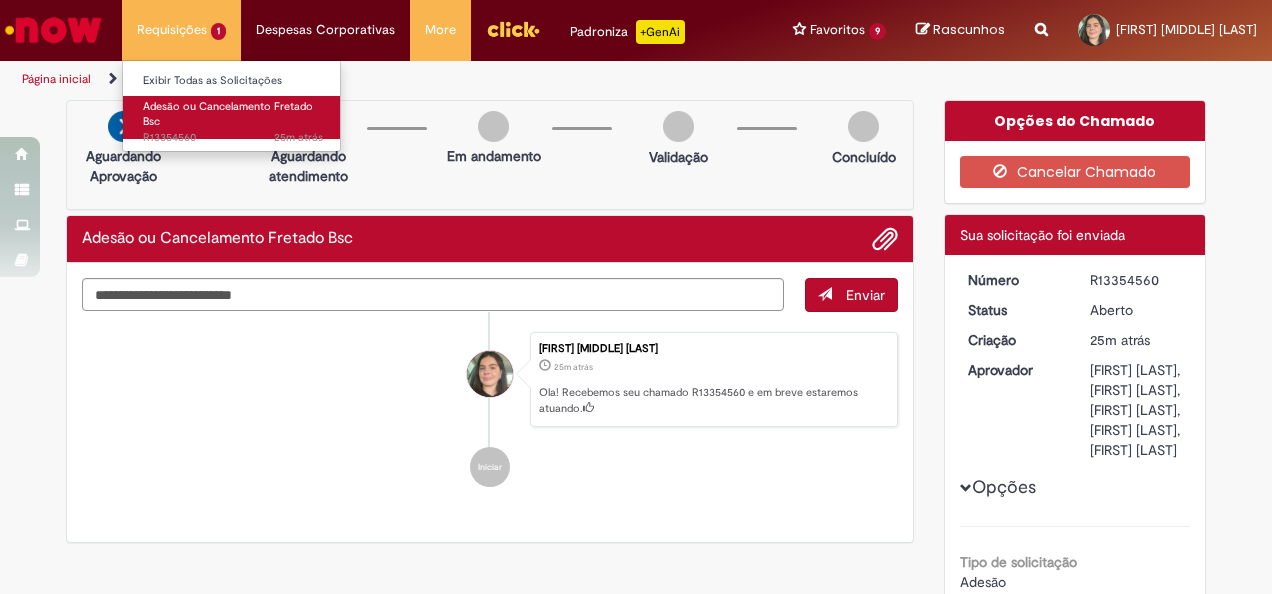 click on "Adesão ou Cancelamento Fretado Bsc
25m atrás 25 minutos atrás  R13354560" at bounding box center [233, 117] 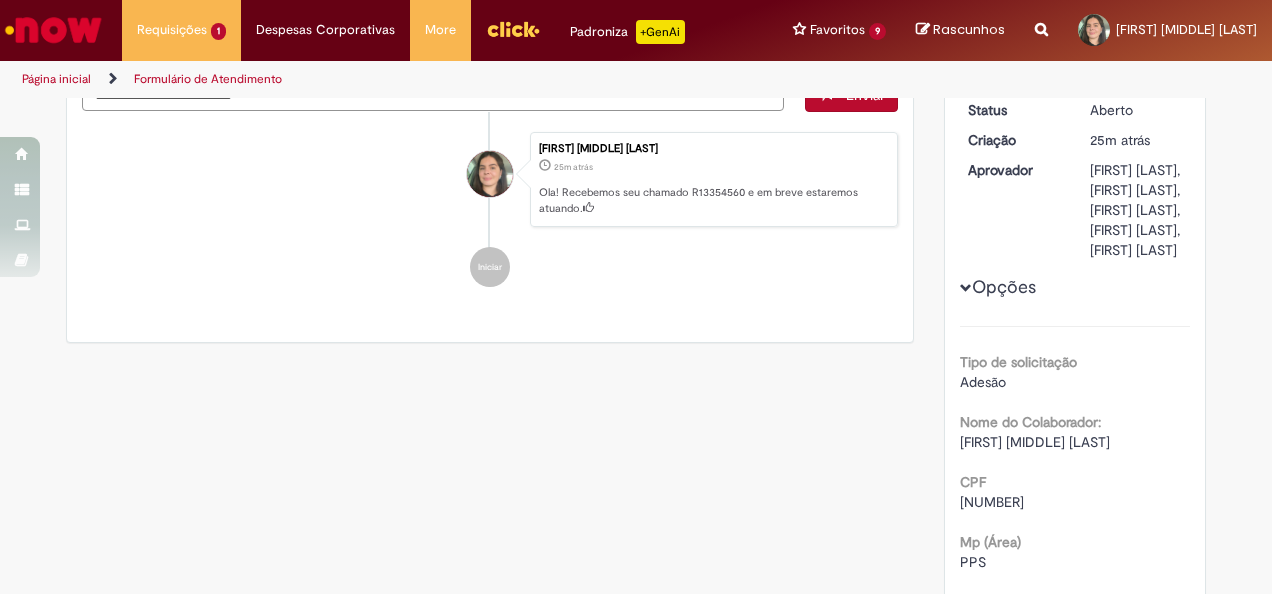 scroll, scrollTop: 0, scrollLeft: 0, axis: both 